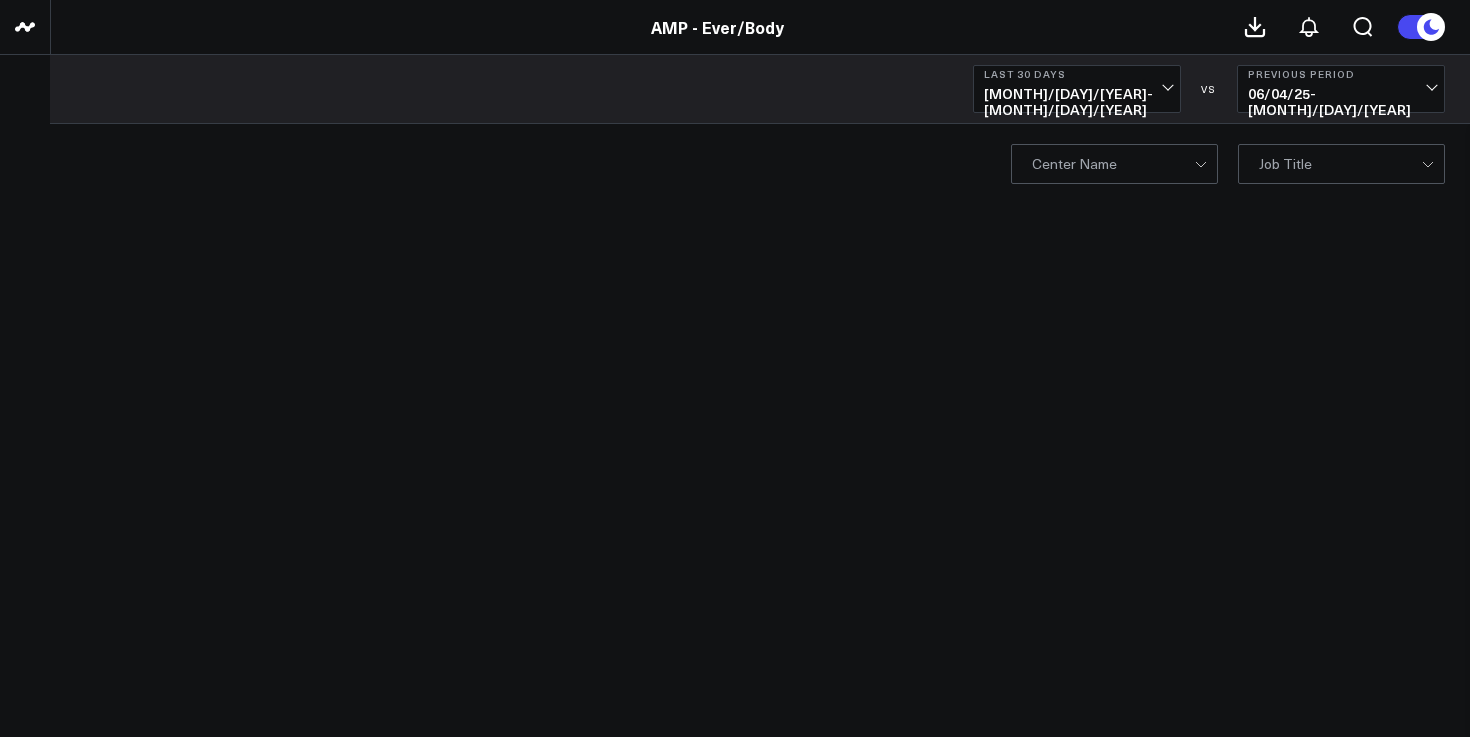 scroll, scrollTop: 0, scrollLeft: 0, axis: both 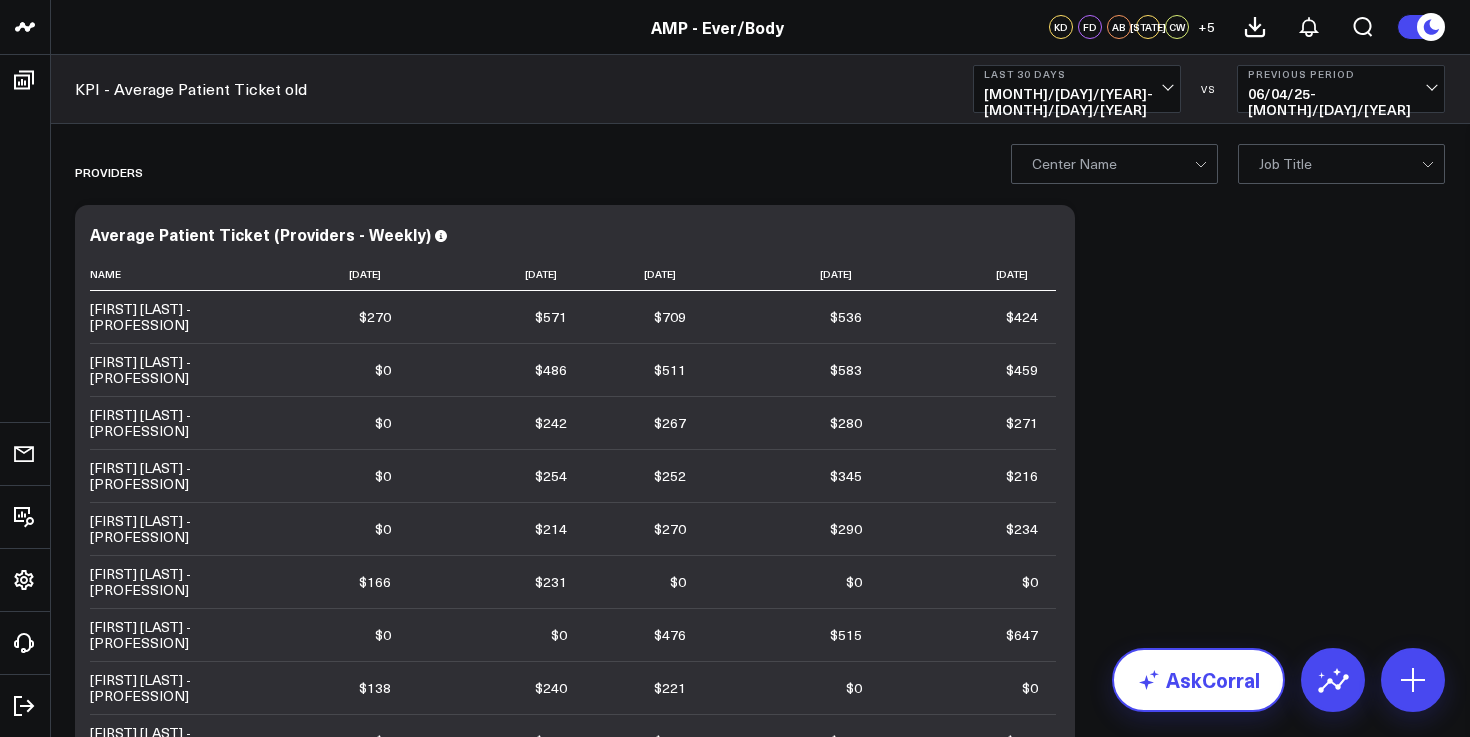 click on "AskCorral" at bounding box center (1198, 680) 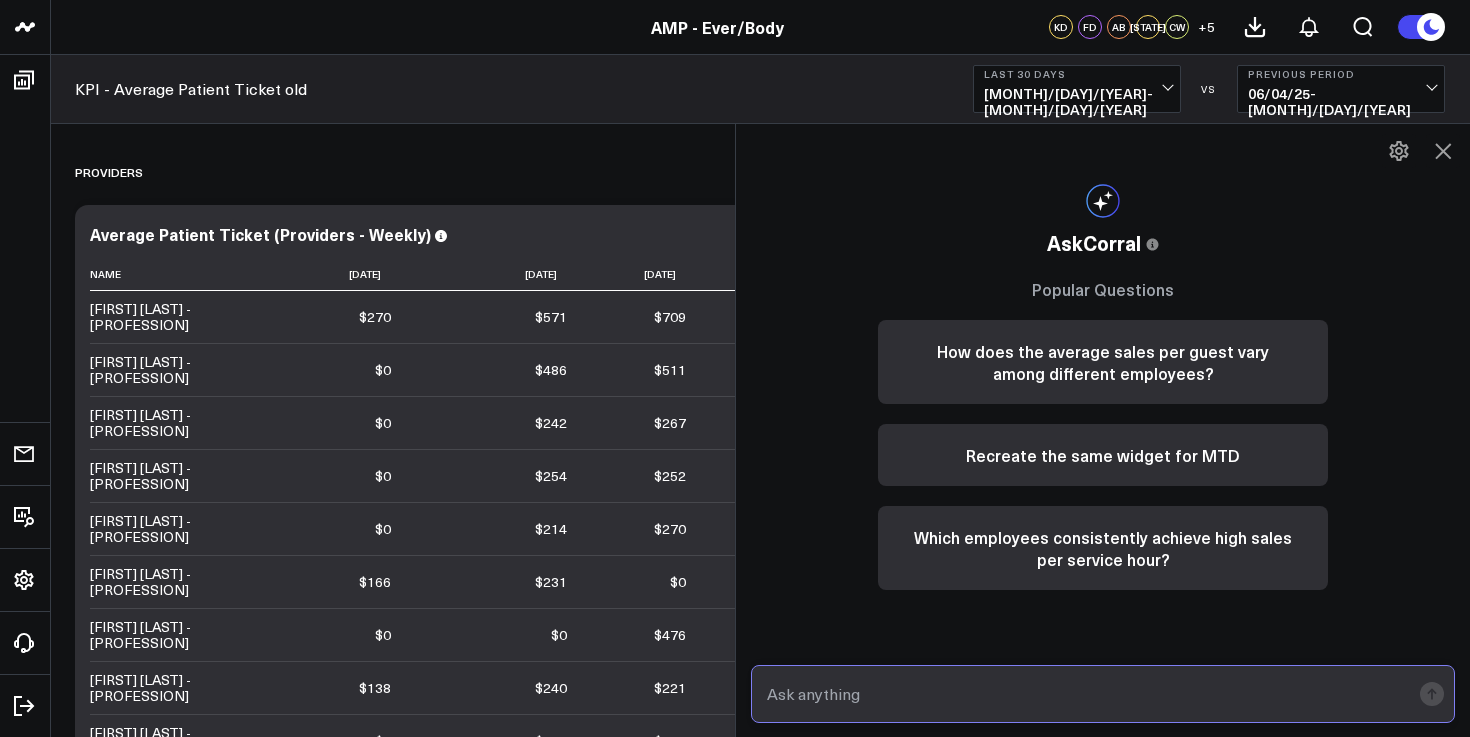 click at bounding box center (1086, 694) 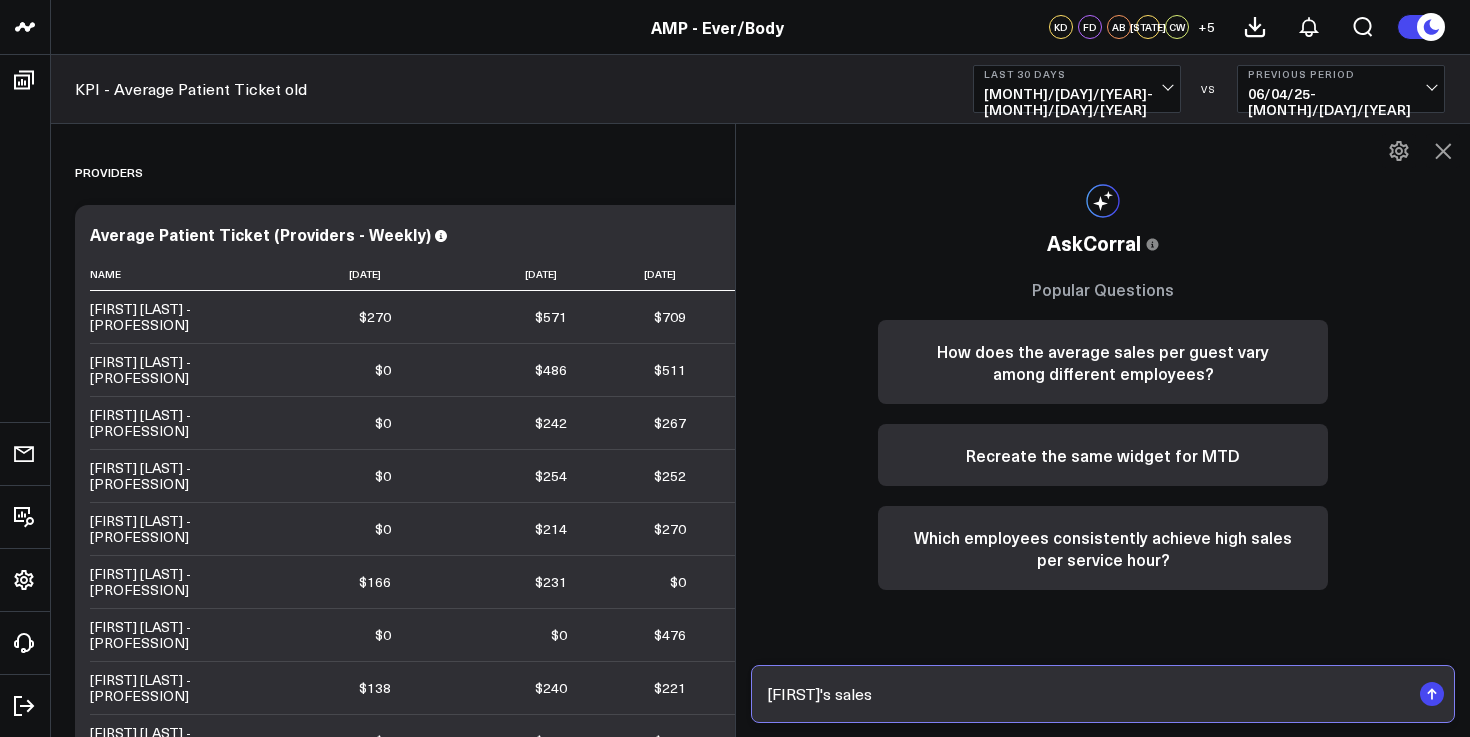 type on "[FIRST]'s sales" 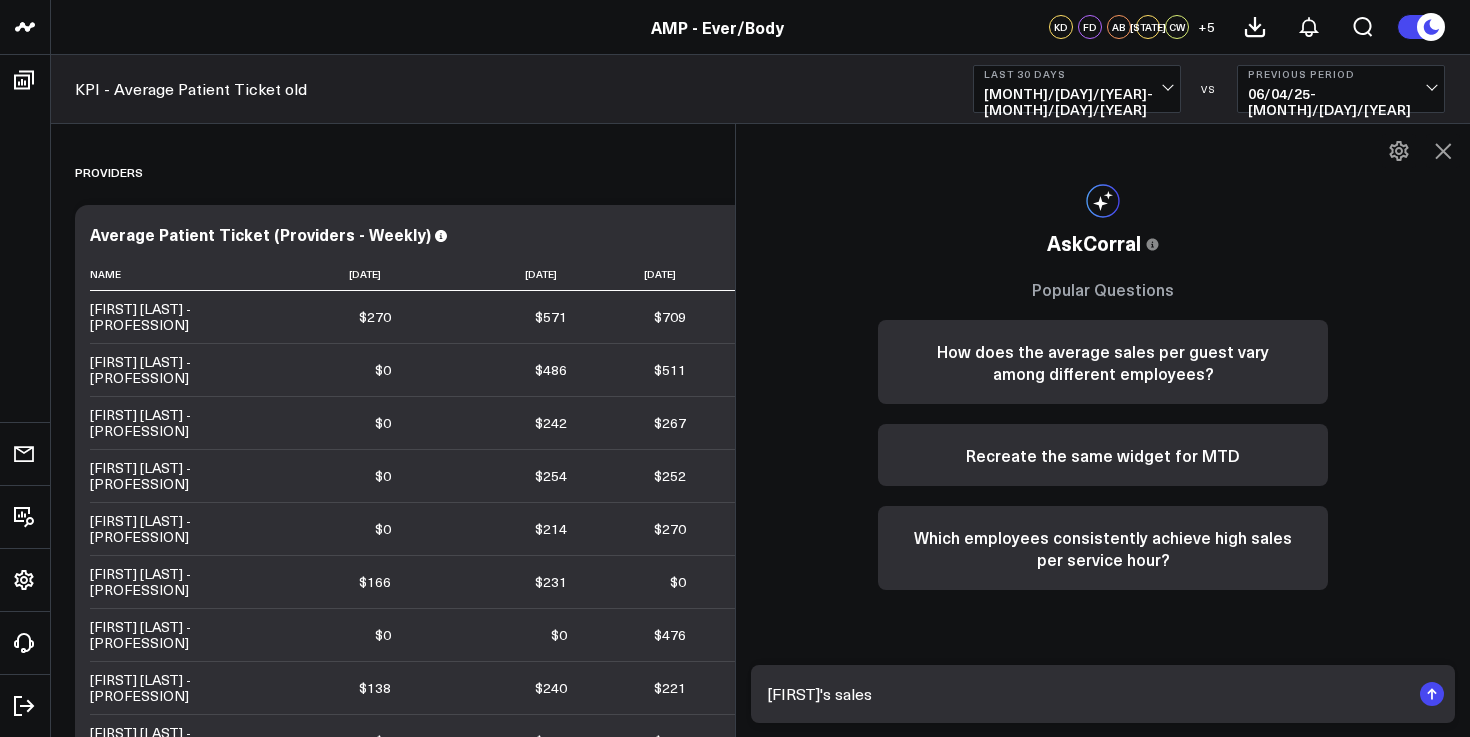 click on "Last 30 Days" at bounding box center (1077, 74) 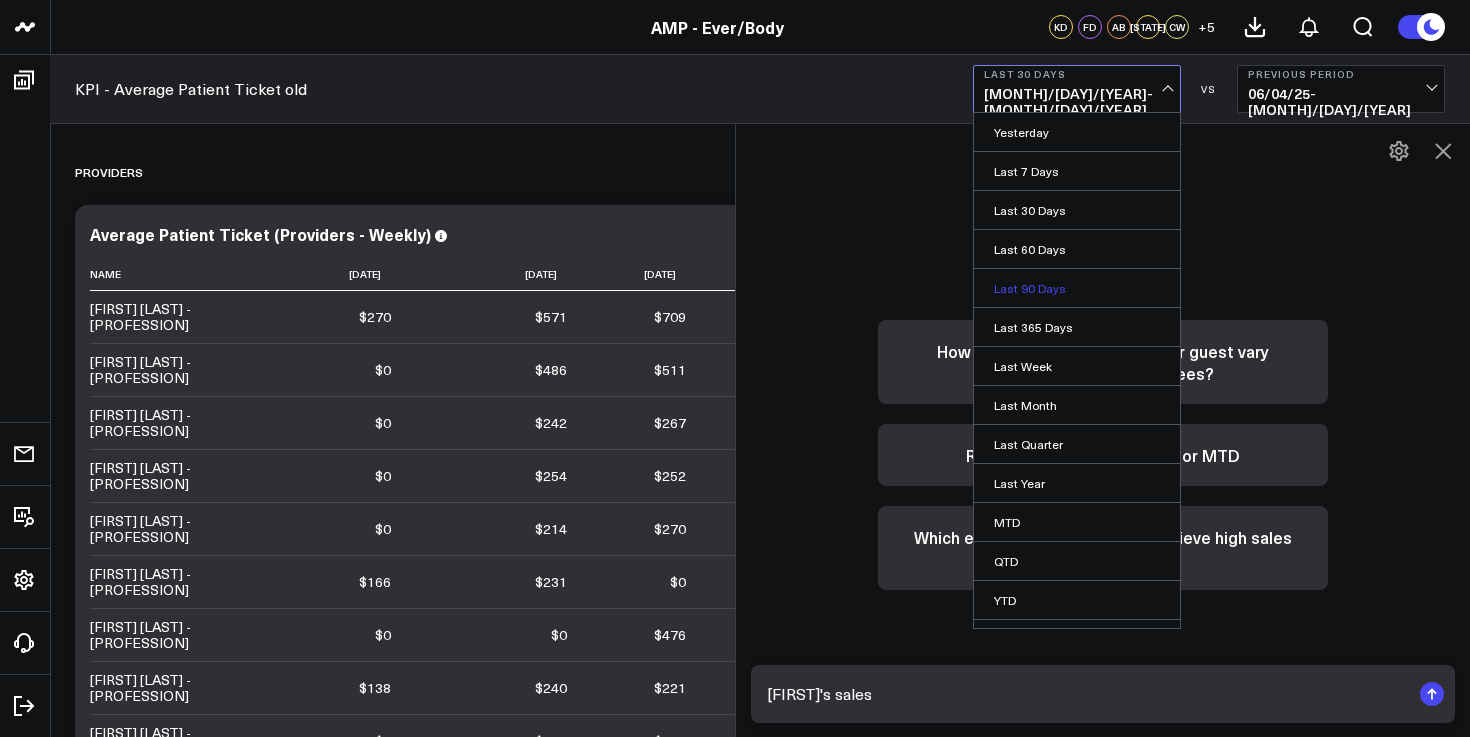 click on "Last 90 Days" at bounding box center (1077, 288) 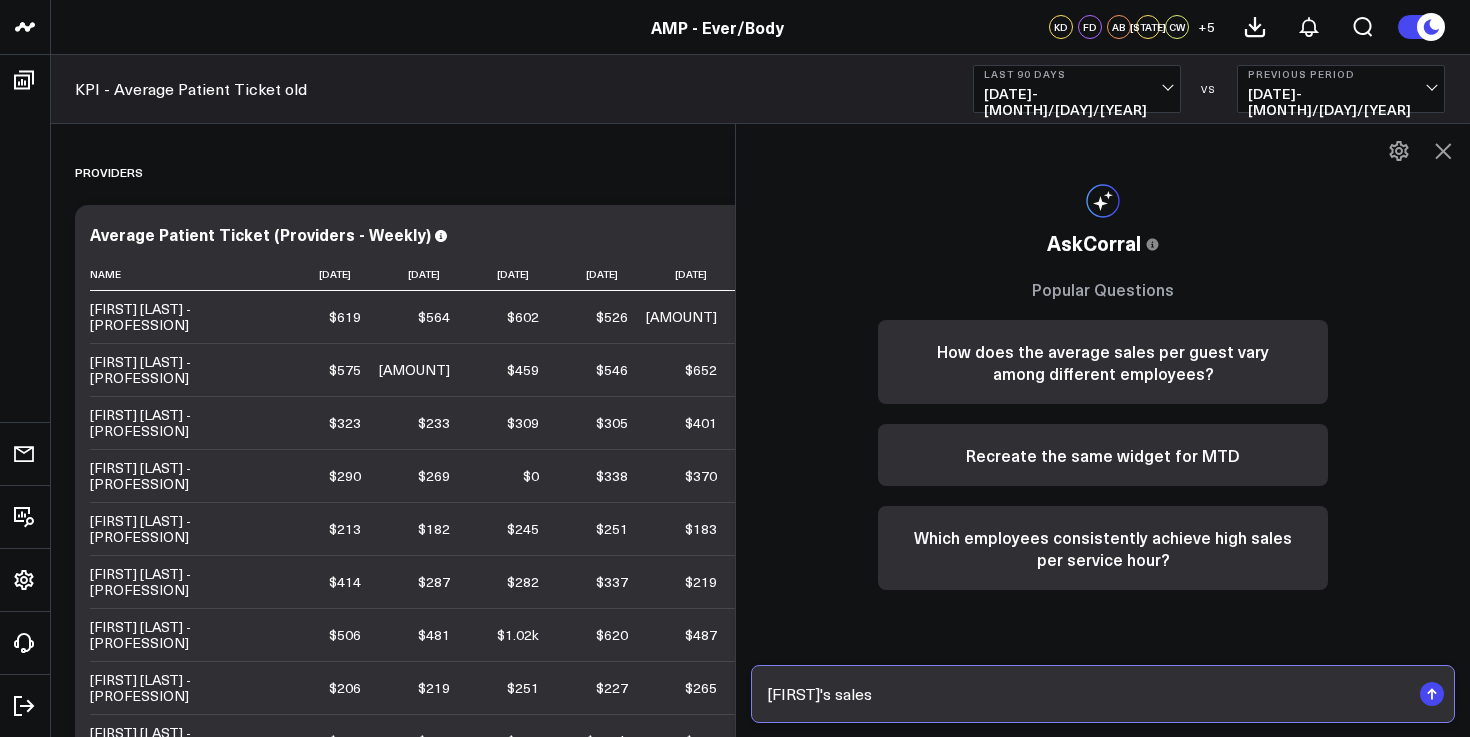 click on "[FIRST]'s sales" at bounding box center (1086, 694) 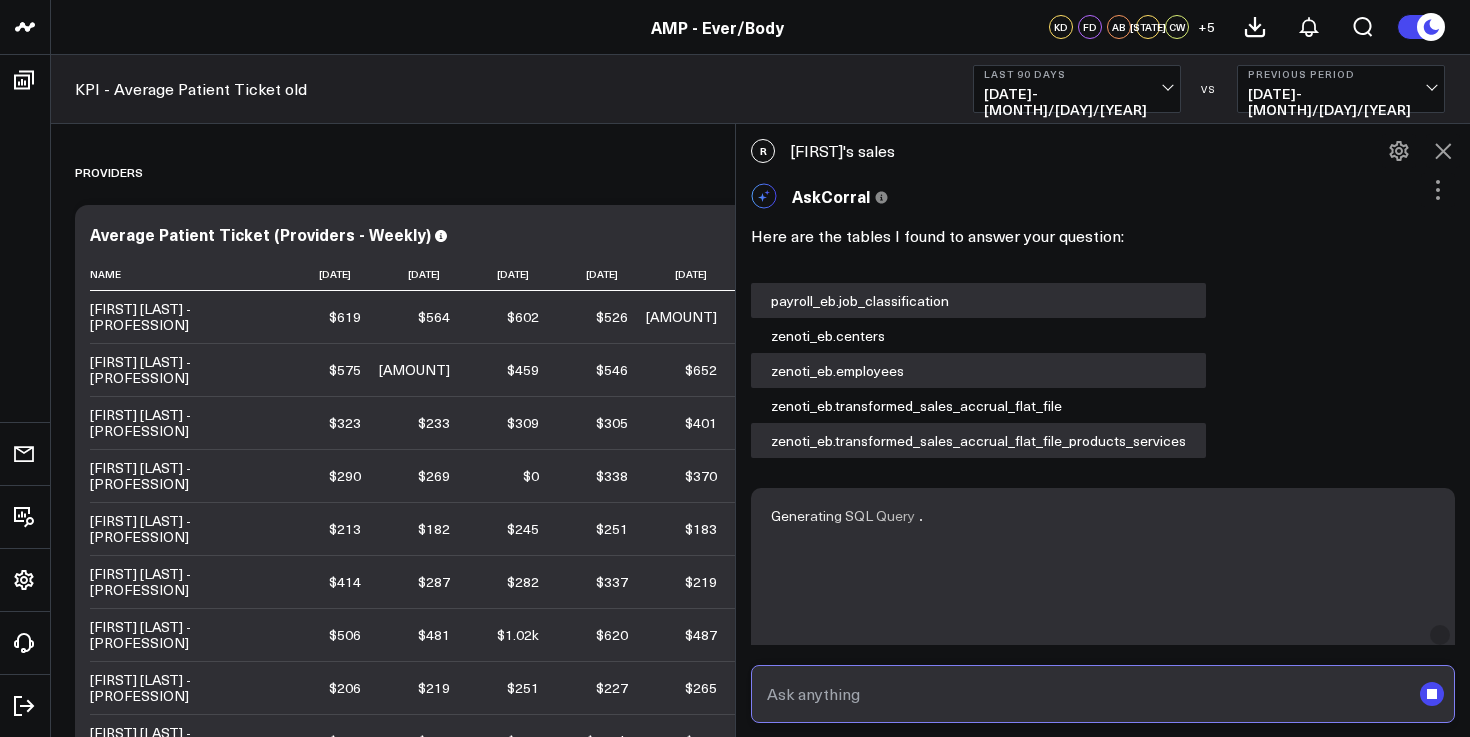 scroll, scrollTop: 332, scrollLeft: 0, axis: vertical 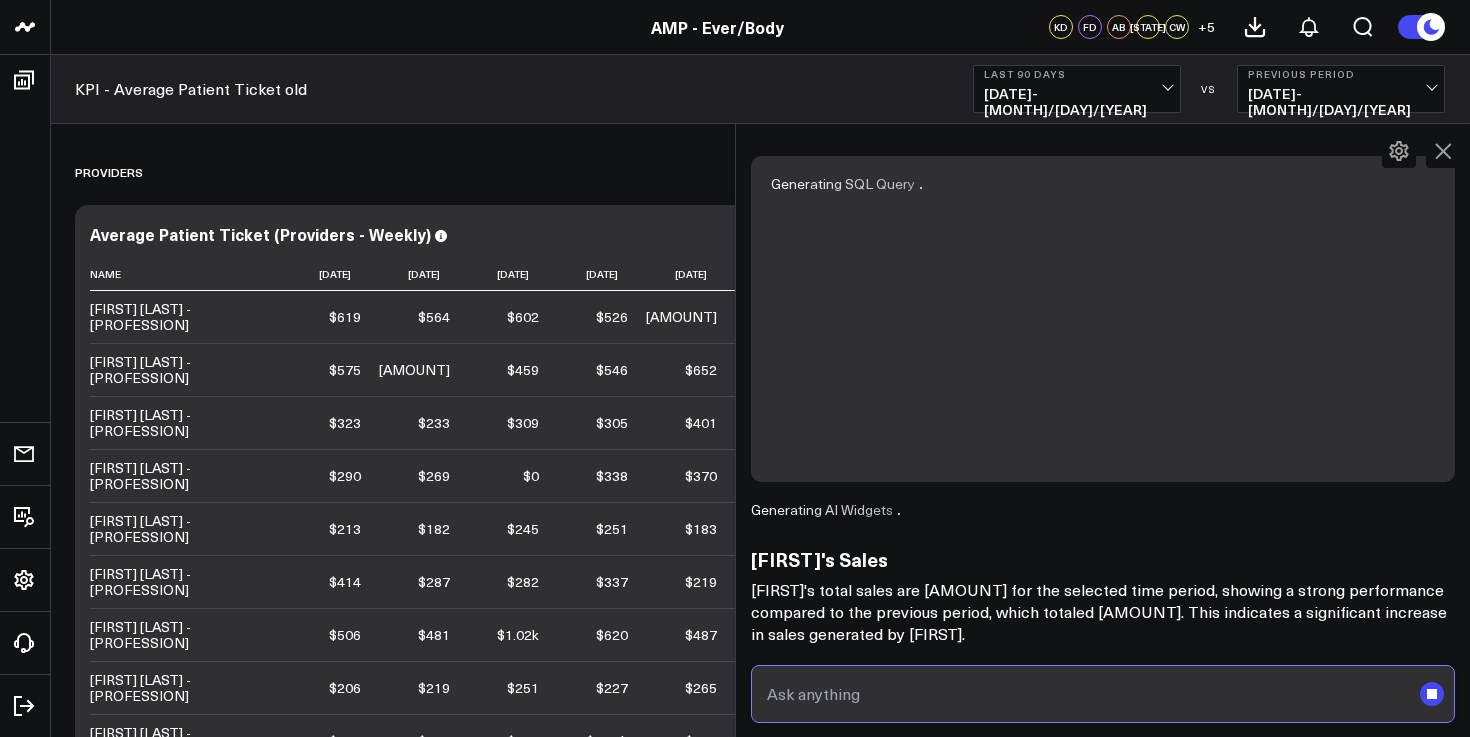 click at bounding box center [1086, 694] 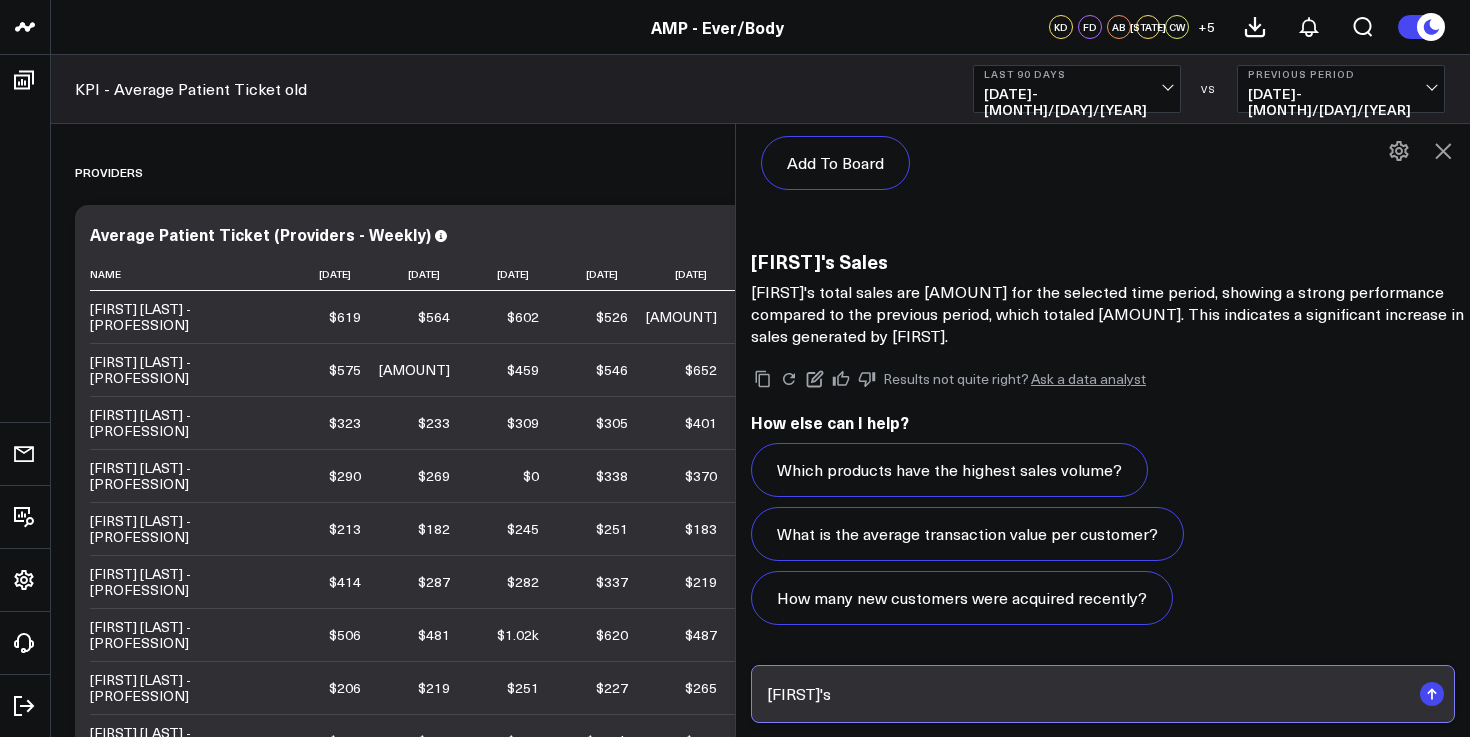 scroll, scrollTop: 2065, scrollLeft: 0, axis: vertical 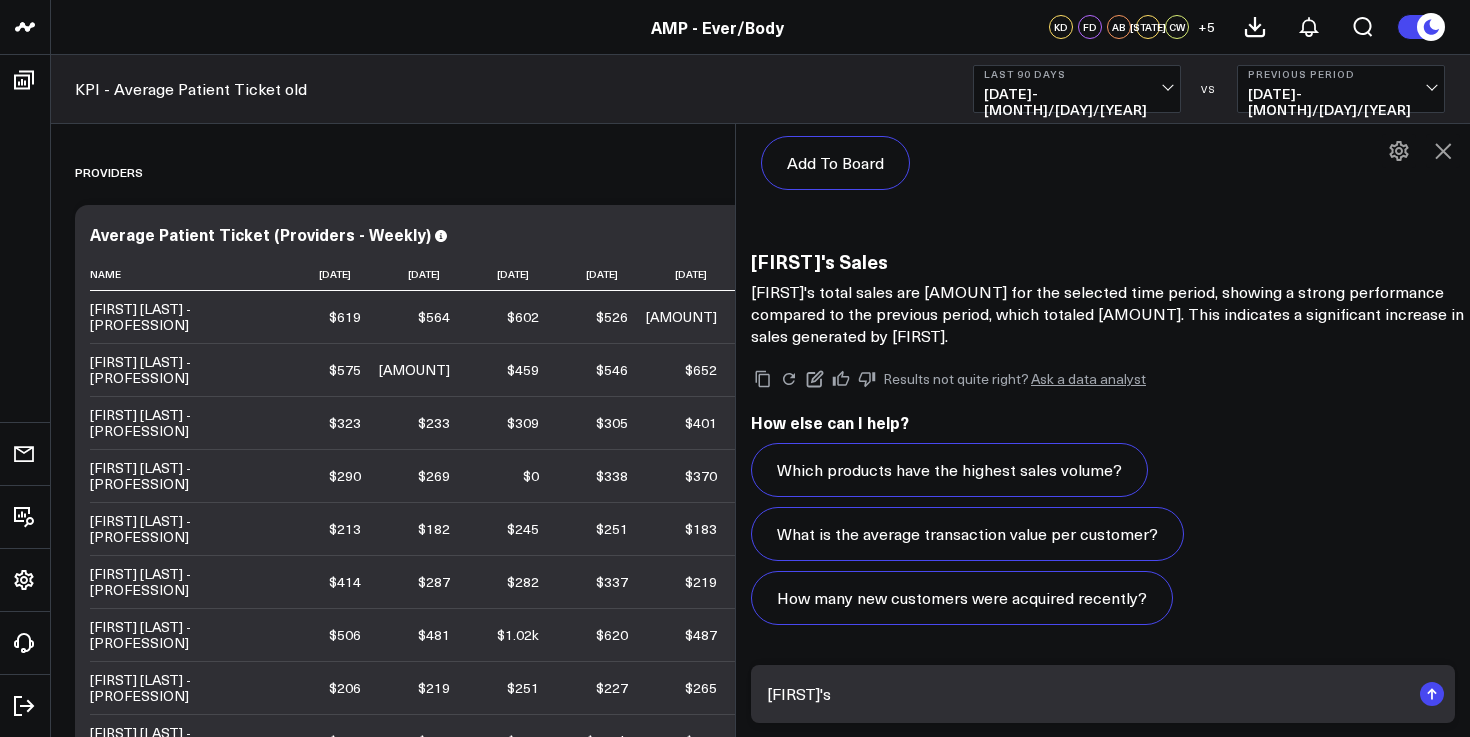 click on "[FIRST]'s" at bounding box center [1103, 694] 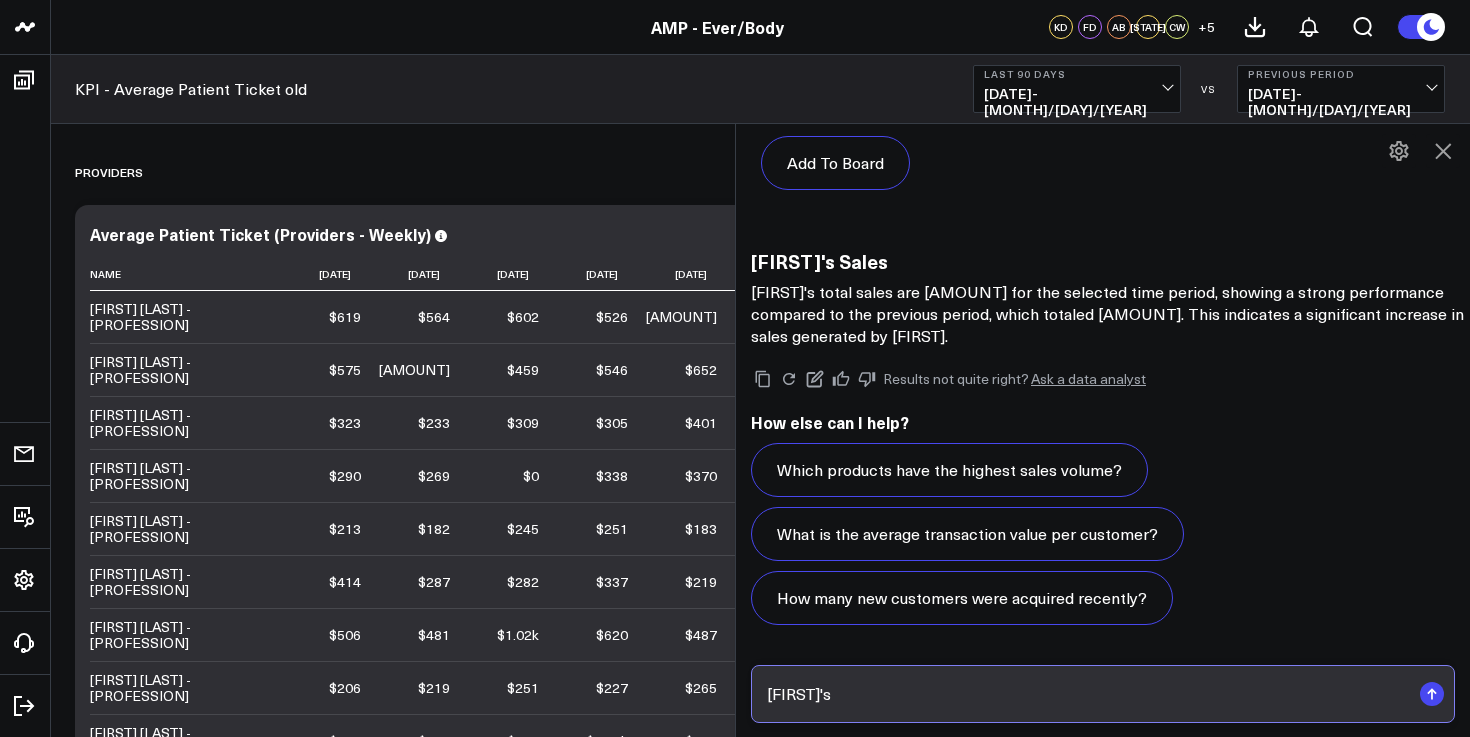 click on "[FIRST]'s" at bounding box center (1086, 694) 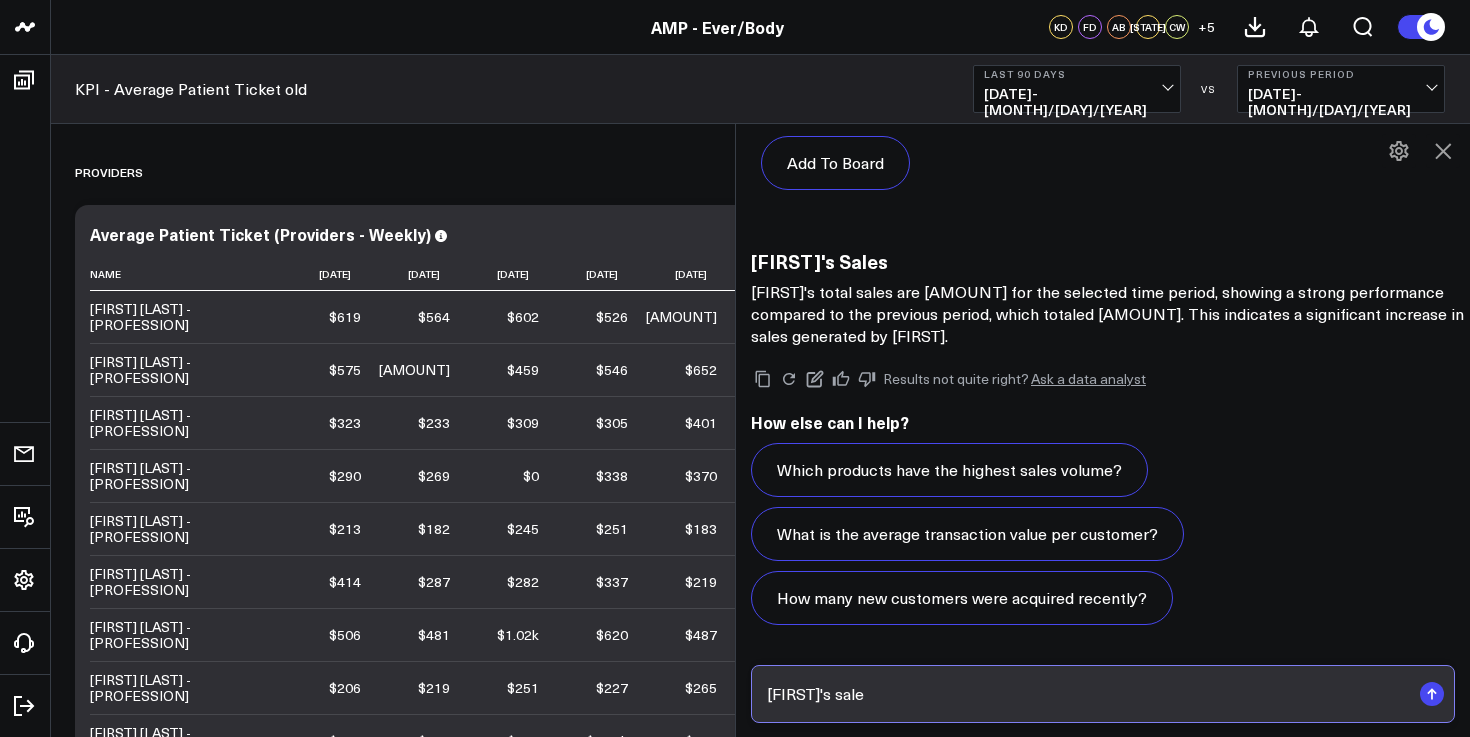 type on "[FIRST]'s sales" 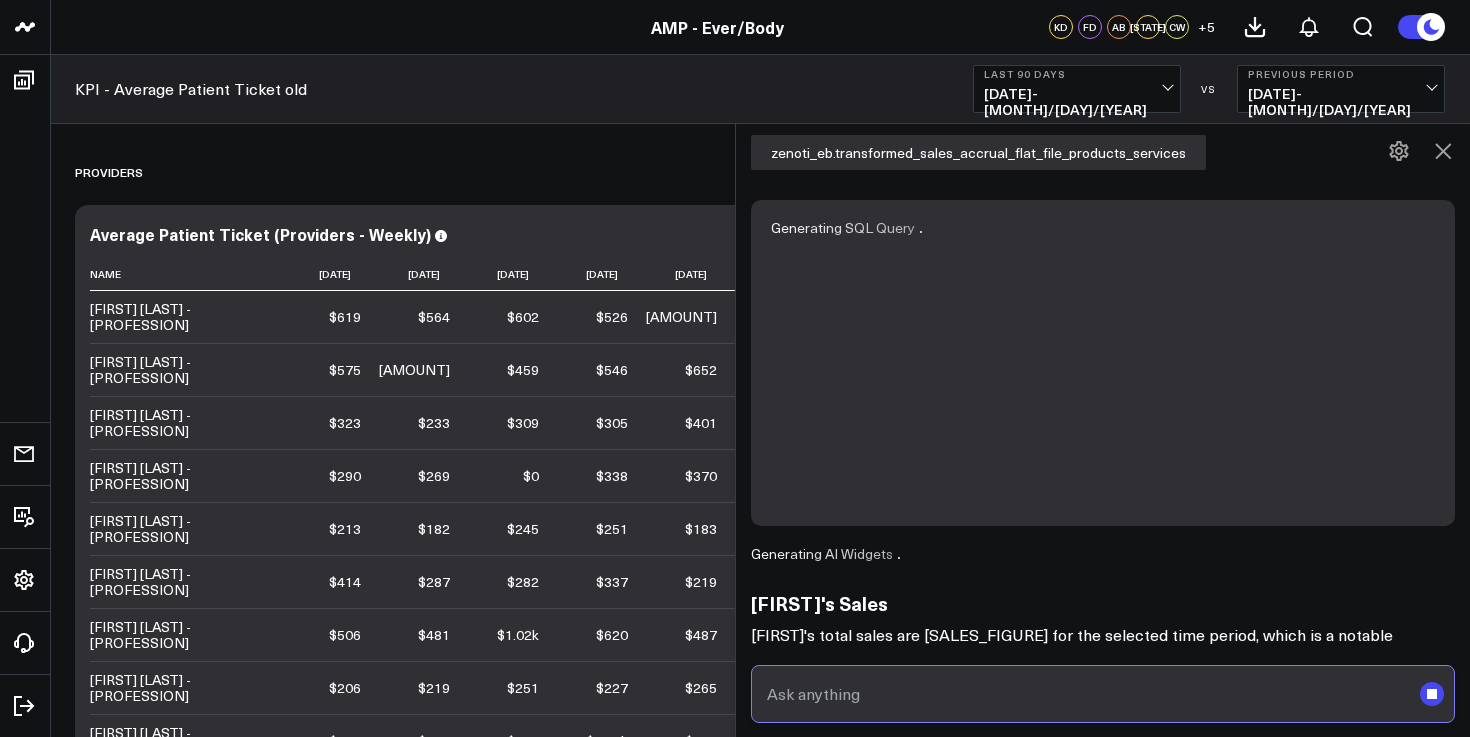 scroll, scrollTop: 2623, scrollLeft: 0, axis: vertical 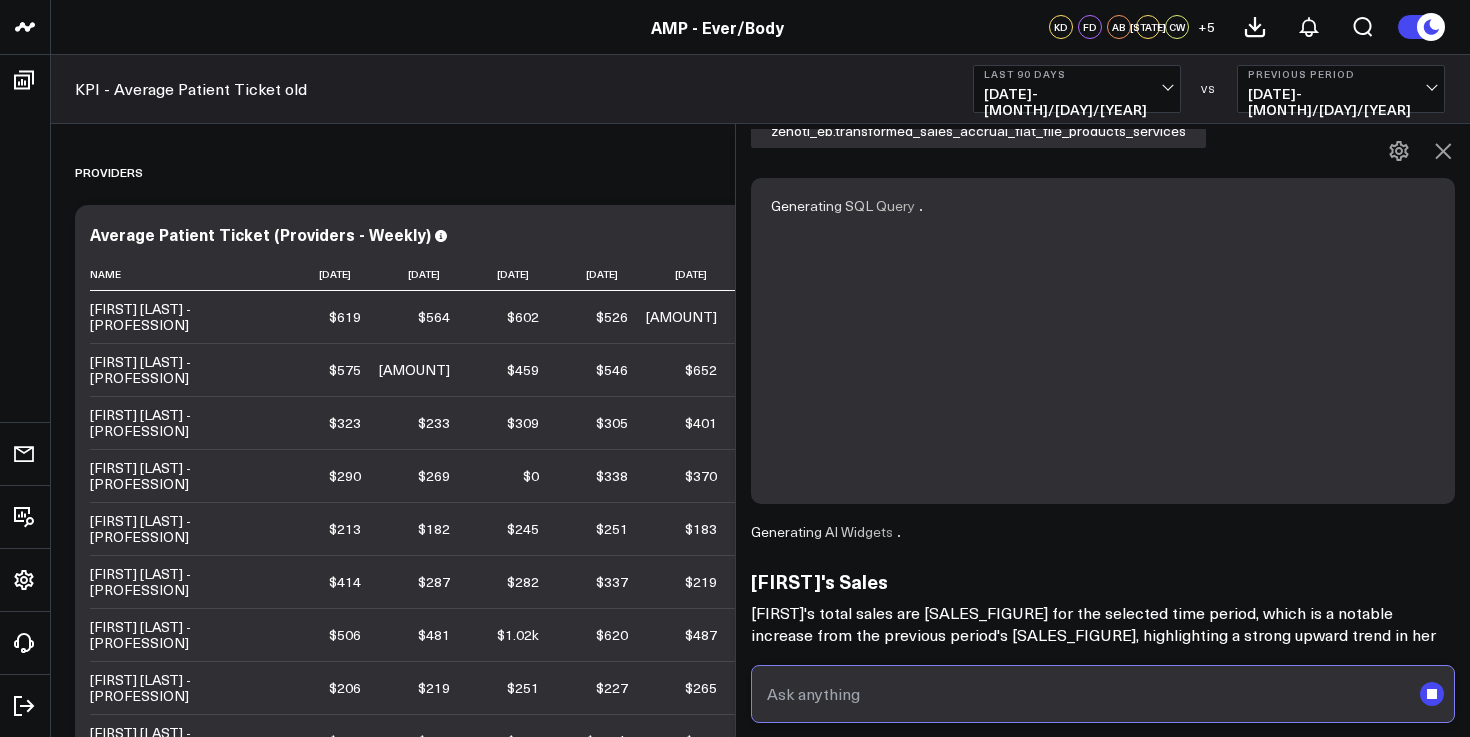type 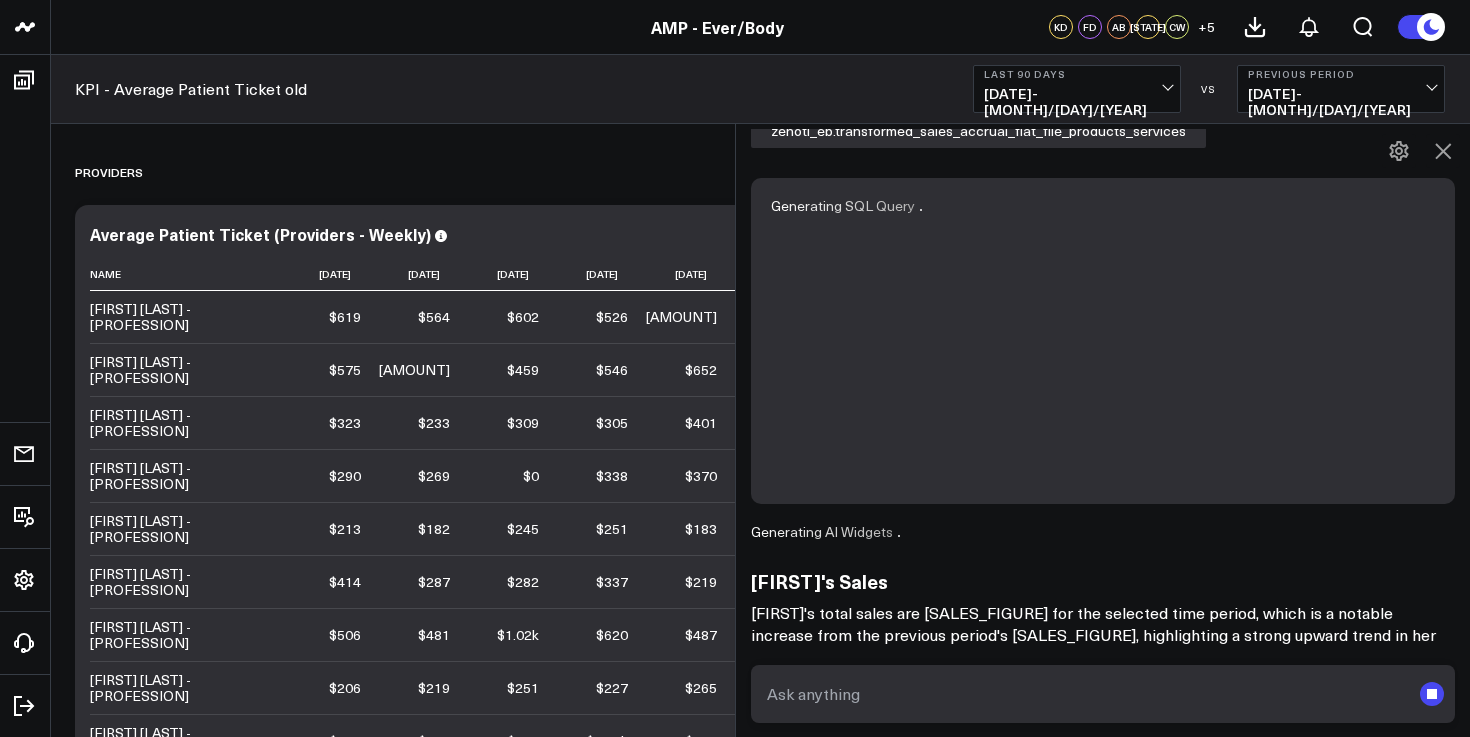 click on "Last [NUMBER] Days [DATE]  -  [DATE]" at bounding box center (1077, 89) 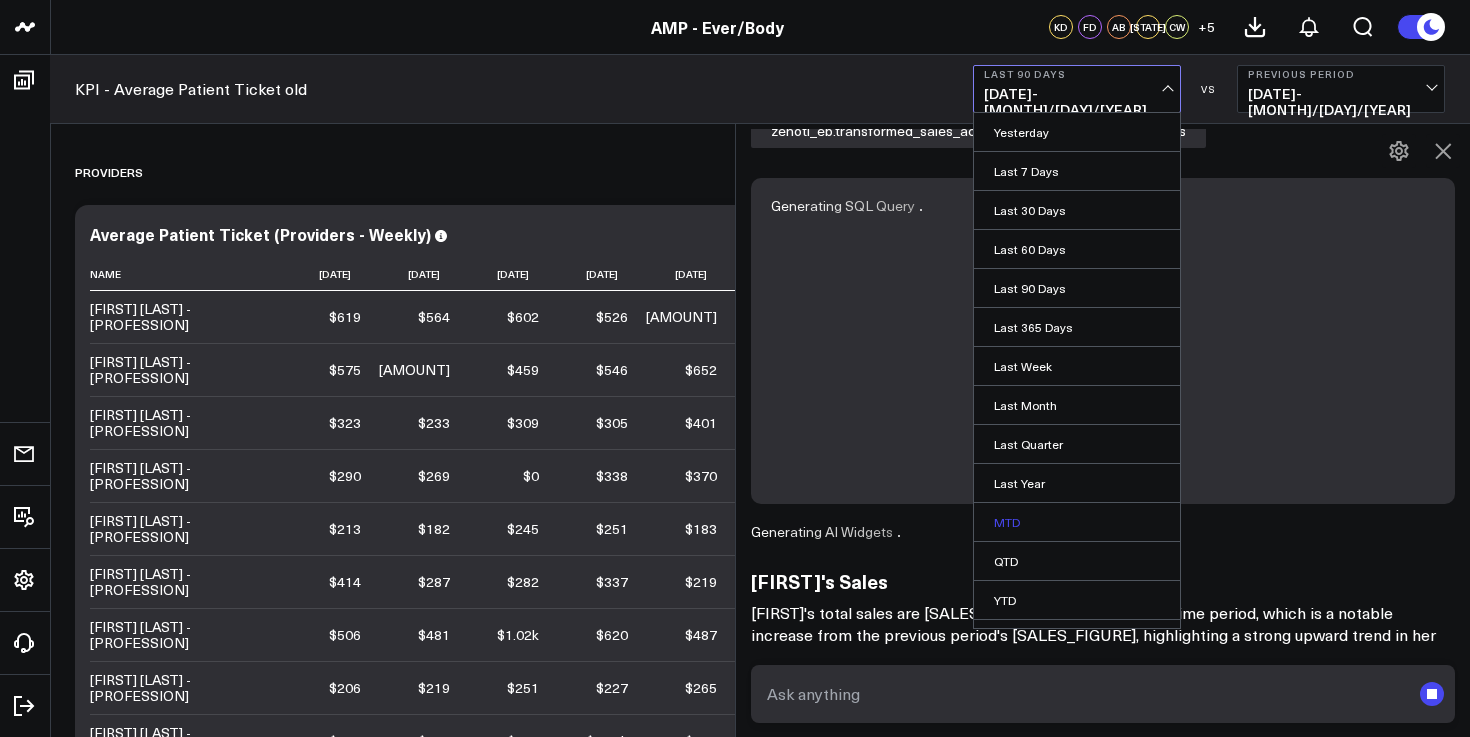 scroll, scrollTop: 30, scrollLeft: 0, axis: vertical 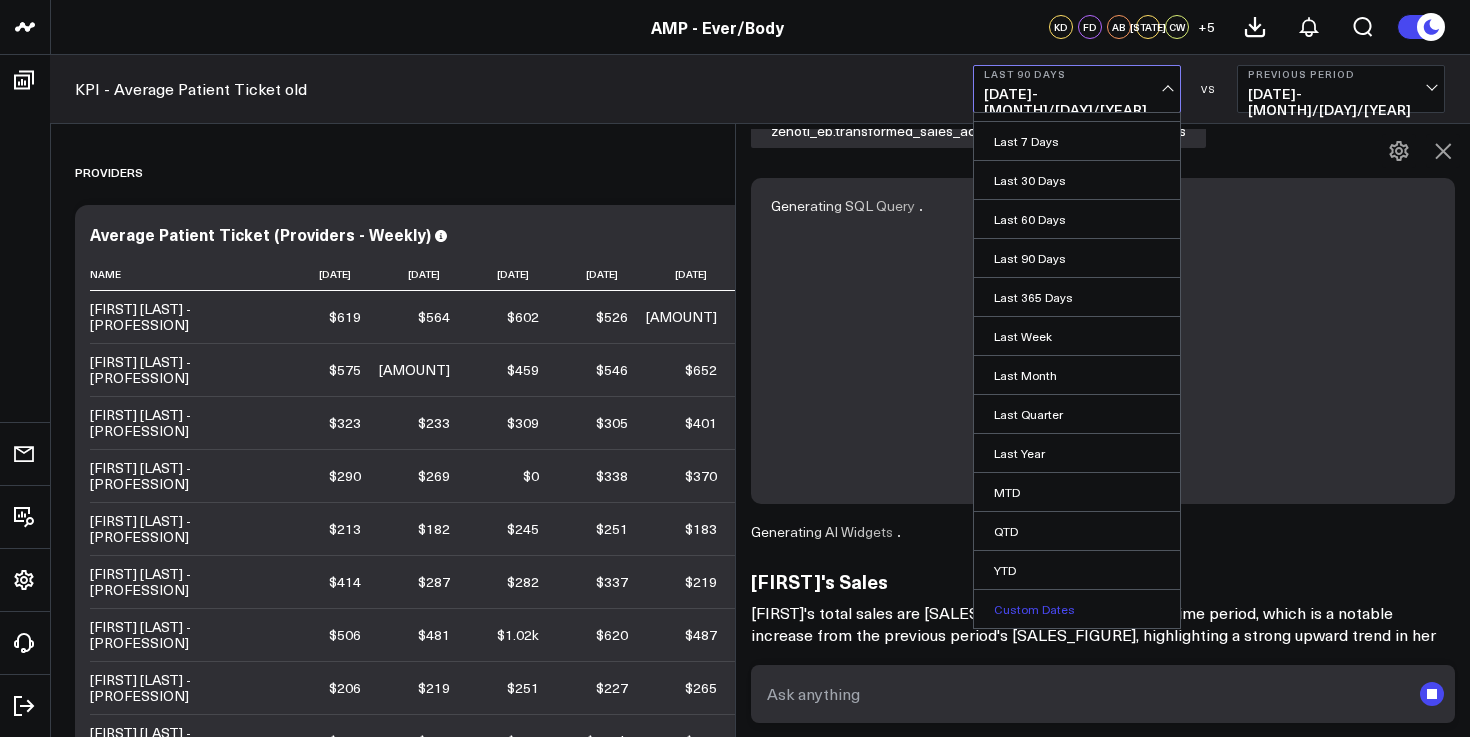 click on "Custom Dates" at bounding box center [1077, 609] 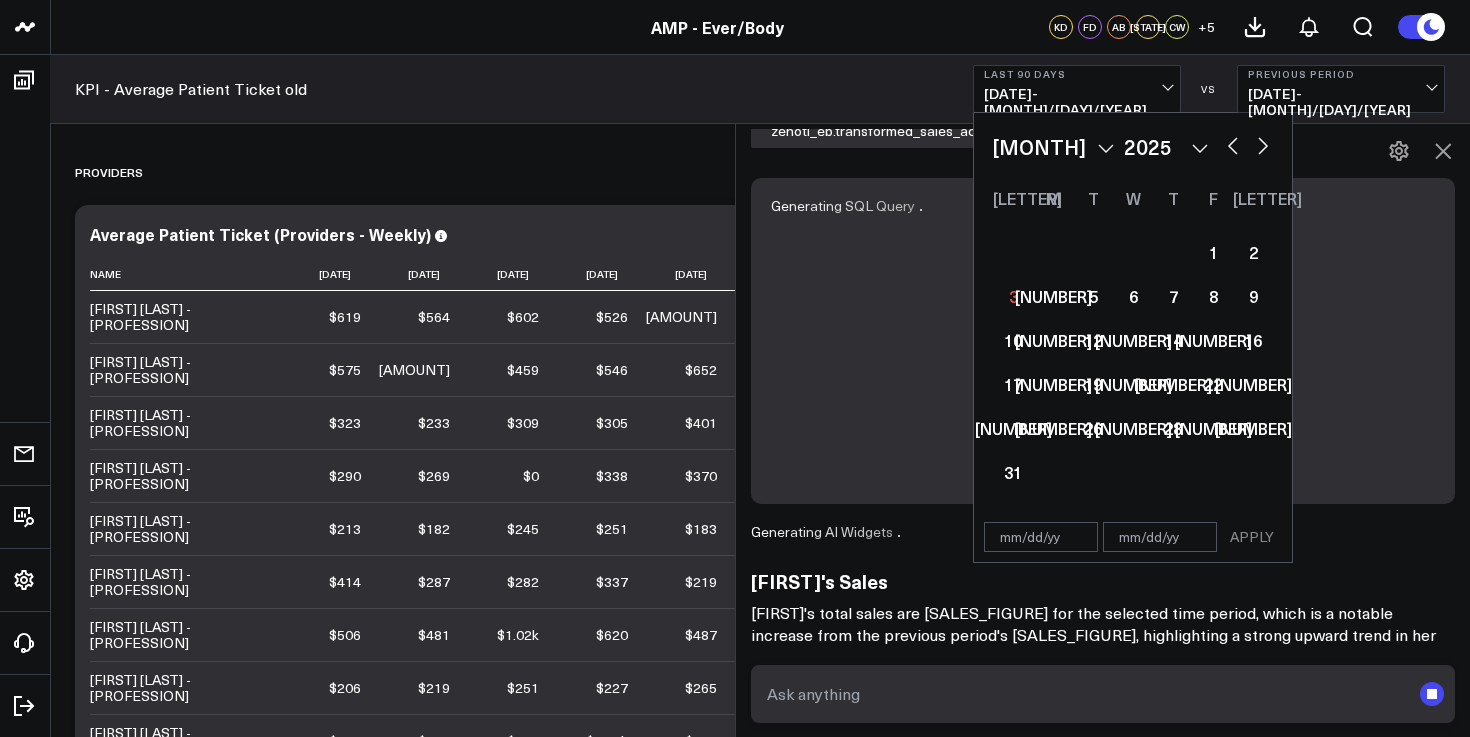 click on "January February March April May June July August September October November December" at bounding box center (1053, 147) 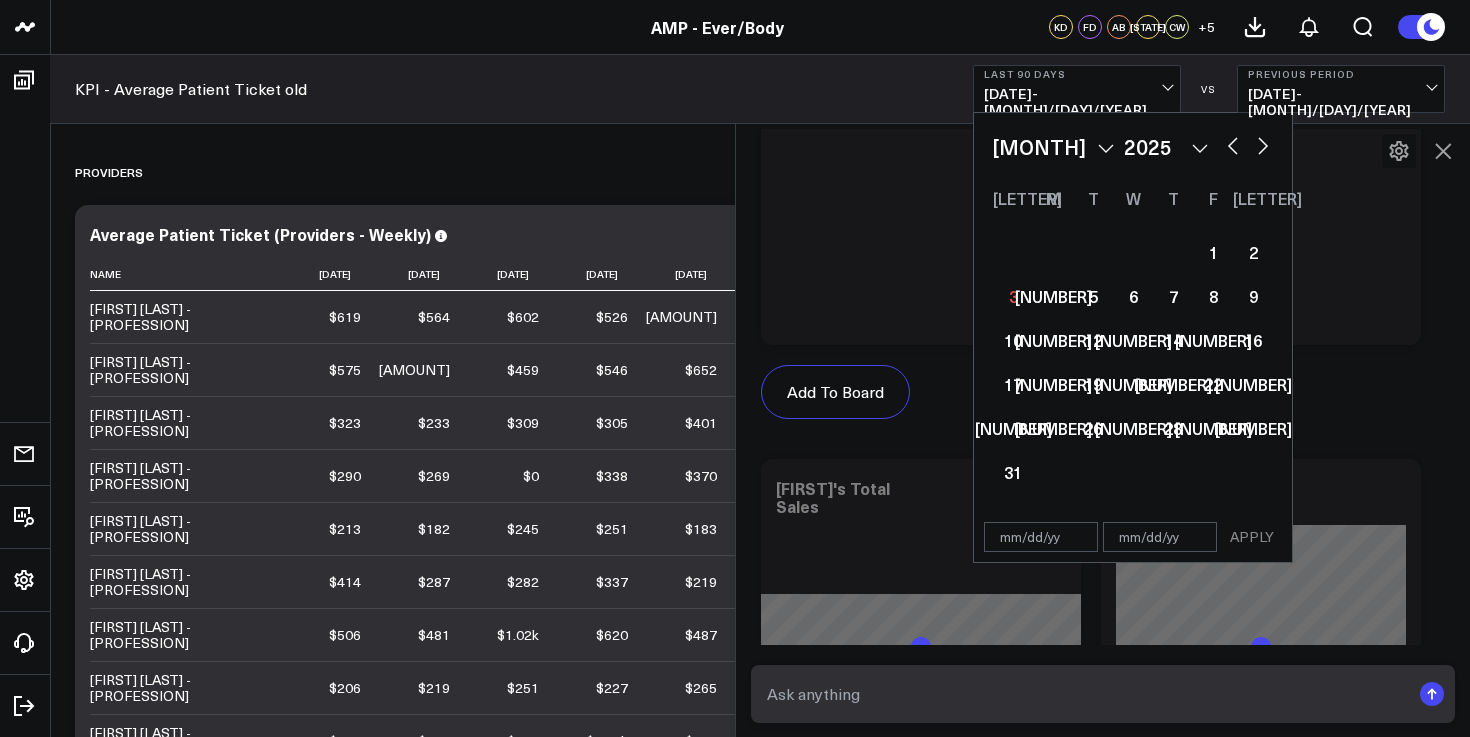 select on "10" 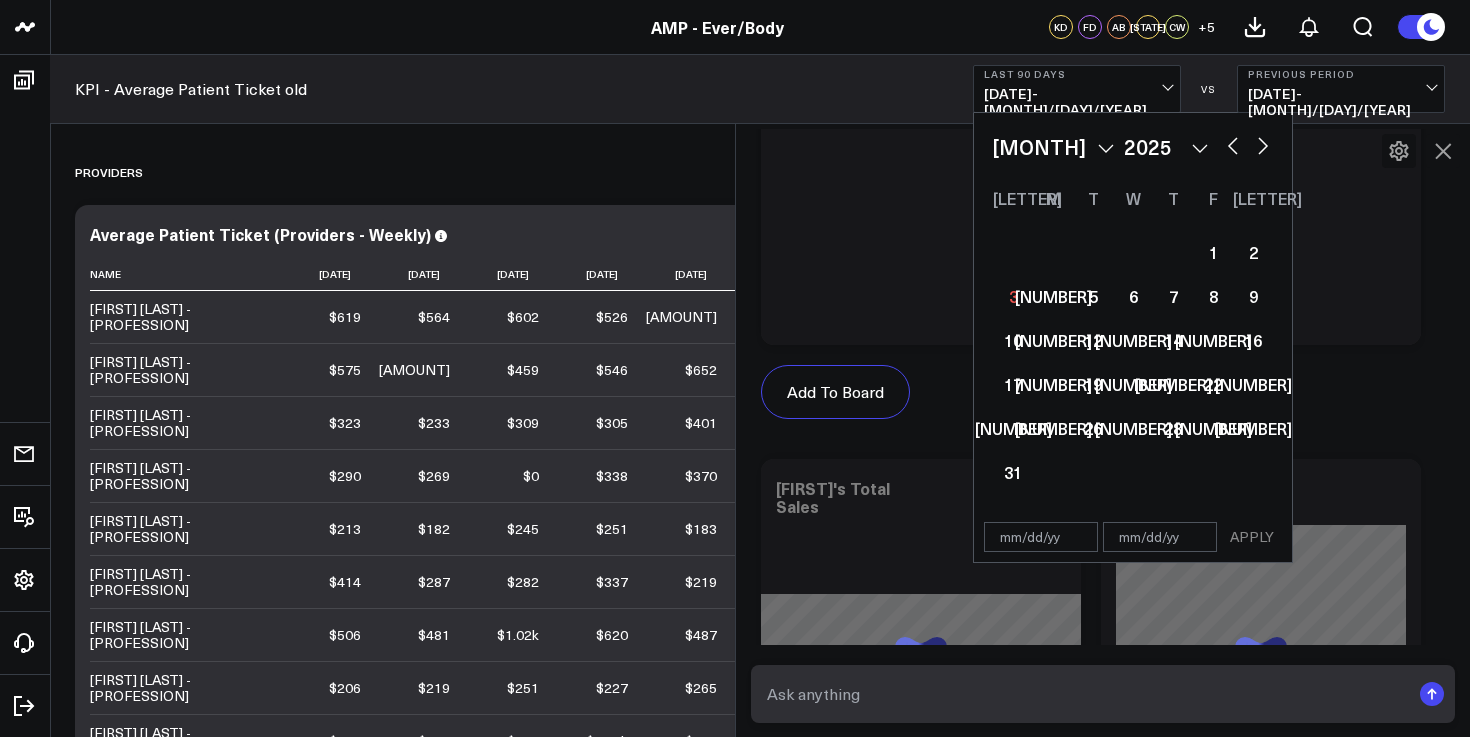select on "2025" 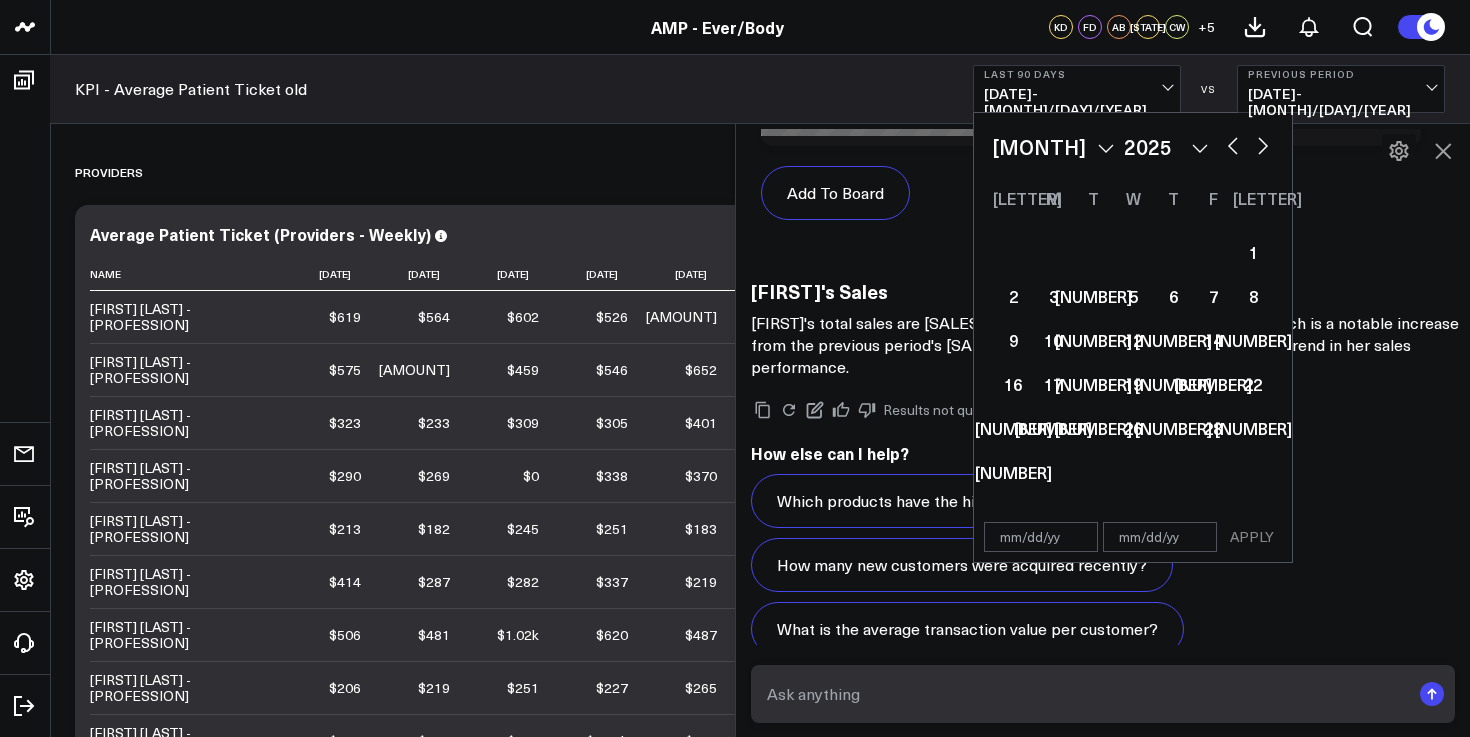 scroll, scrollTop: 3893, scrollLeft: 0, axis: vertical 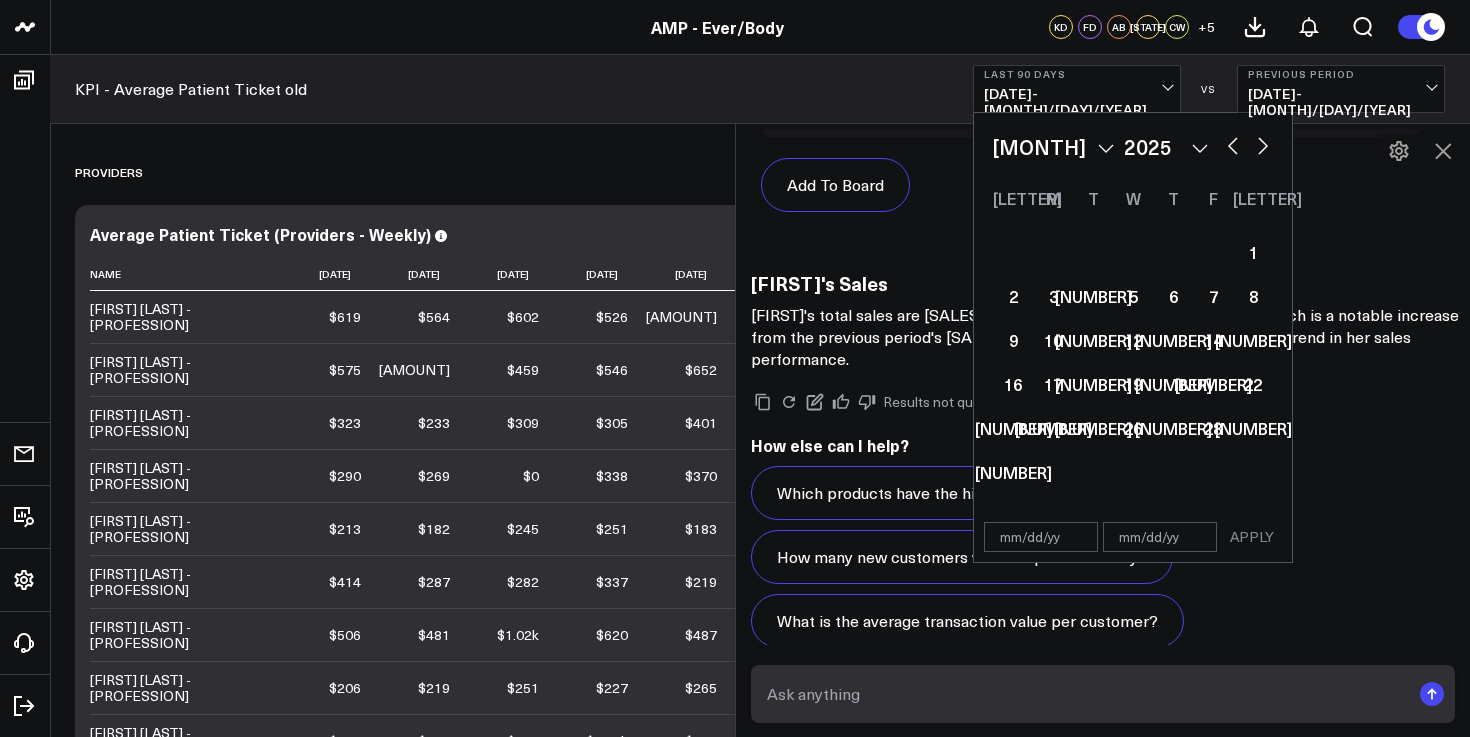 click on "2026 2025 2024 2023 2022 2021 2020 2019 2018 2017 2016 2015 2014 2013 2012 2011 2010 2009 2008 2007 2006 2005 2004 2003 2002 2001 2000" at bounding box center [1166, 147] 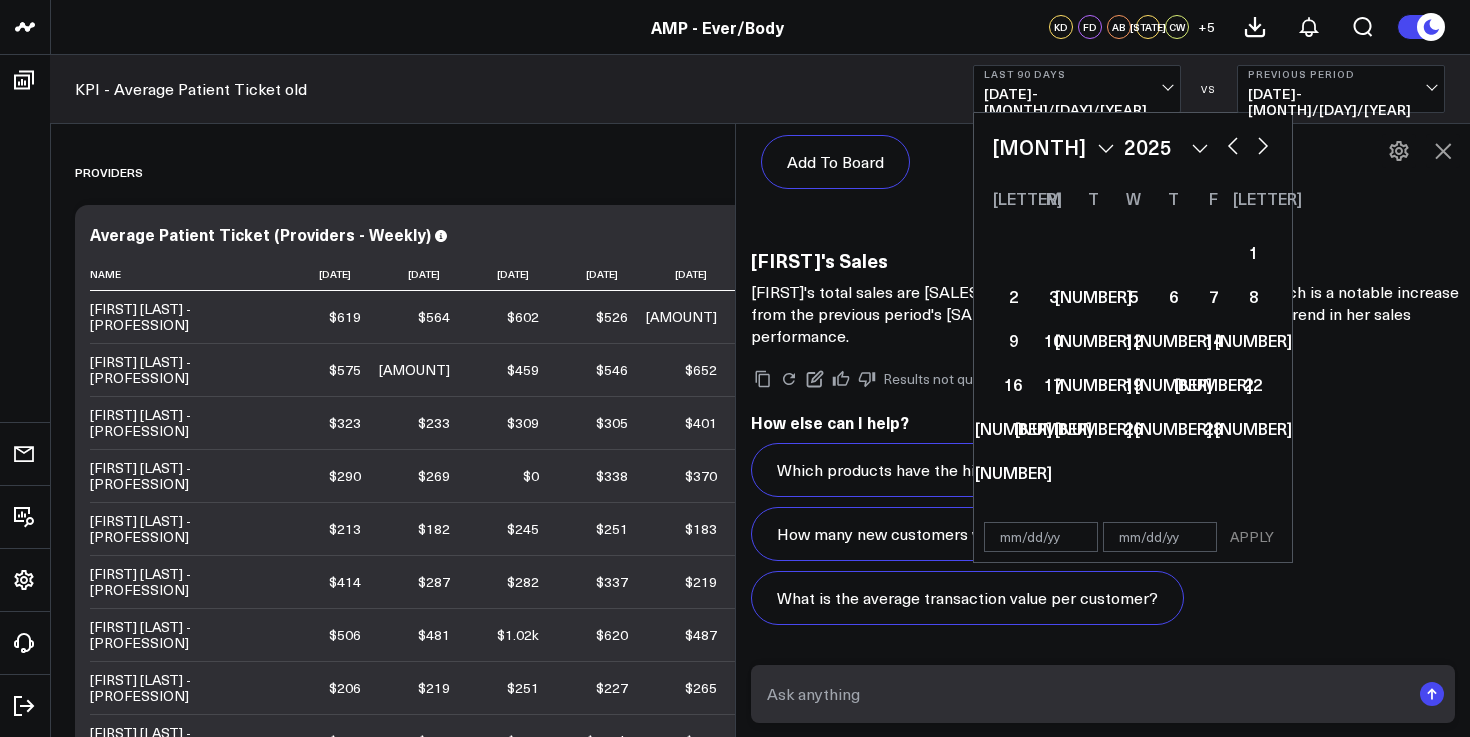 scroll, scrollTop: 3867, scrollLeft: 0, axis: vertical 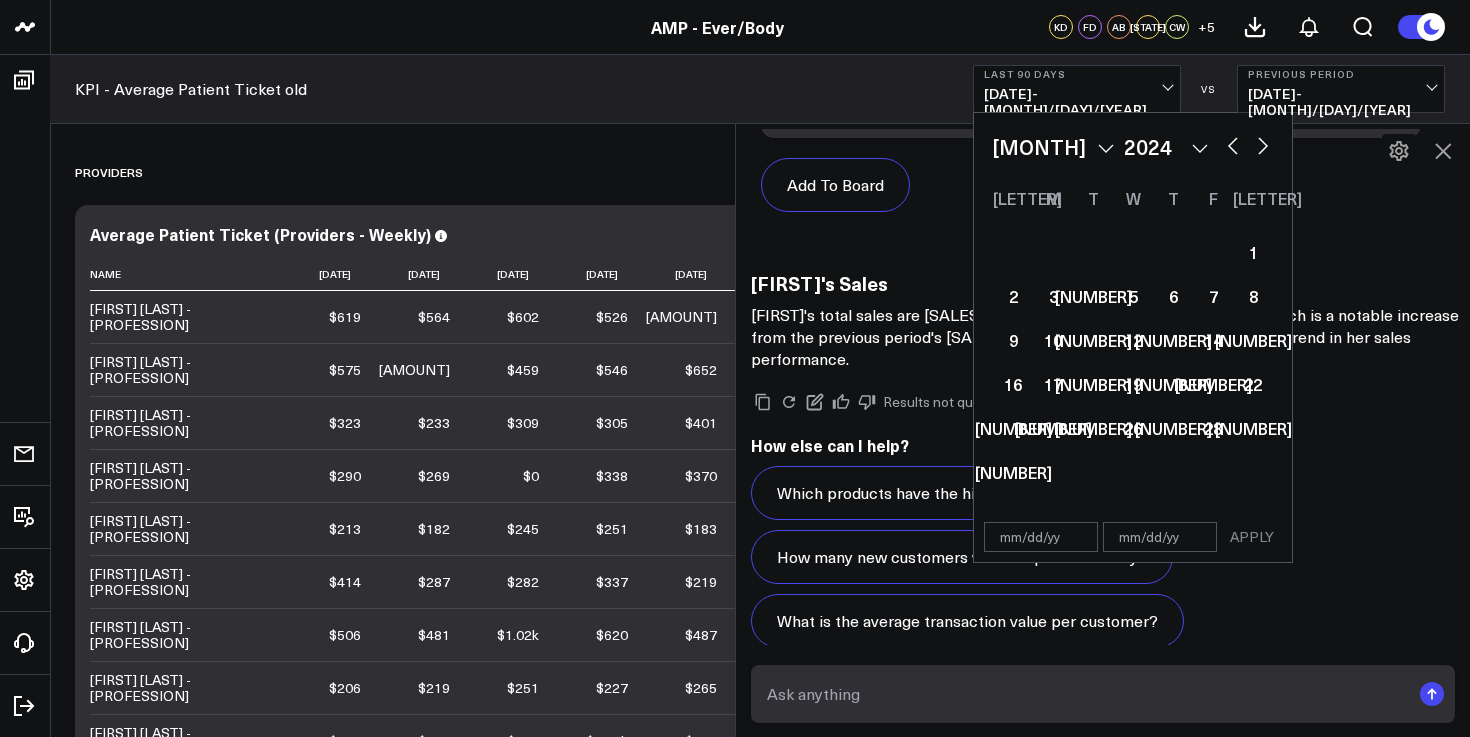 select on "10" 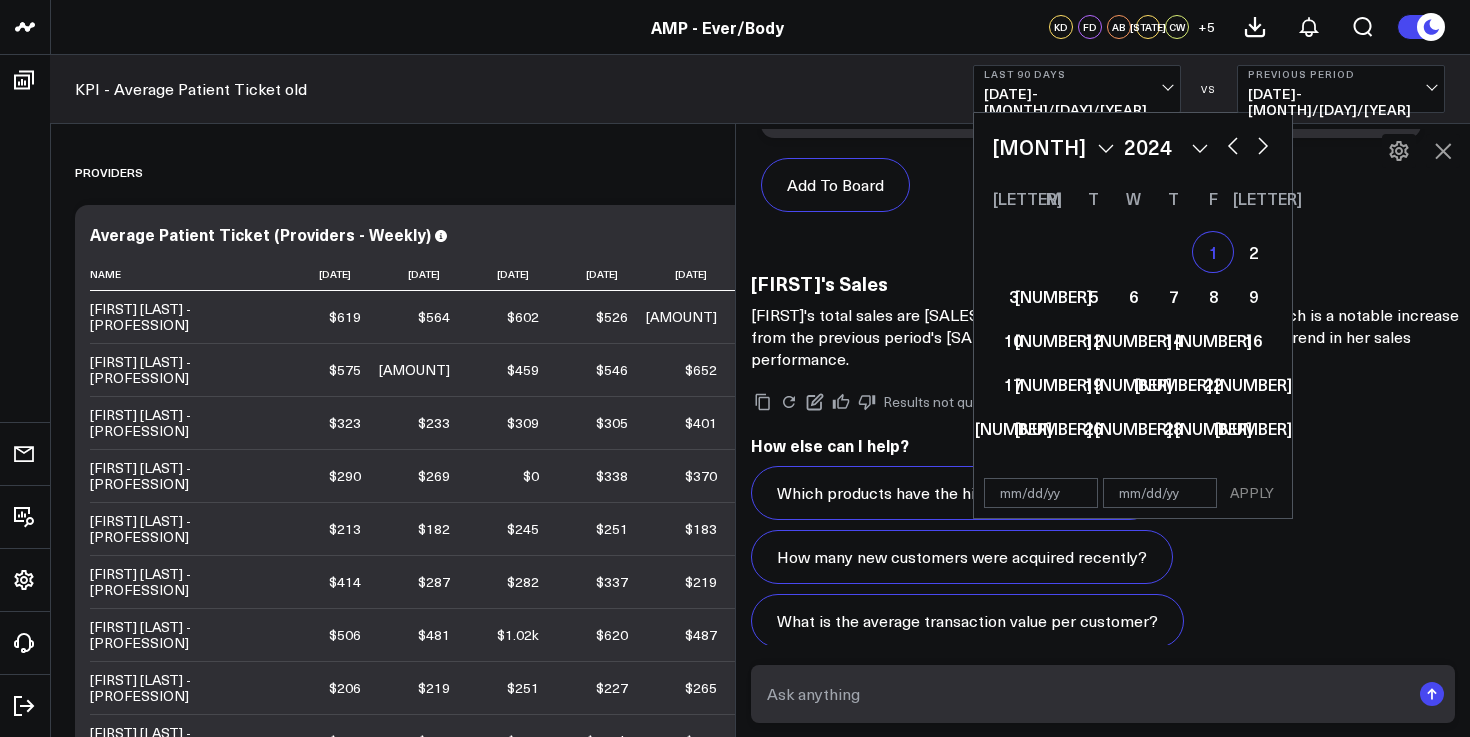click on "1" at bounding box center (1213, 252) 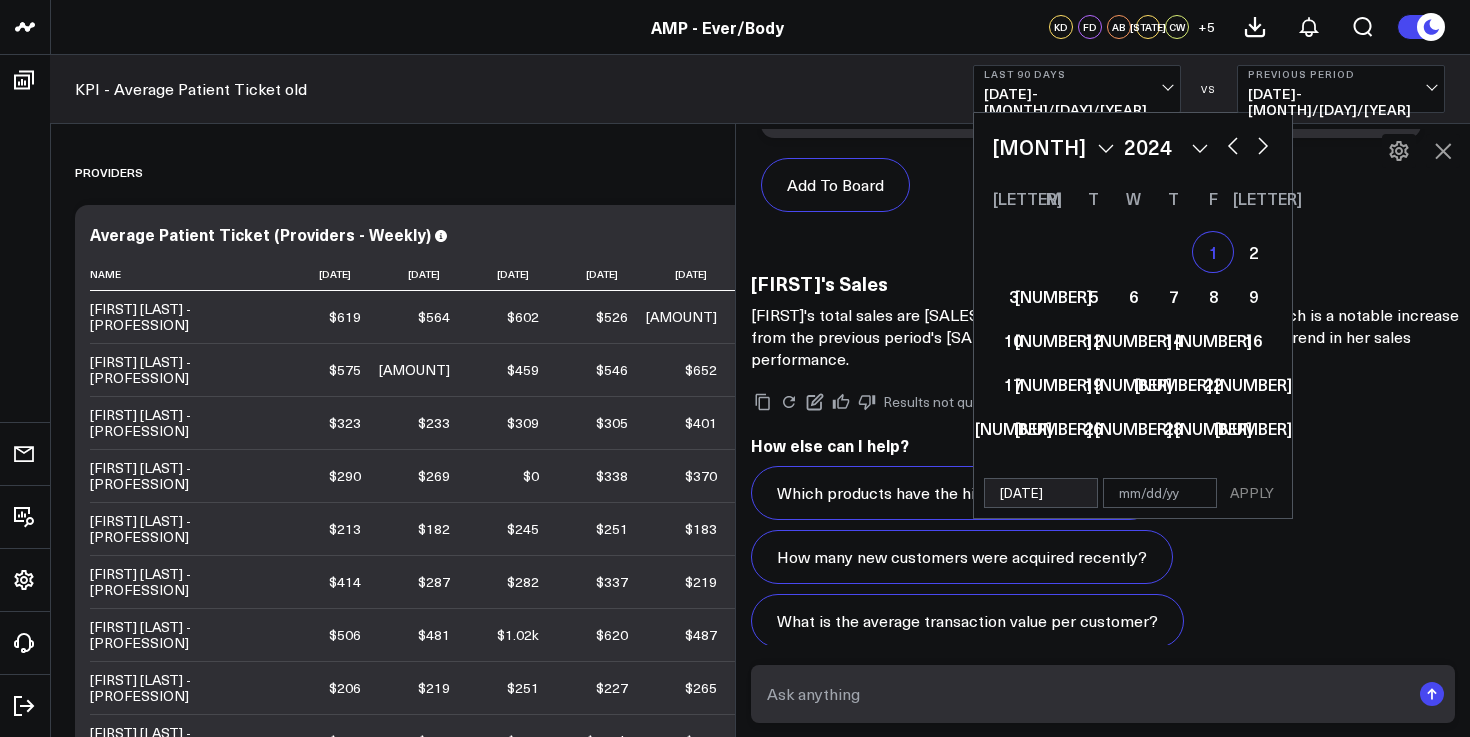 select on "10" 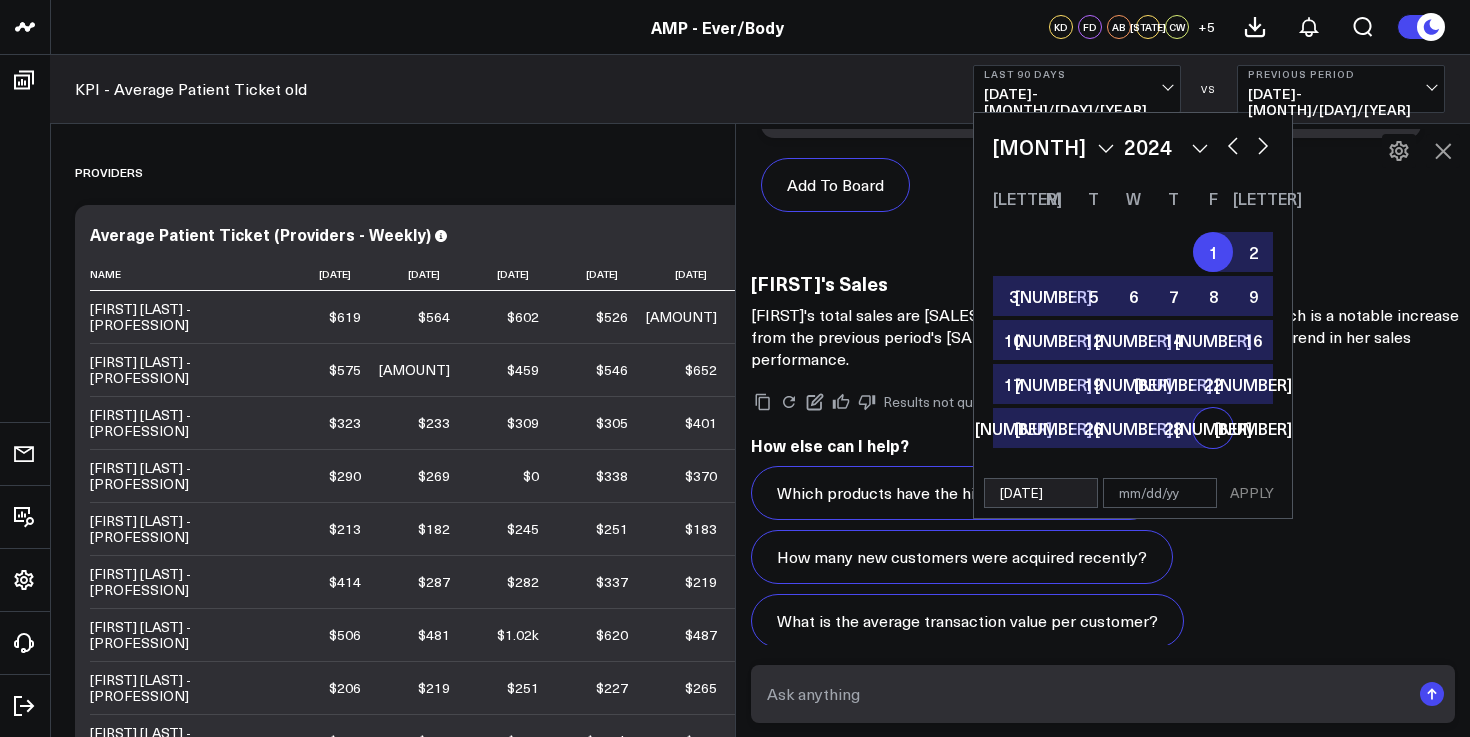 click at bounding box center (1160, 493) 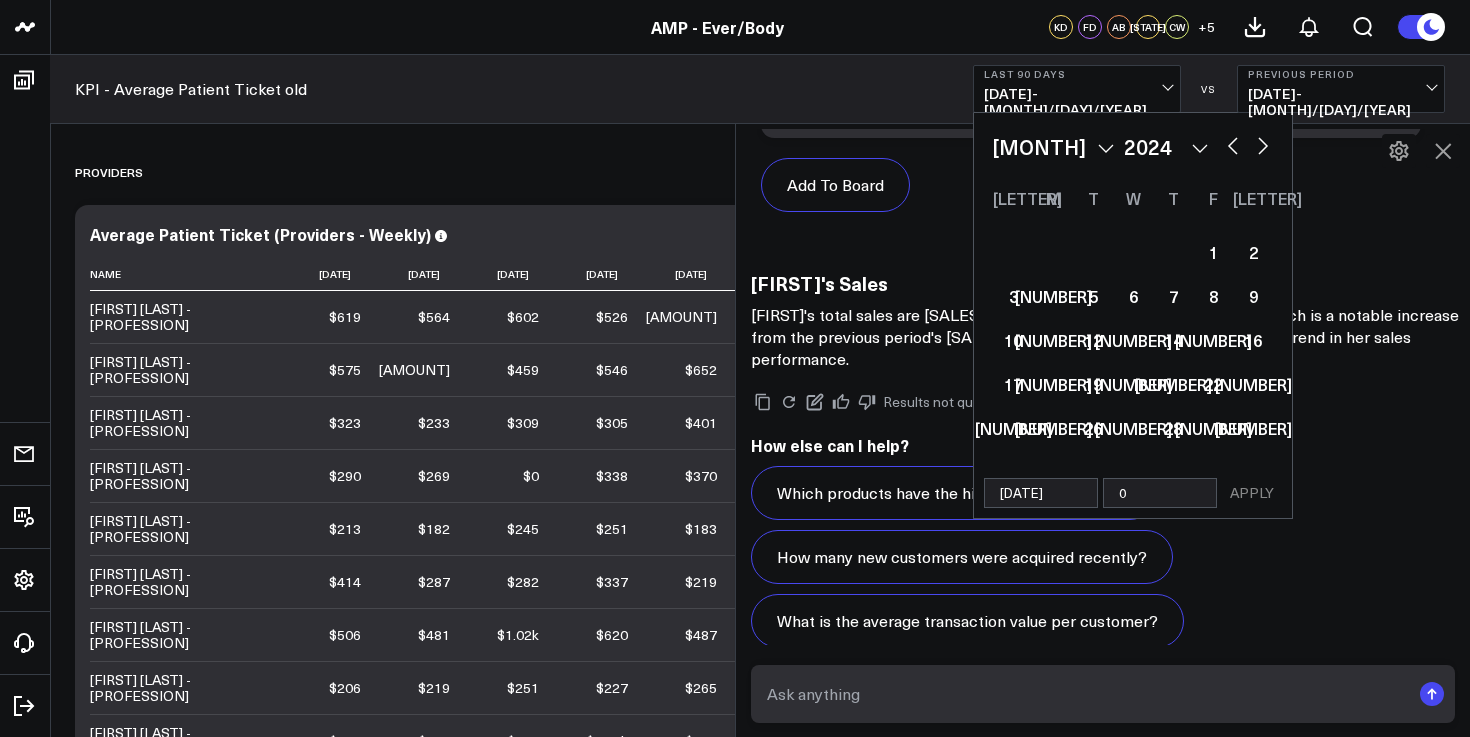 type on "[MONTH]" 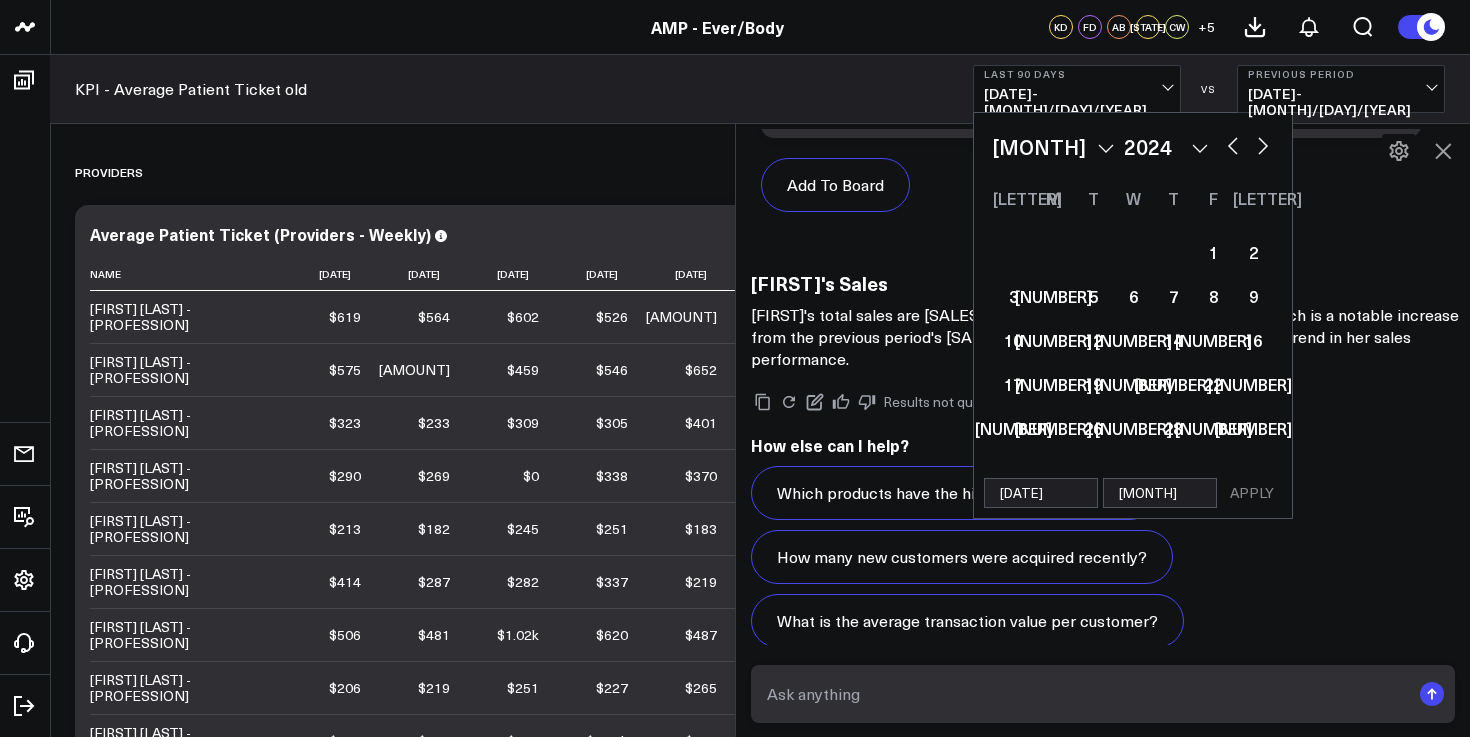 select on "10" 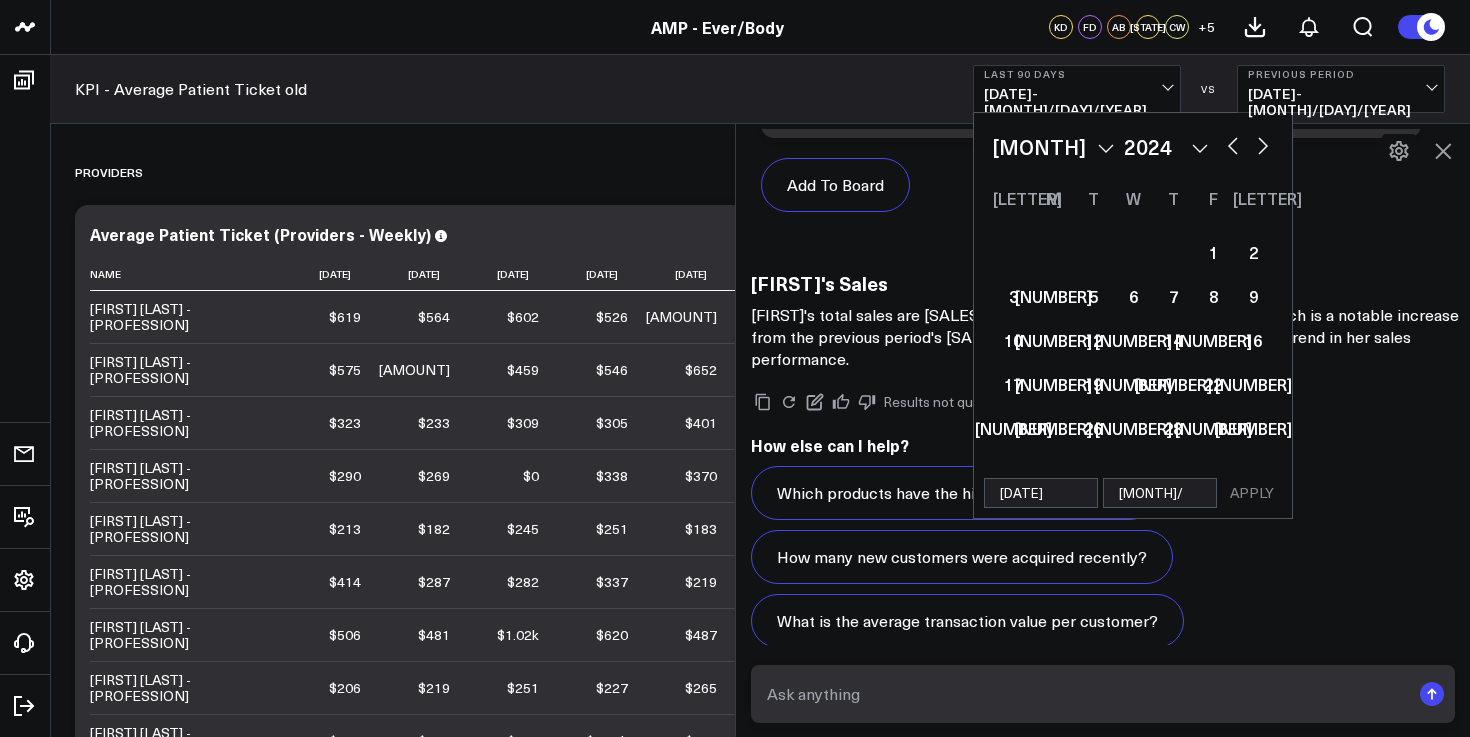 select on "10" 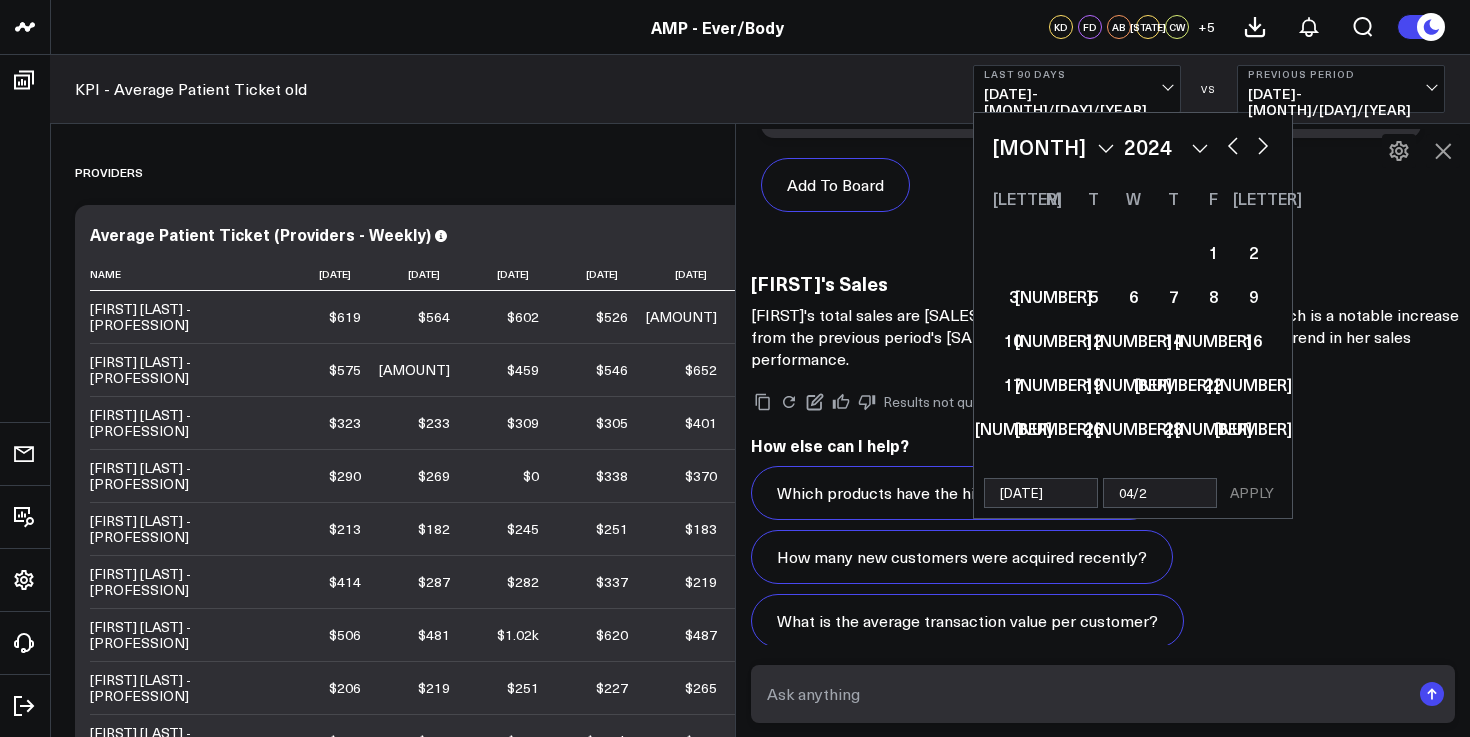 select on "10" 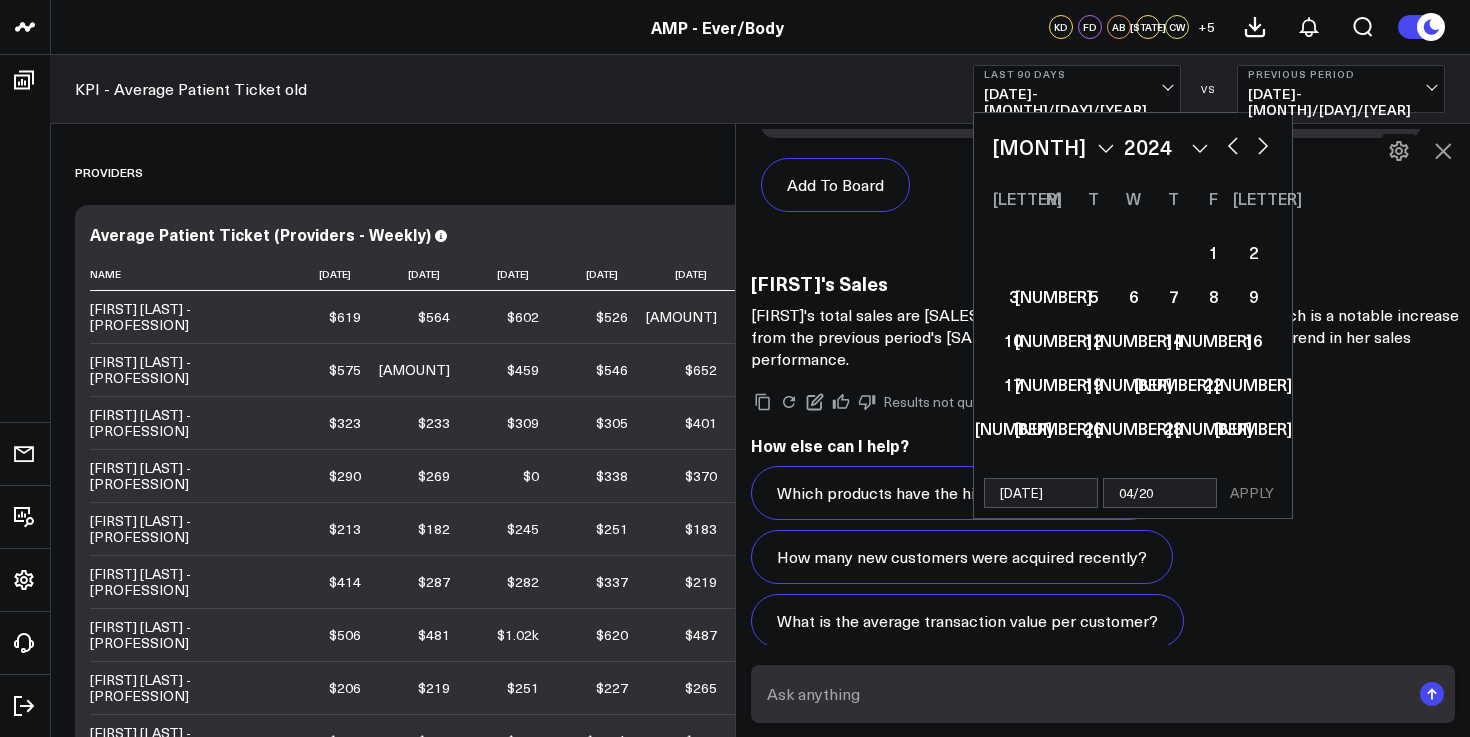 select on "10" 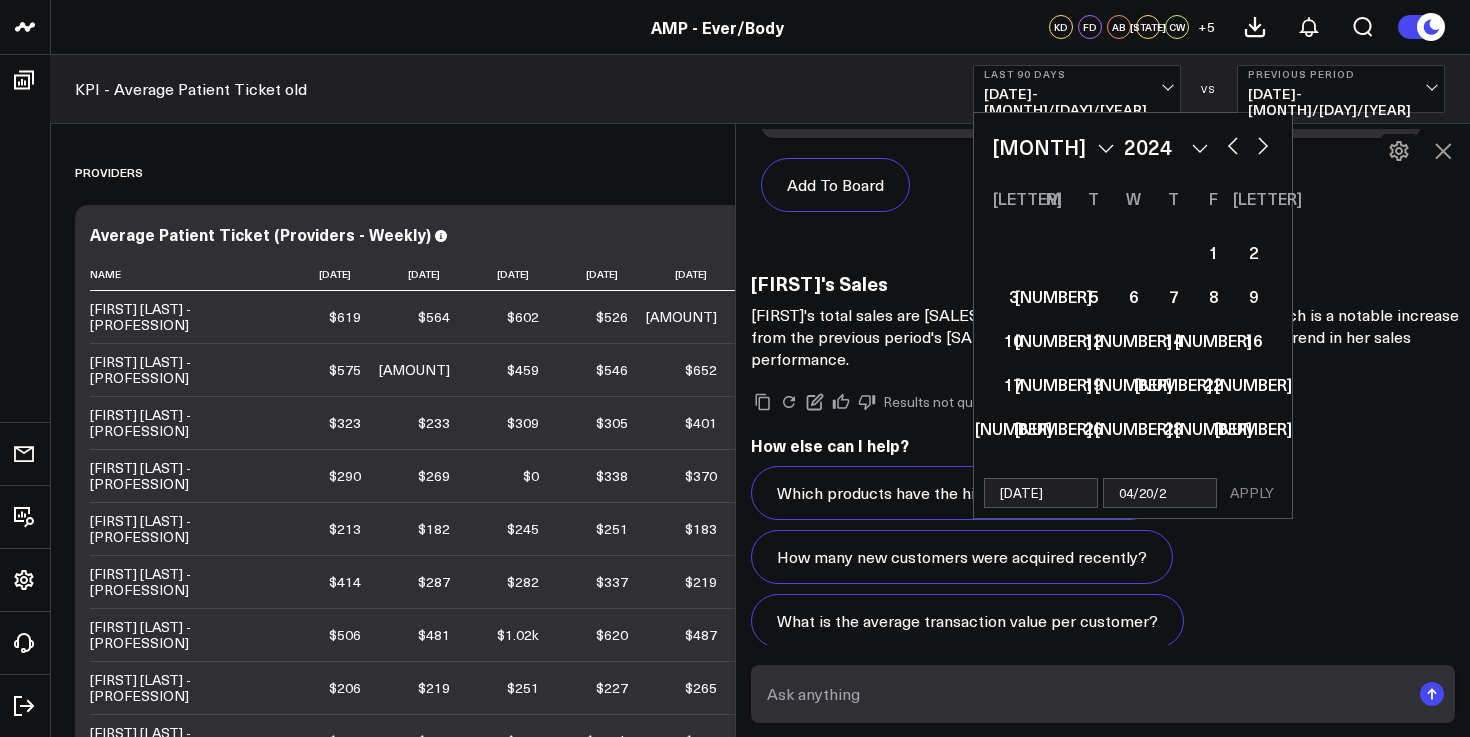 select on "10" 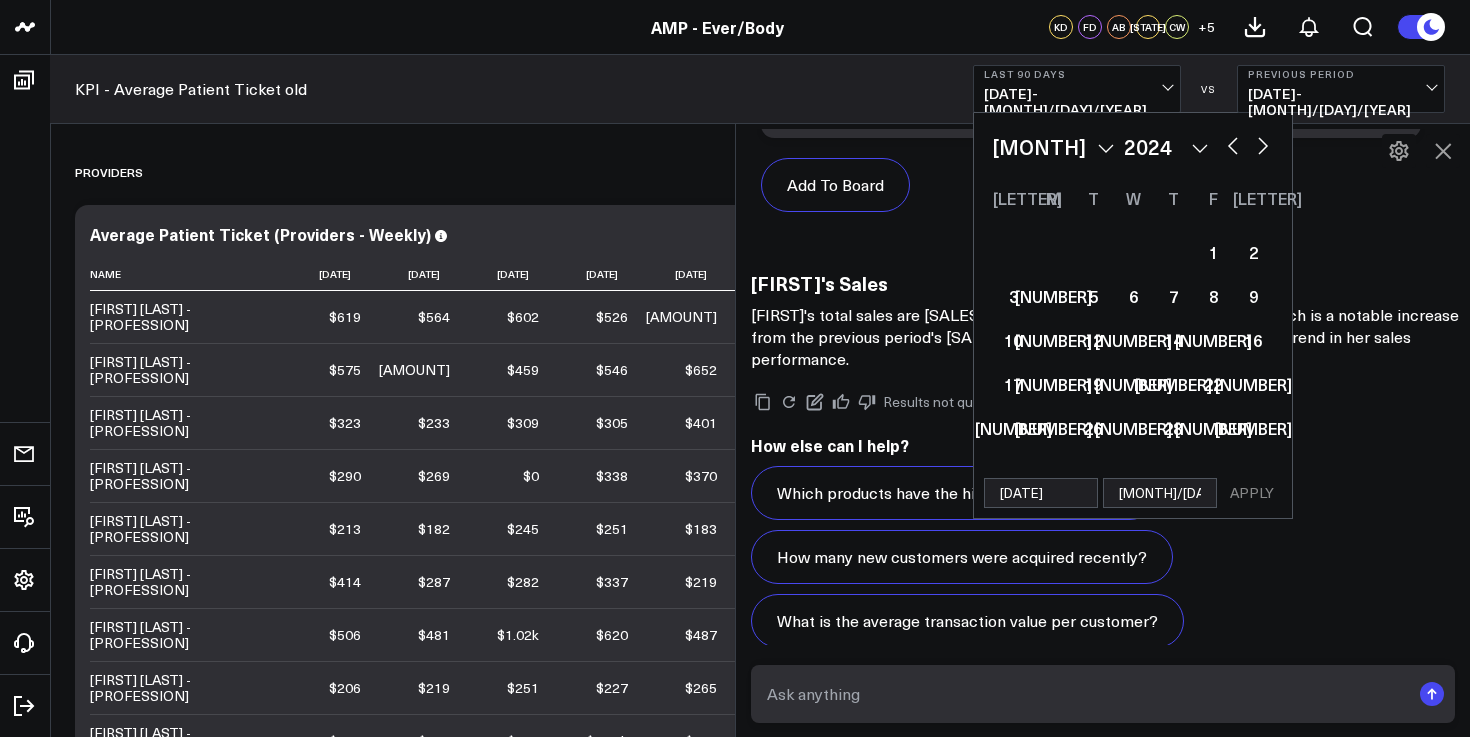 select on "10" 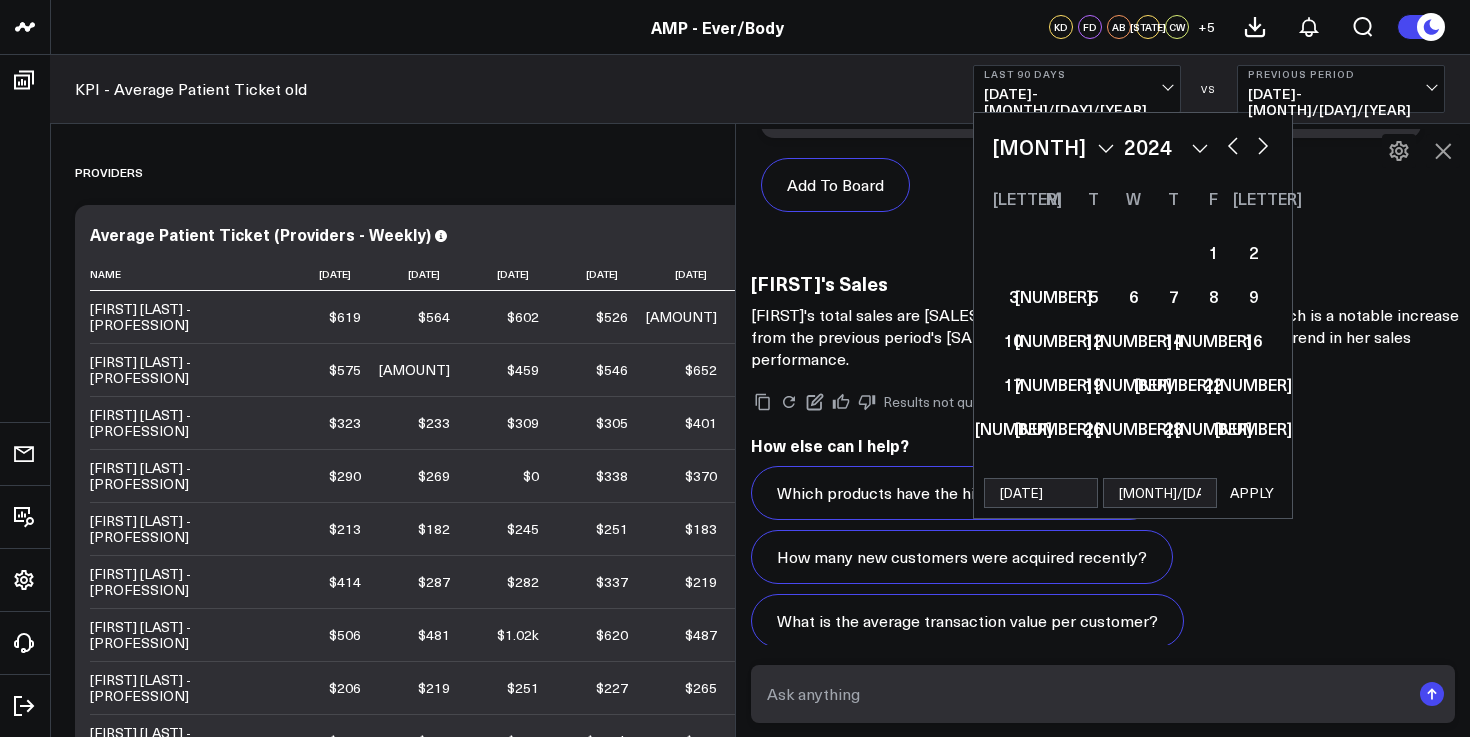 type on "04/20/2" 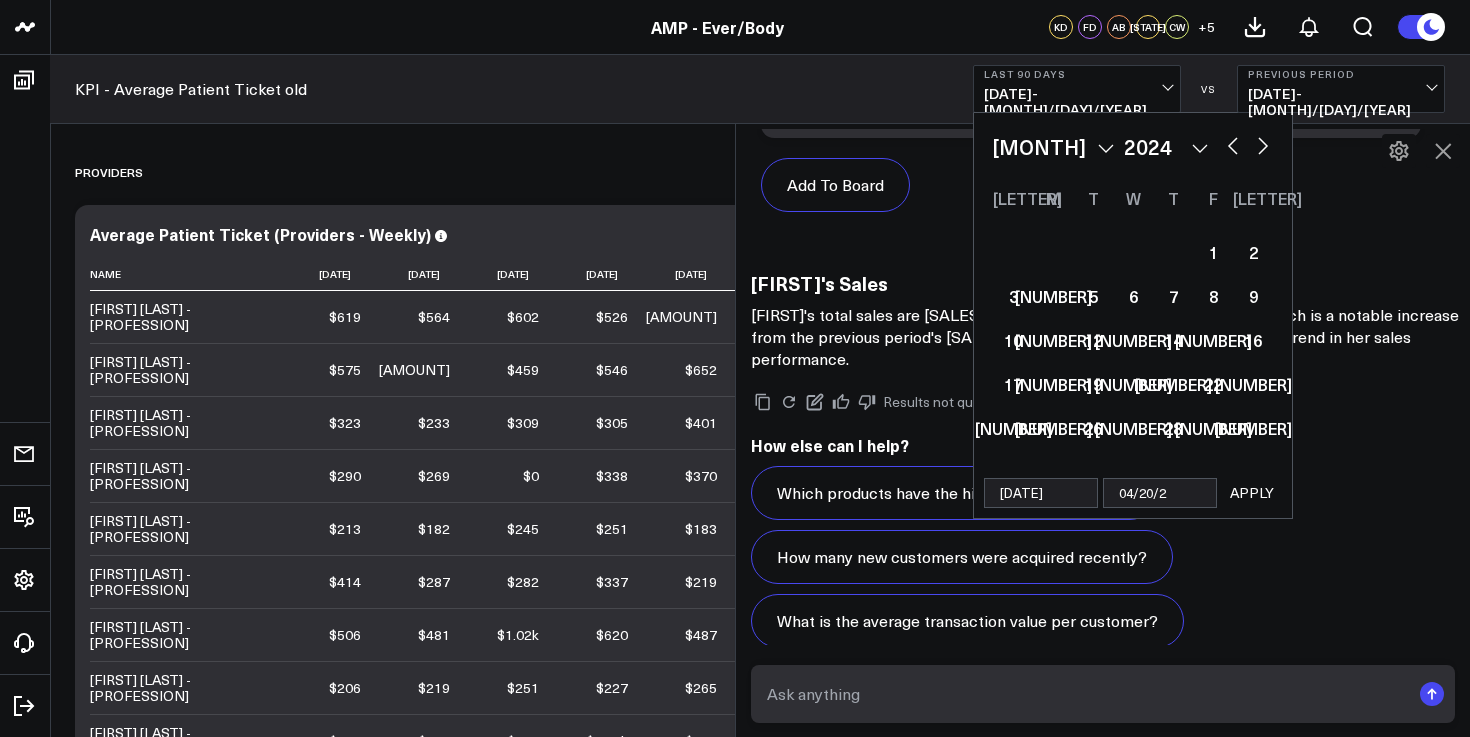 select on "10" 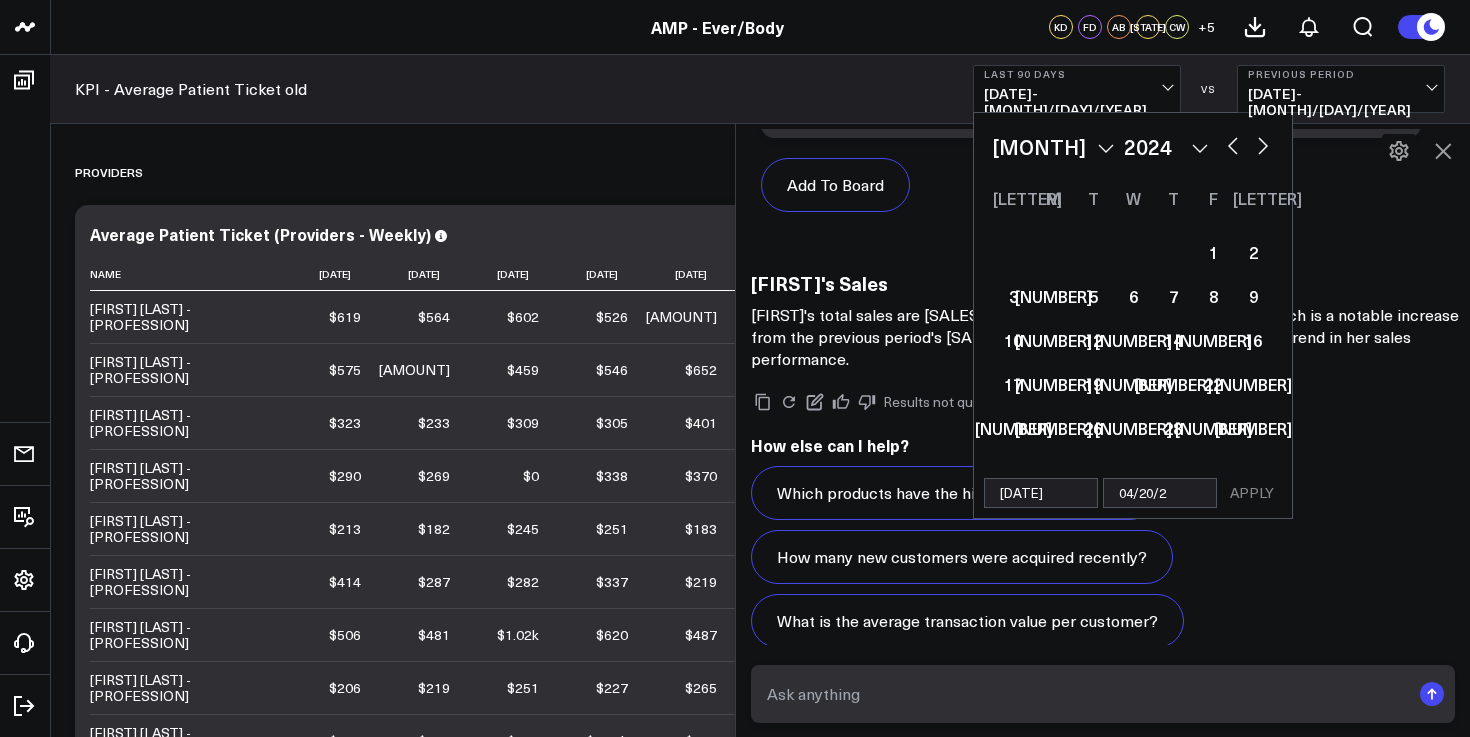 type on "[DATE]" 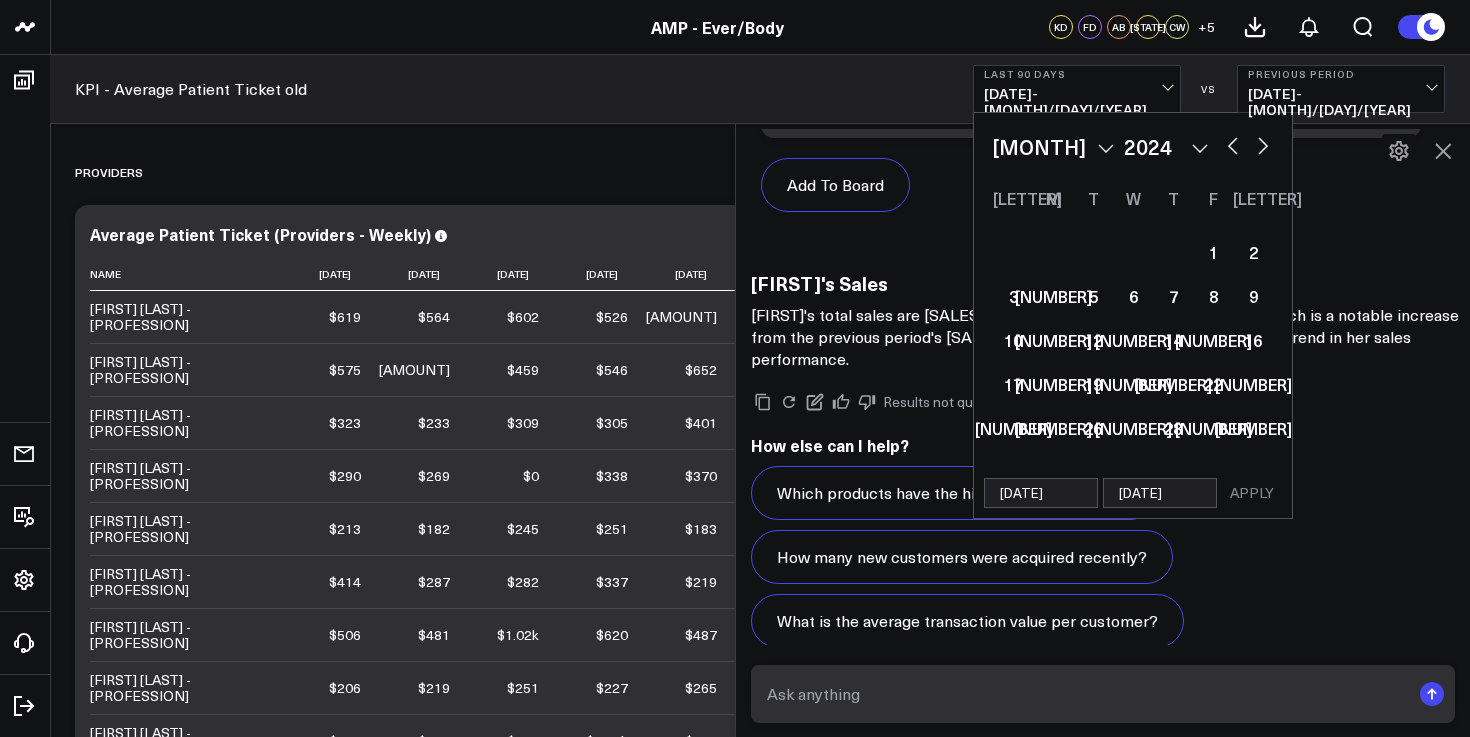 select on "10" 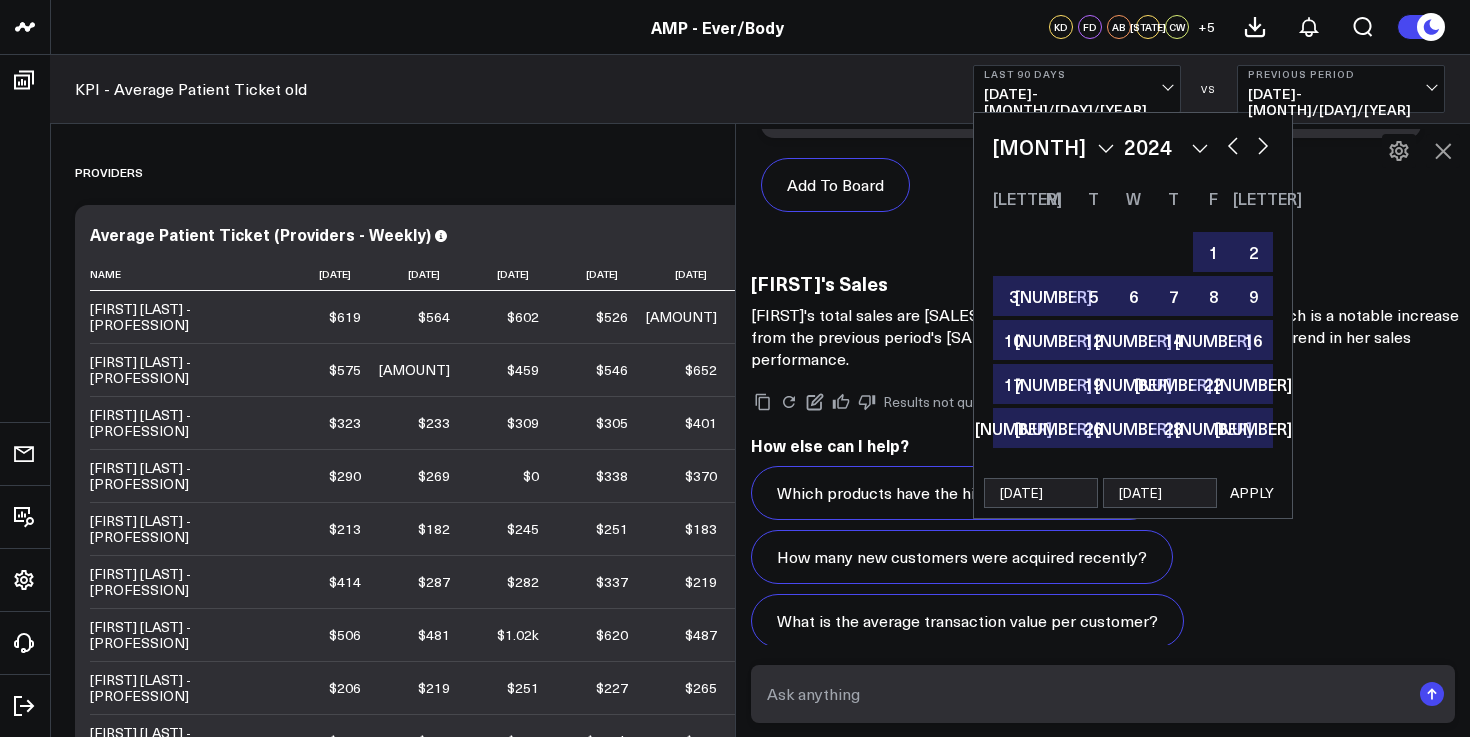 type on "[DATE]" 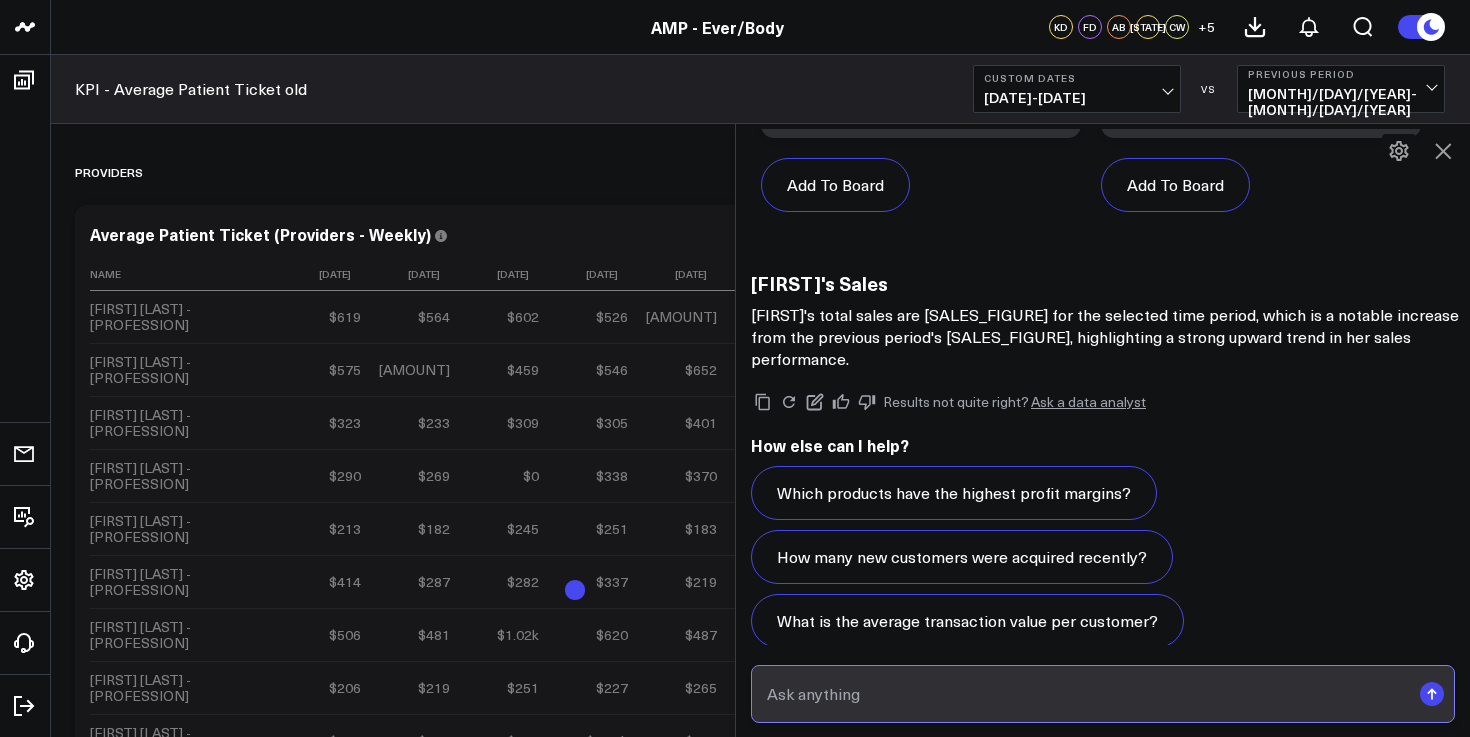 click at bounding box center [1086, 694] 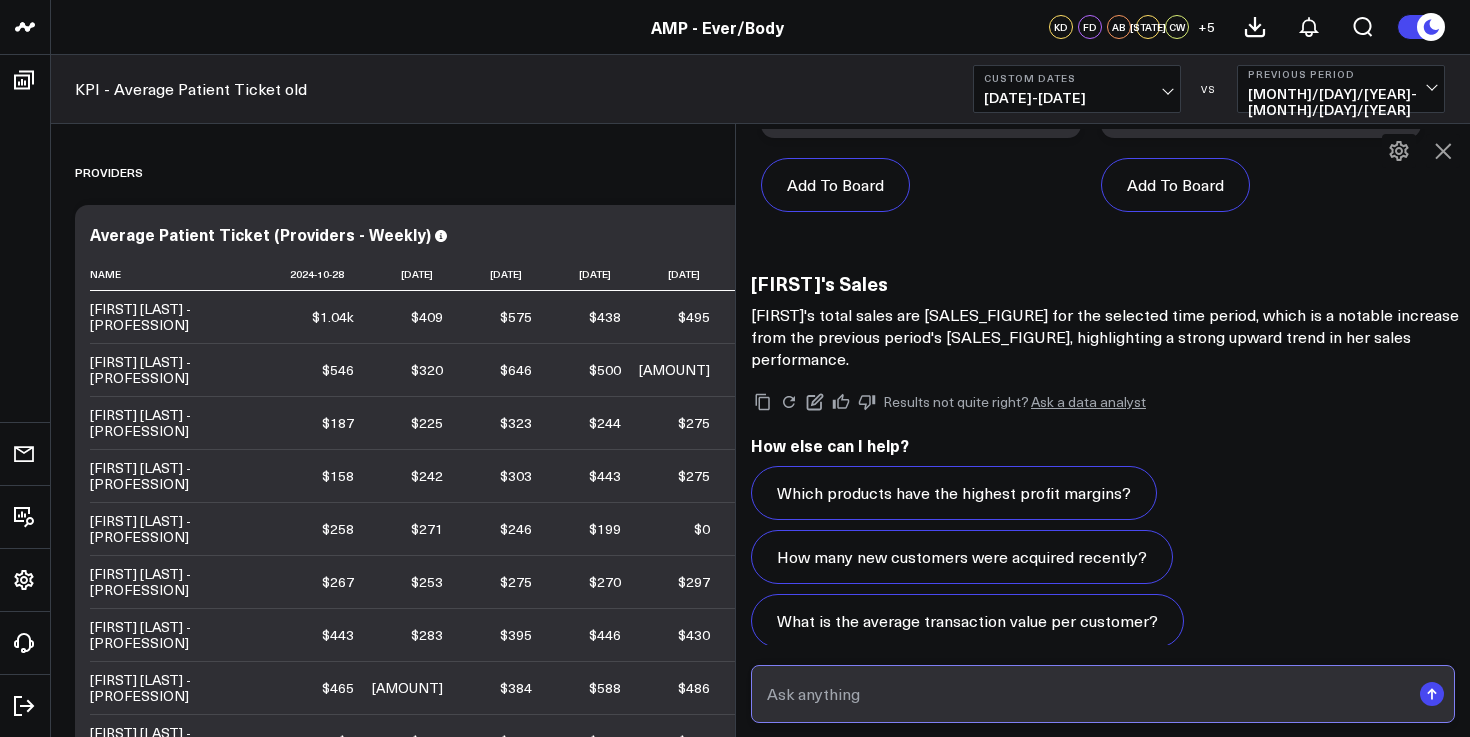 click at bounding box center [1086, 694] 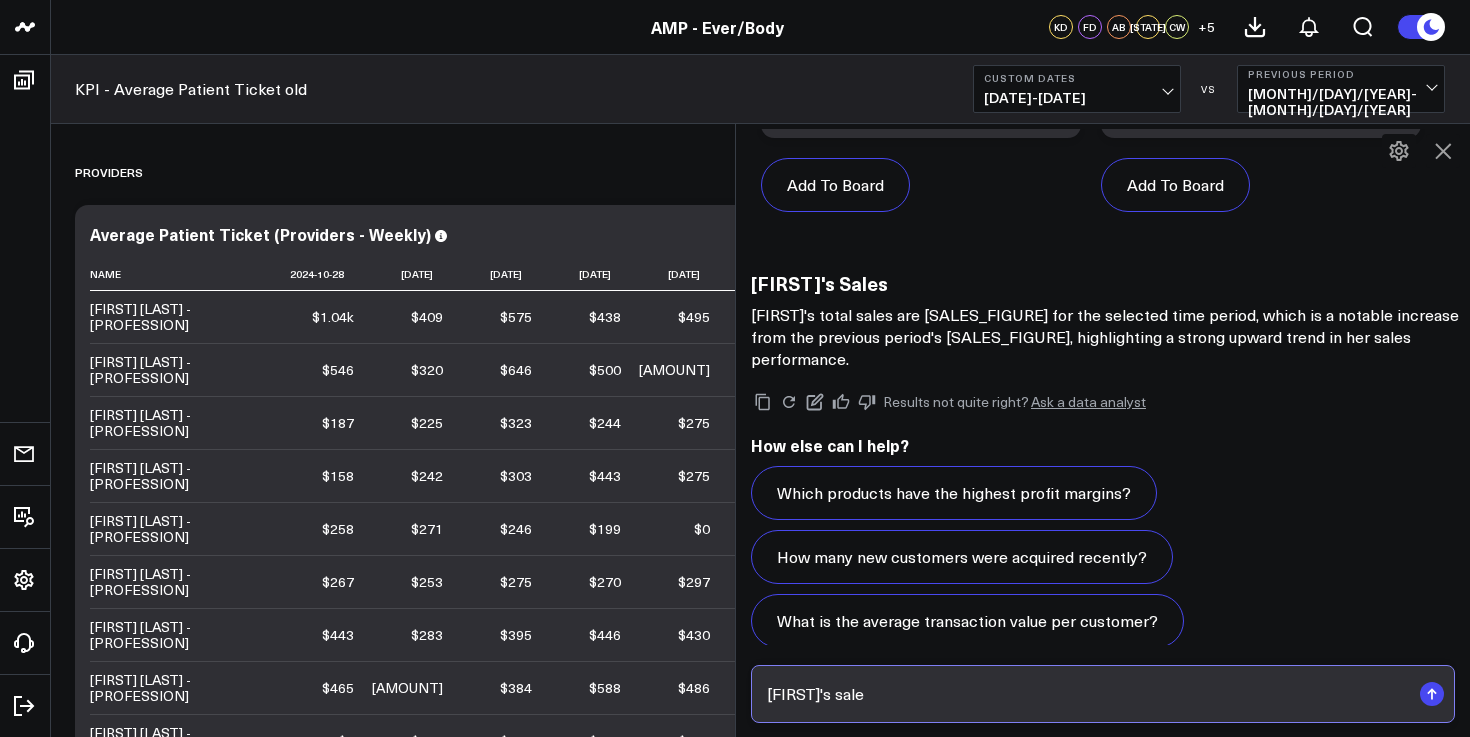 type on "[FIRST]'s sales" 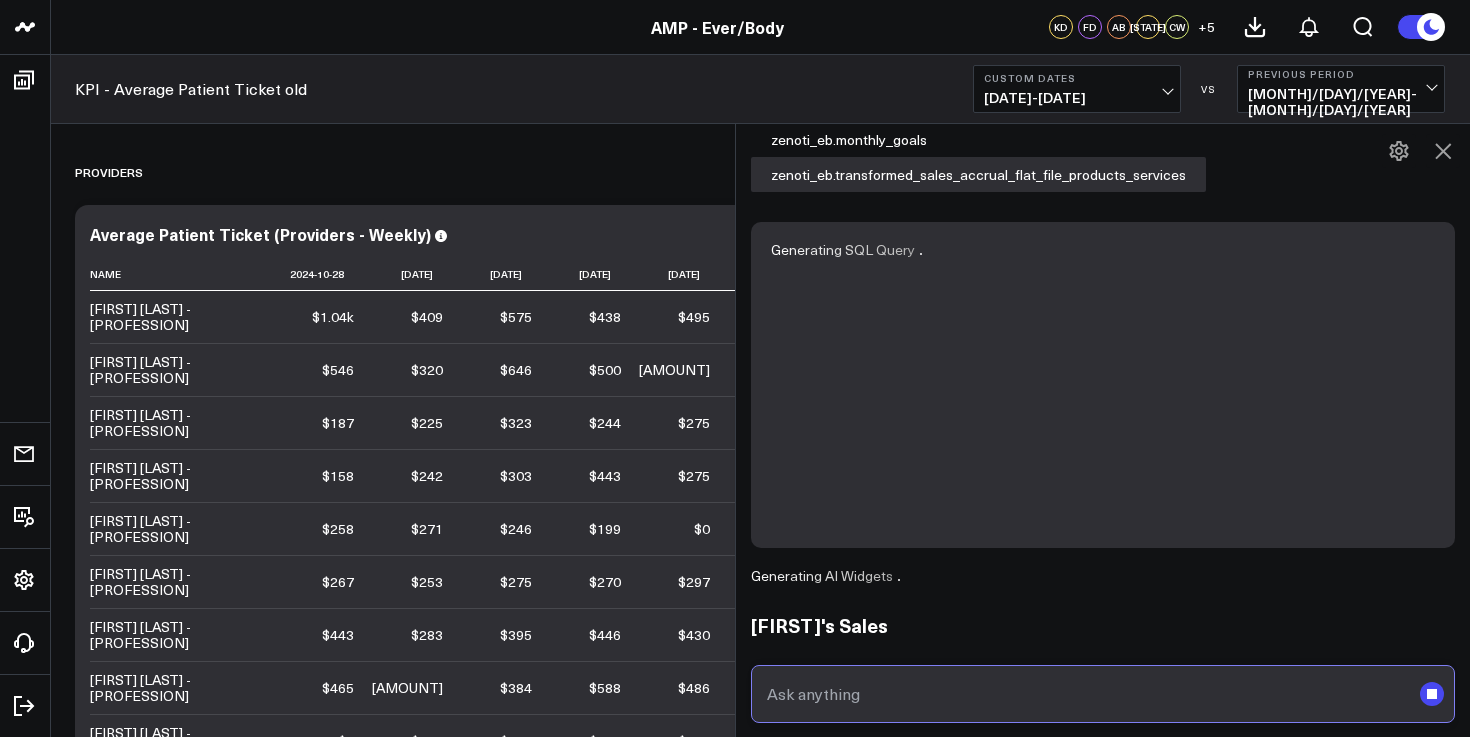 scroll, scrollTop: 4426, scrollLeft: 0, axis: vertical 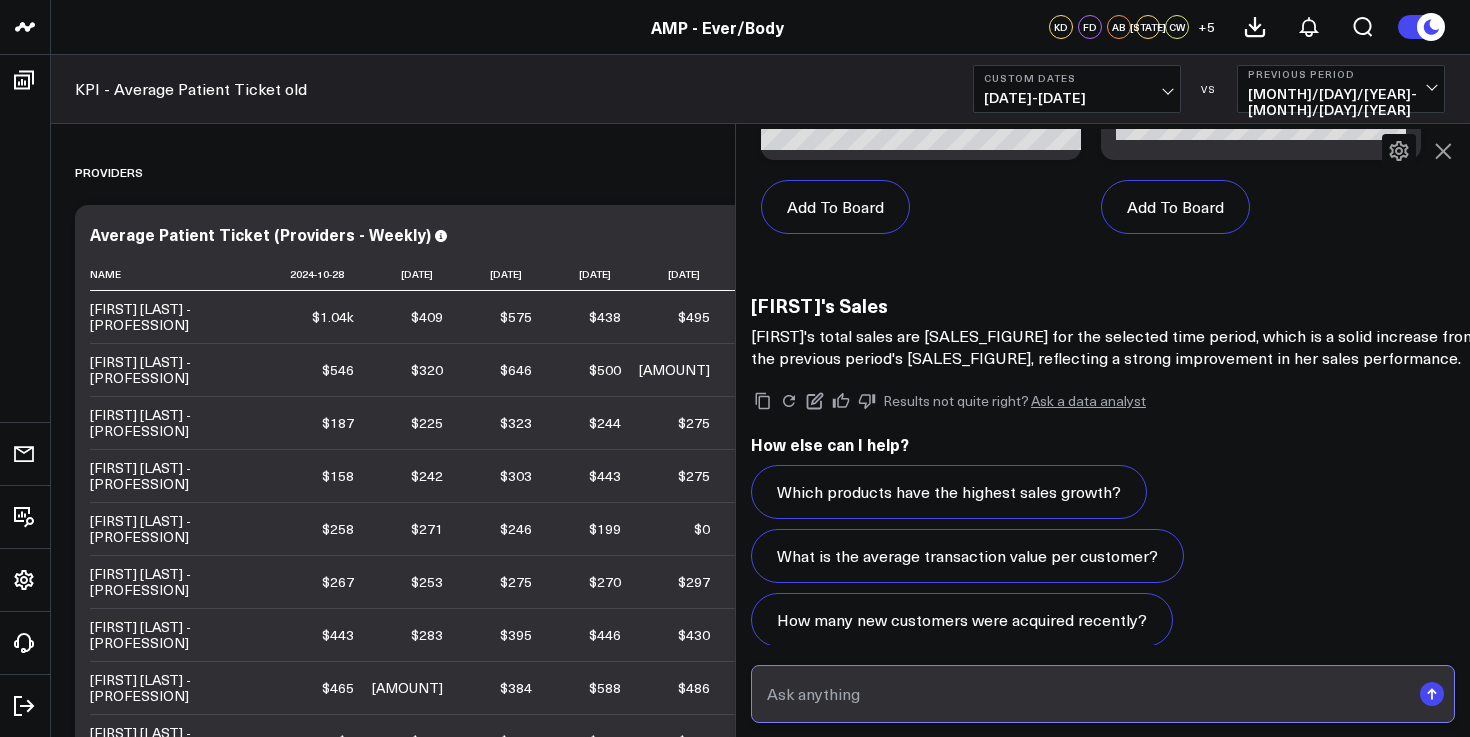 click at bounding box center (1086, 694) 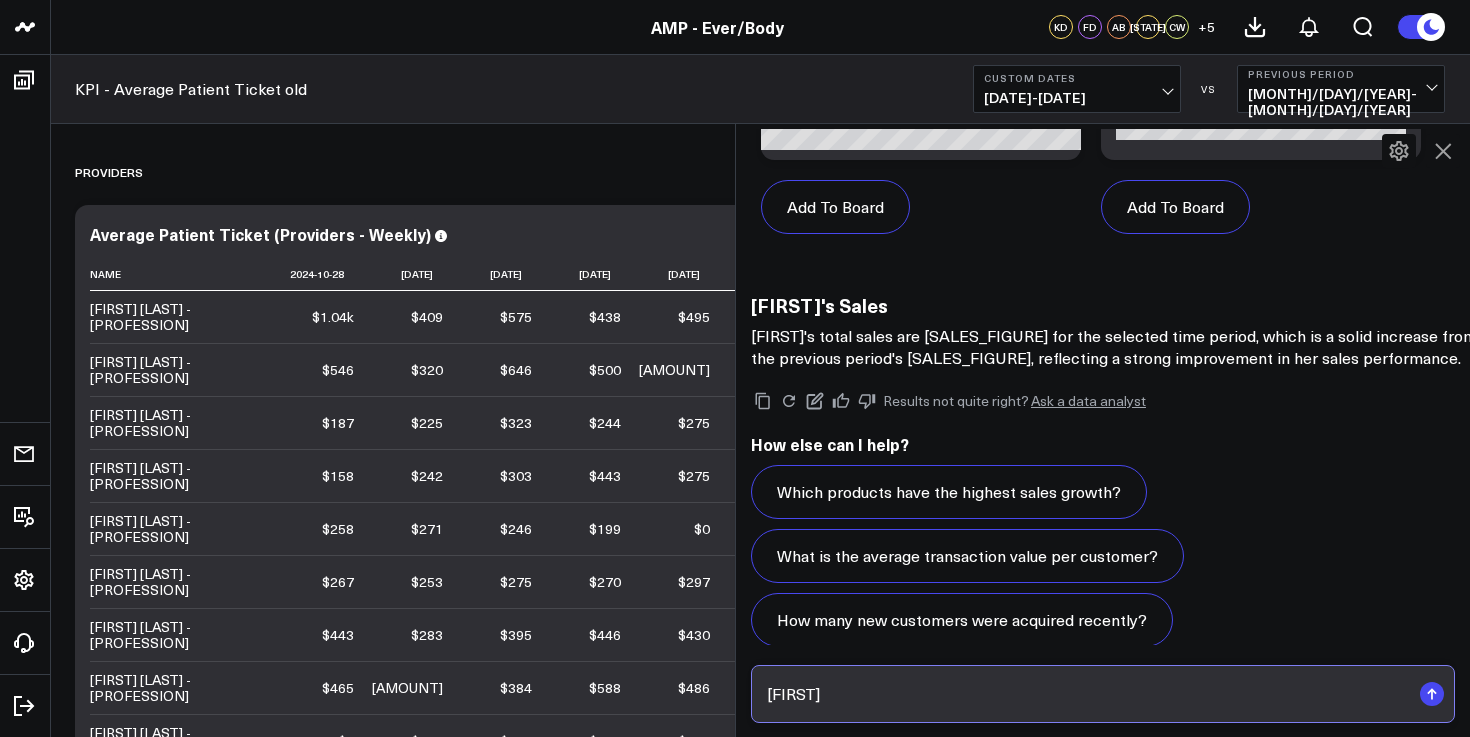 type on "[FIRST]" 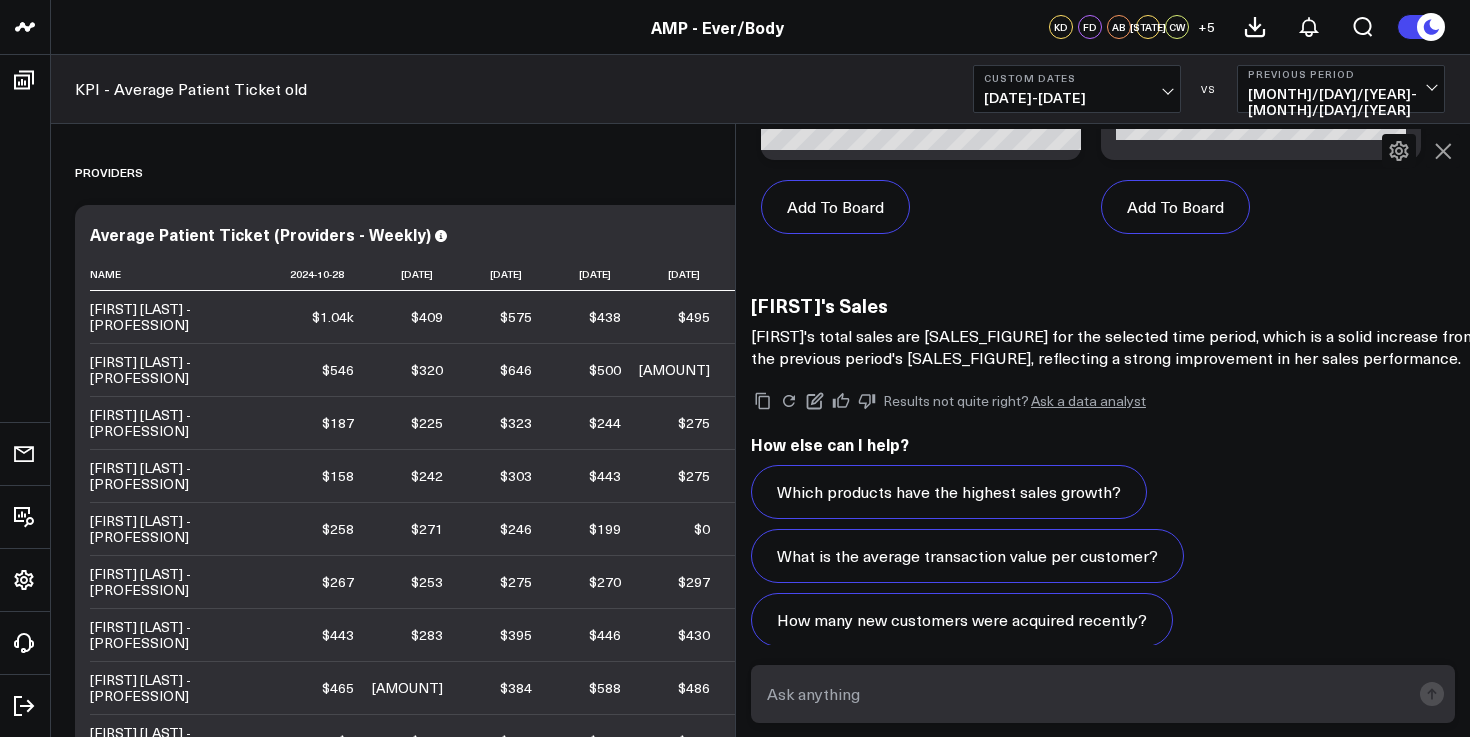 click on "[MONTH]/[DAY]/[YEAR]  -  [MONTH]/[DAY]/[YEAR]" at bounding box center [1077, 98] 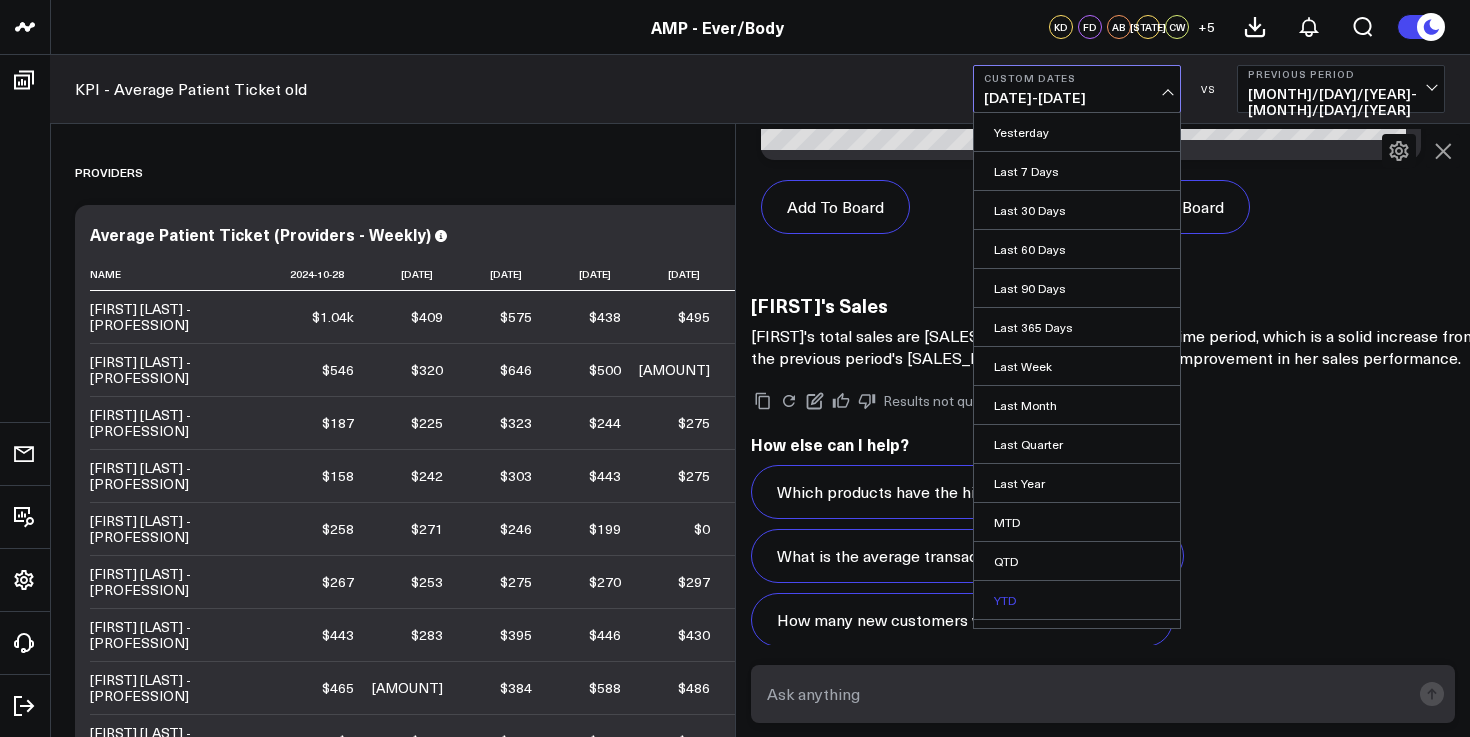 scroll, scrollTop: 30, scrollLeft: 0, axis: vertical 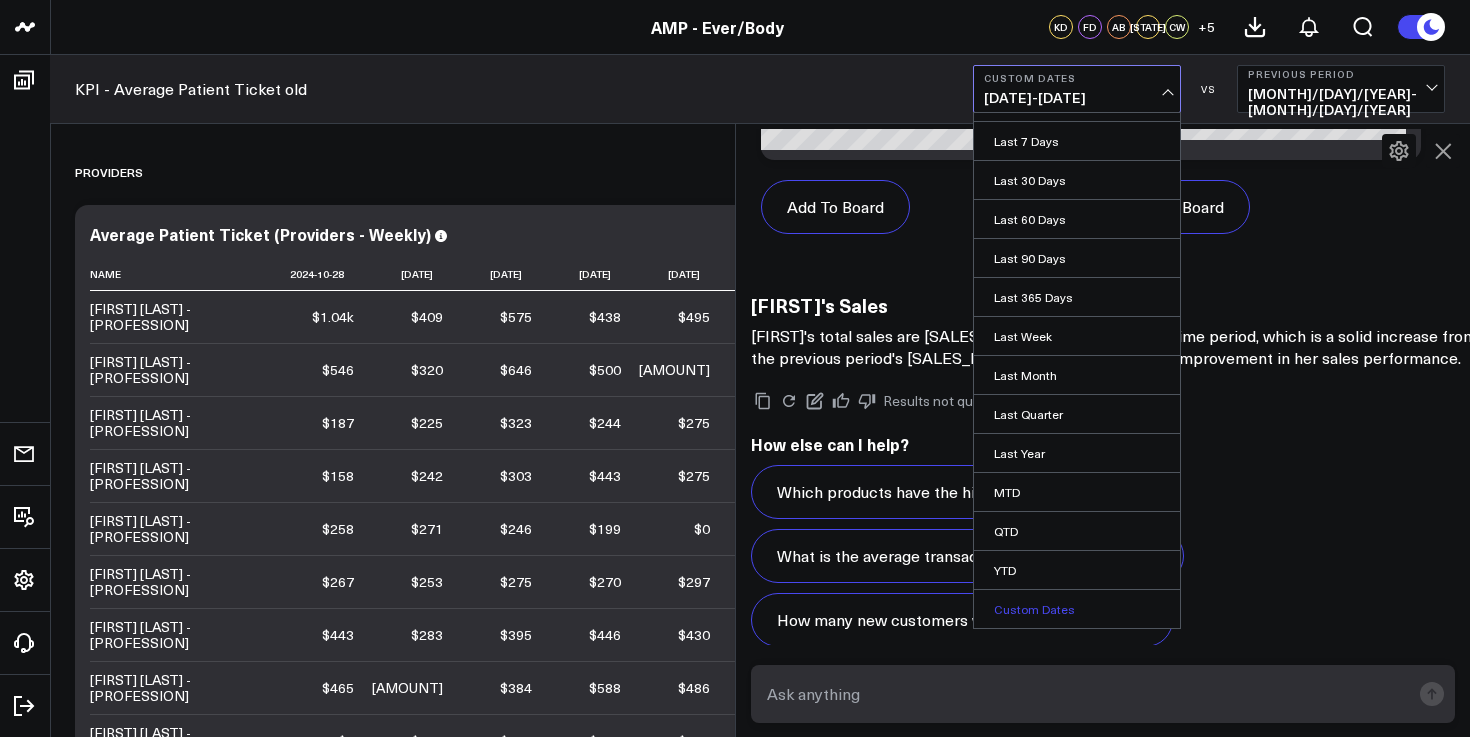 click on "Custom Dates" at bounding box center (1077, 609) 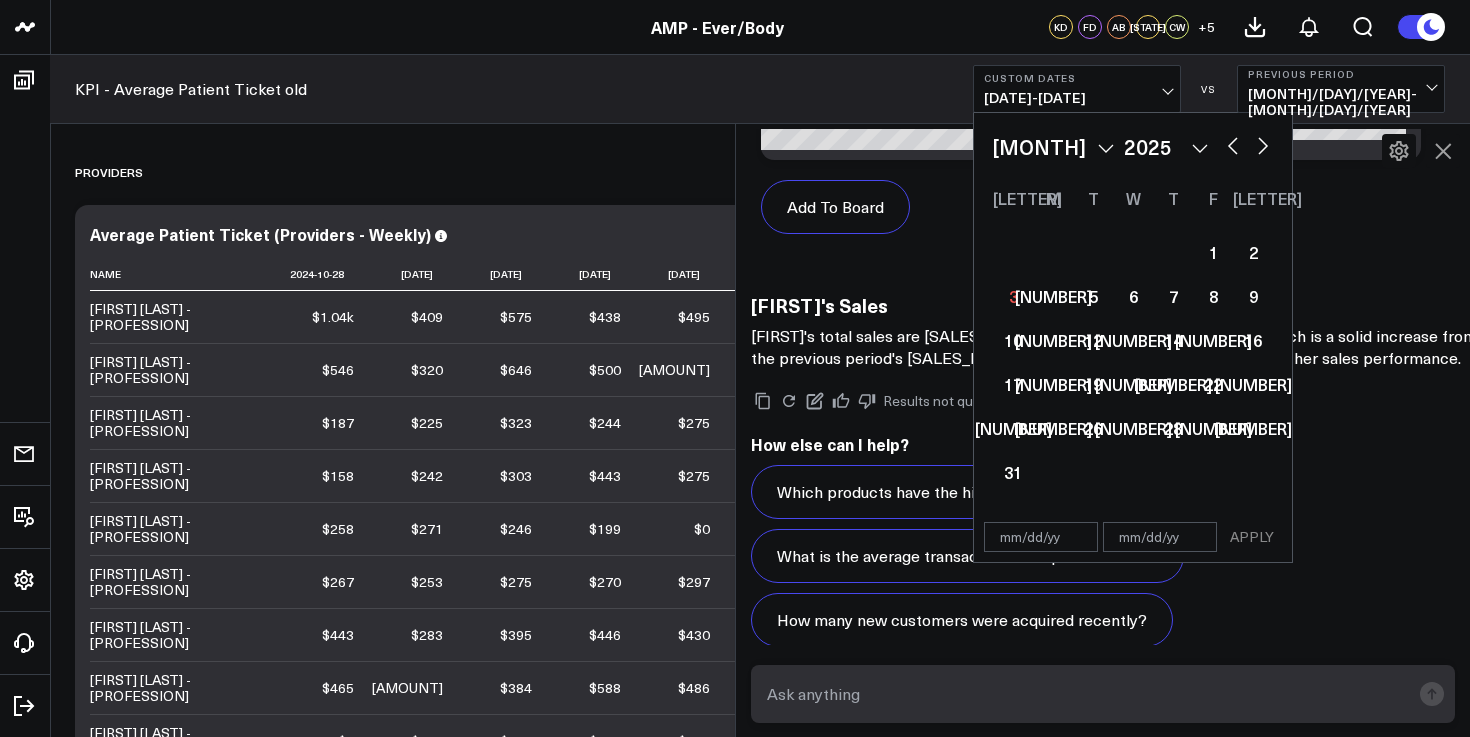 click at bounding box center [1041, 537] 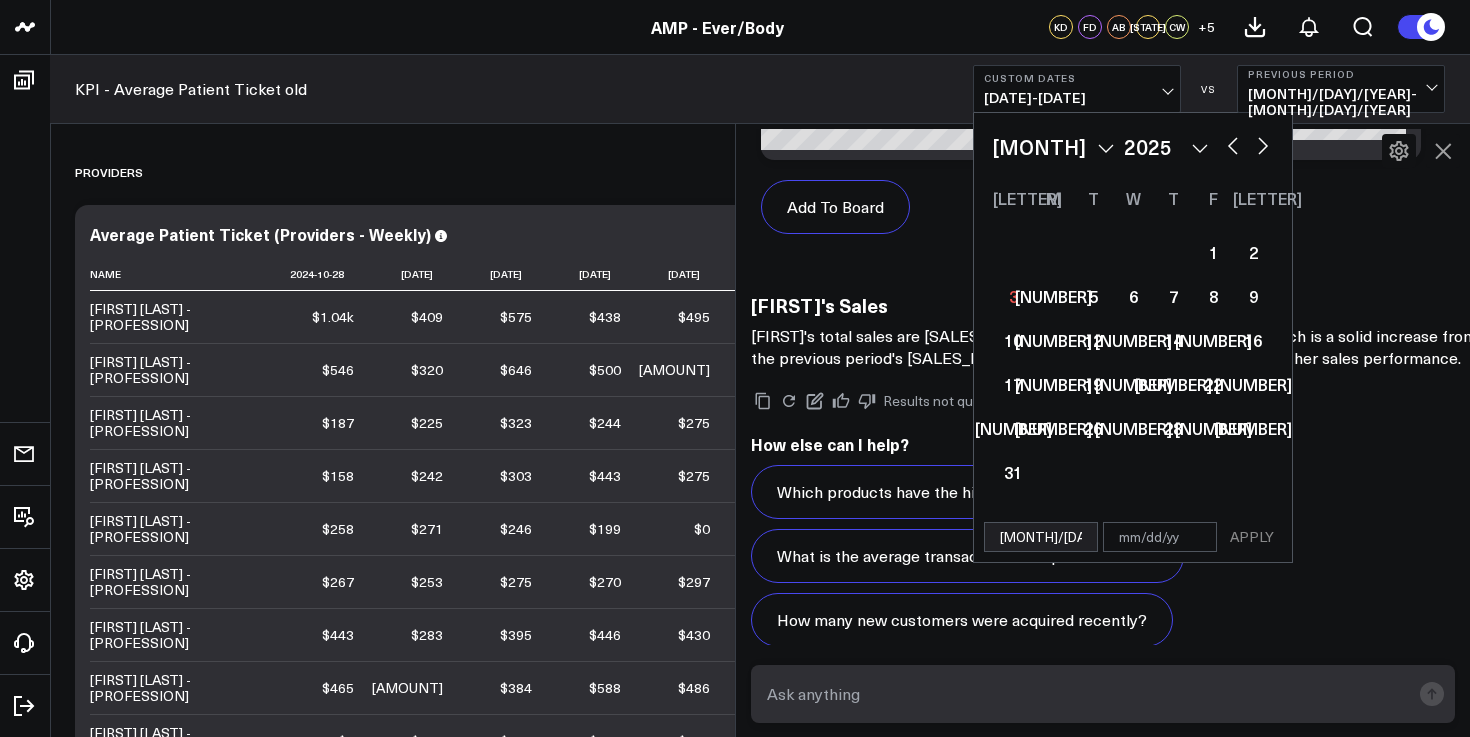 type on "[DATE]" 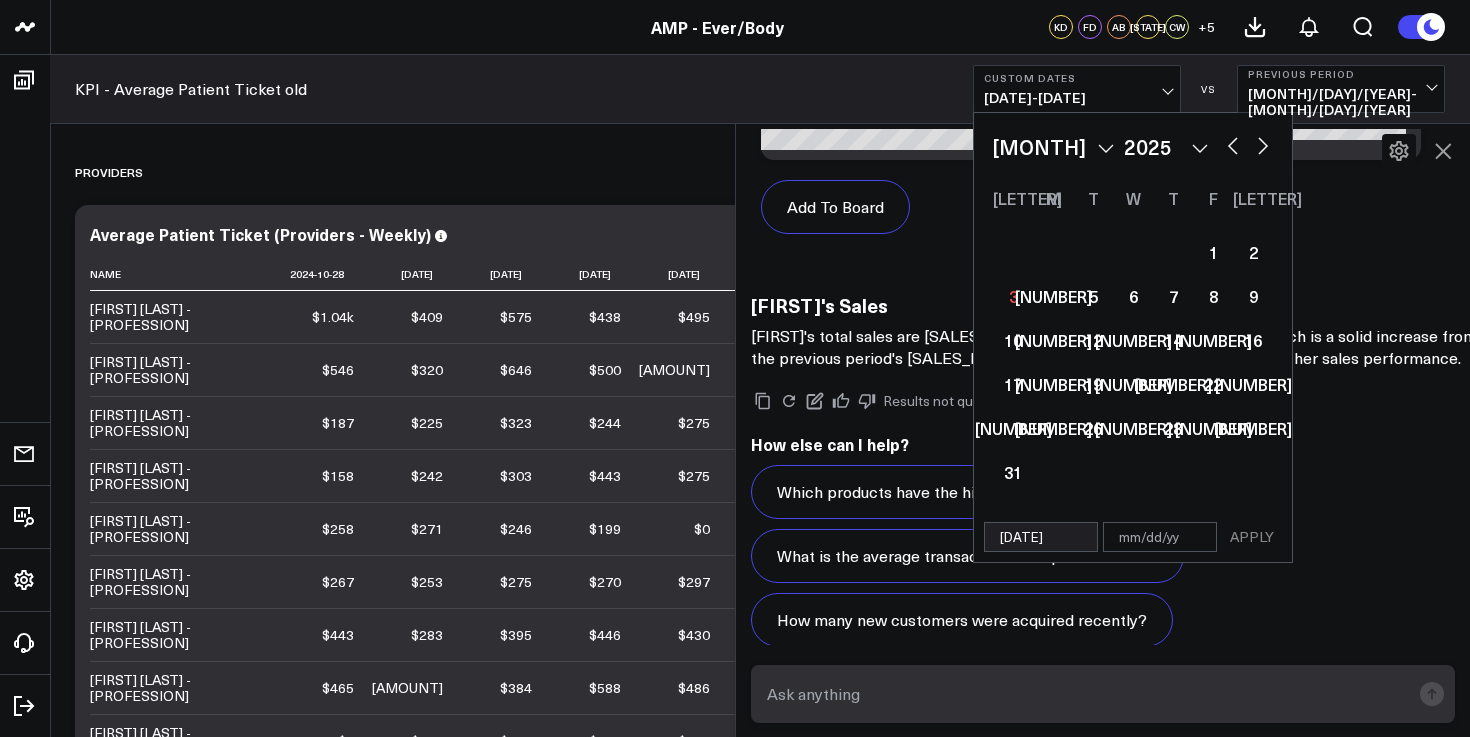 select on "10" 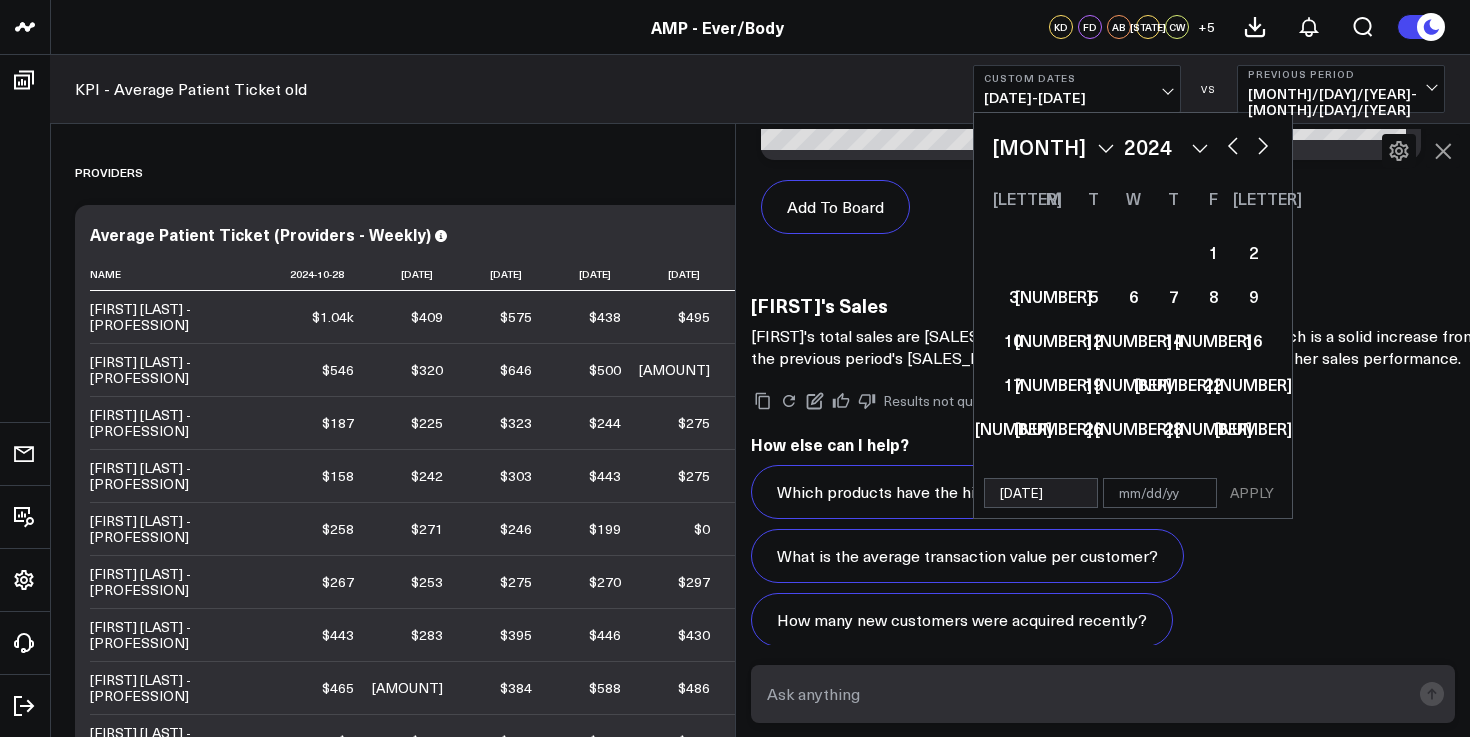 type on "[DATE]" 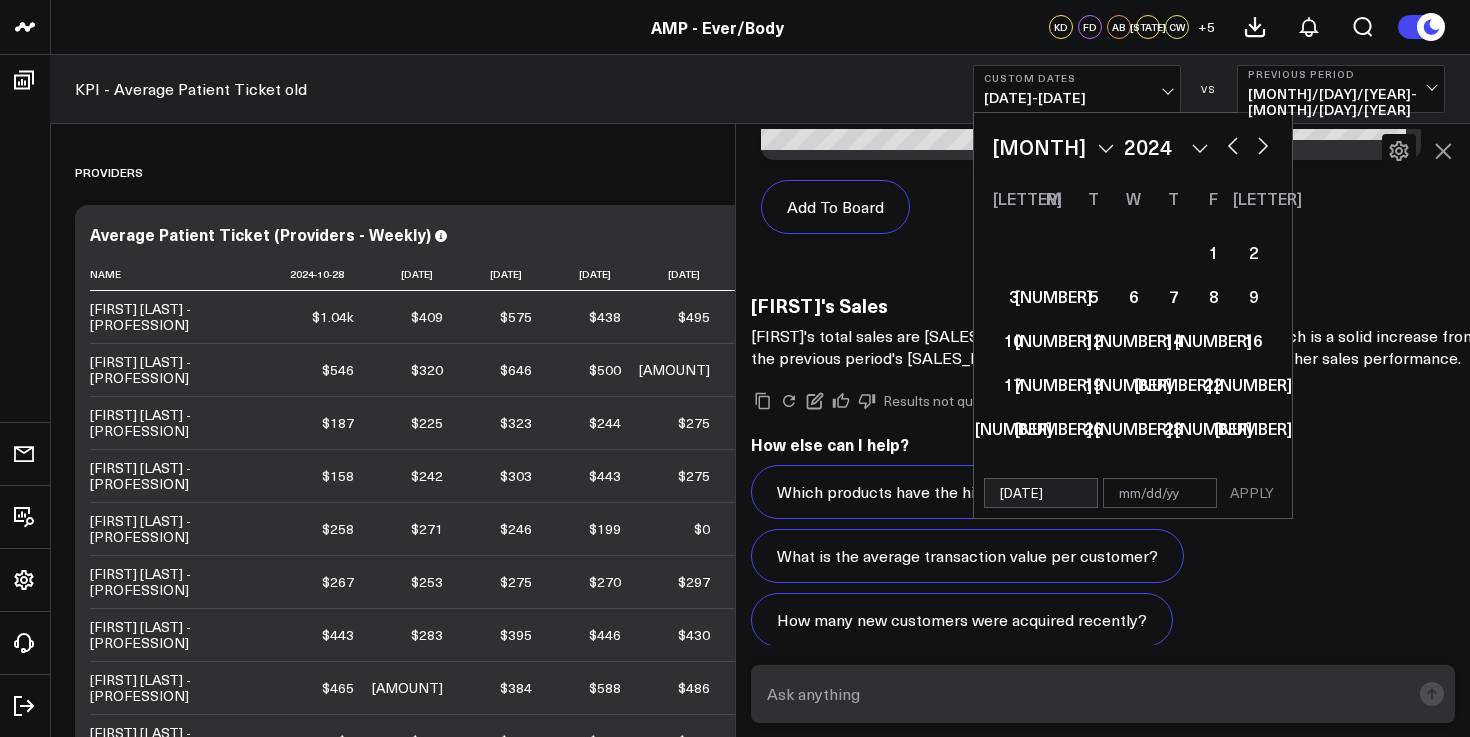 type on "0" 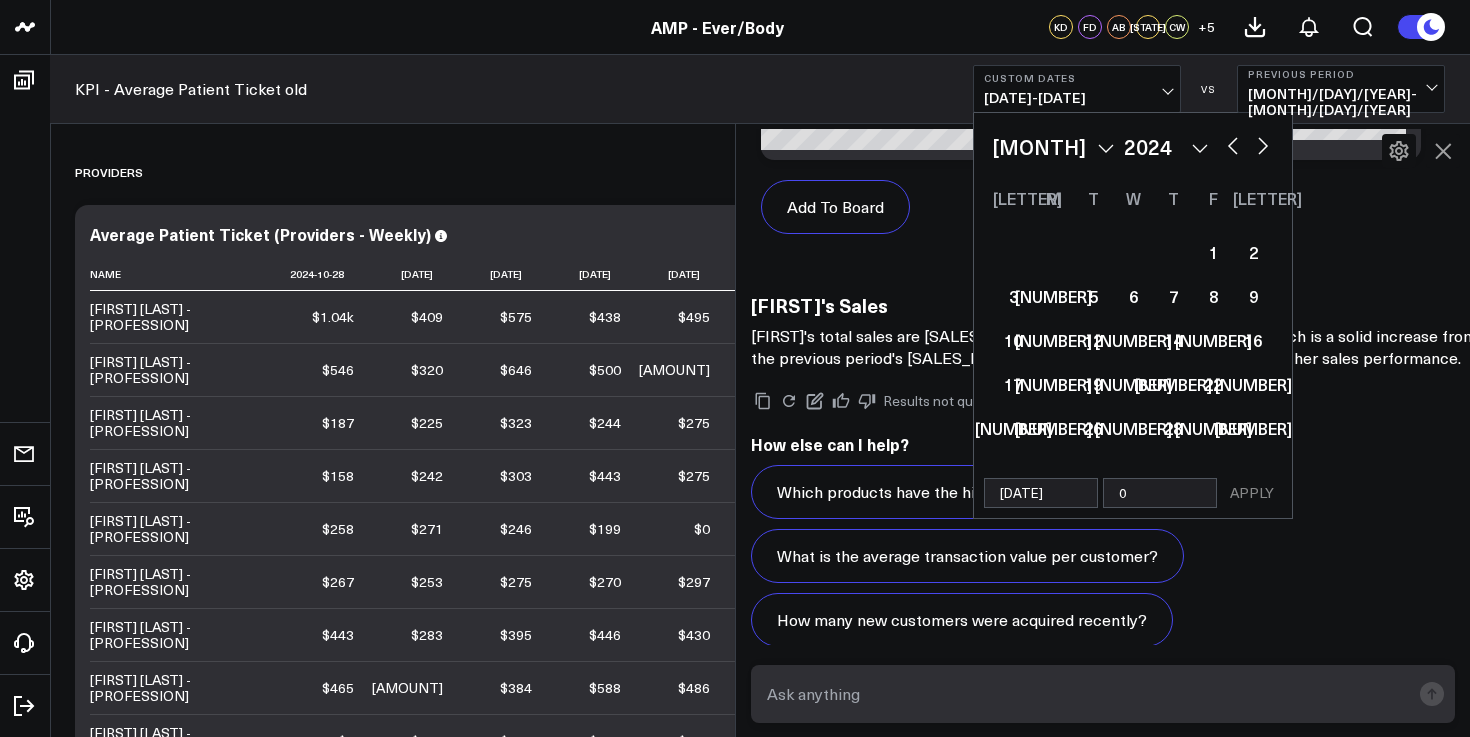 select on "10" 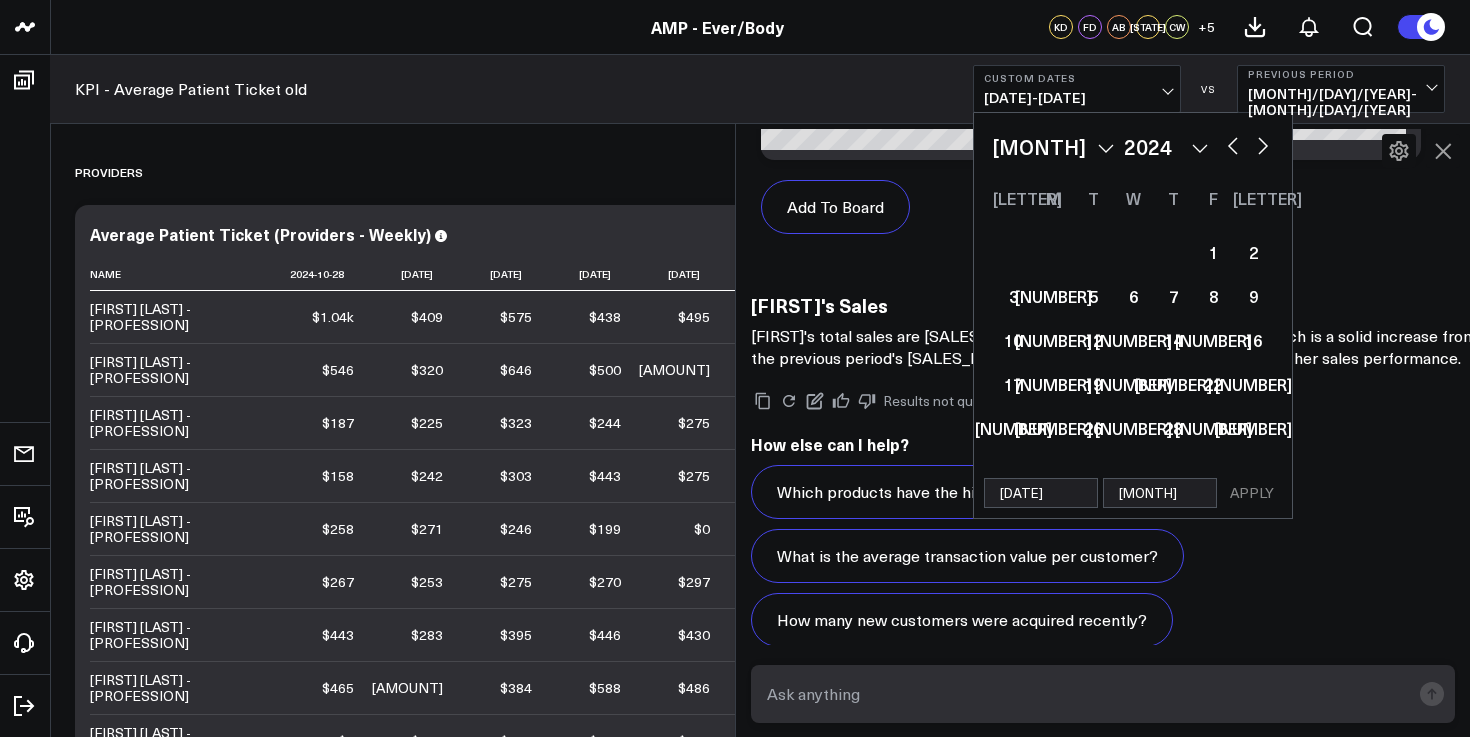 select on "10" 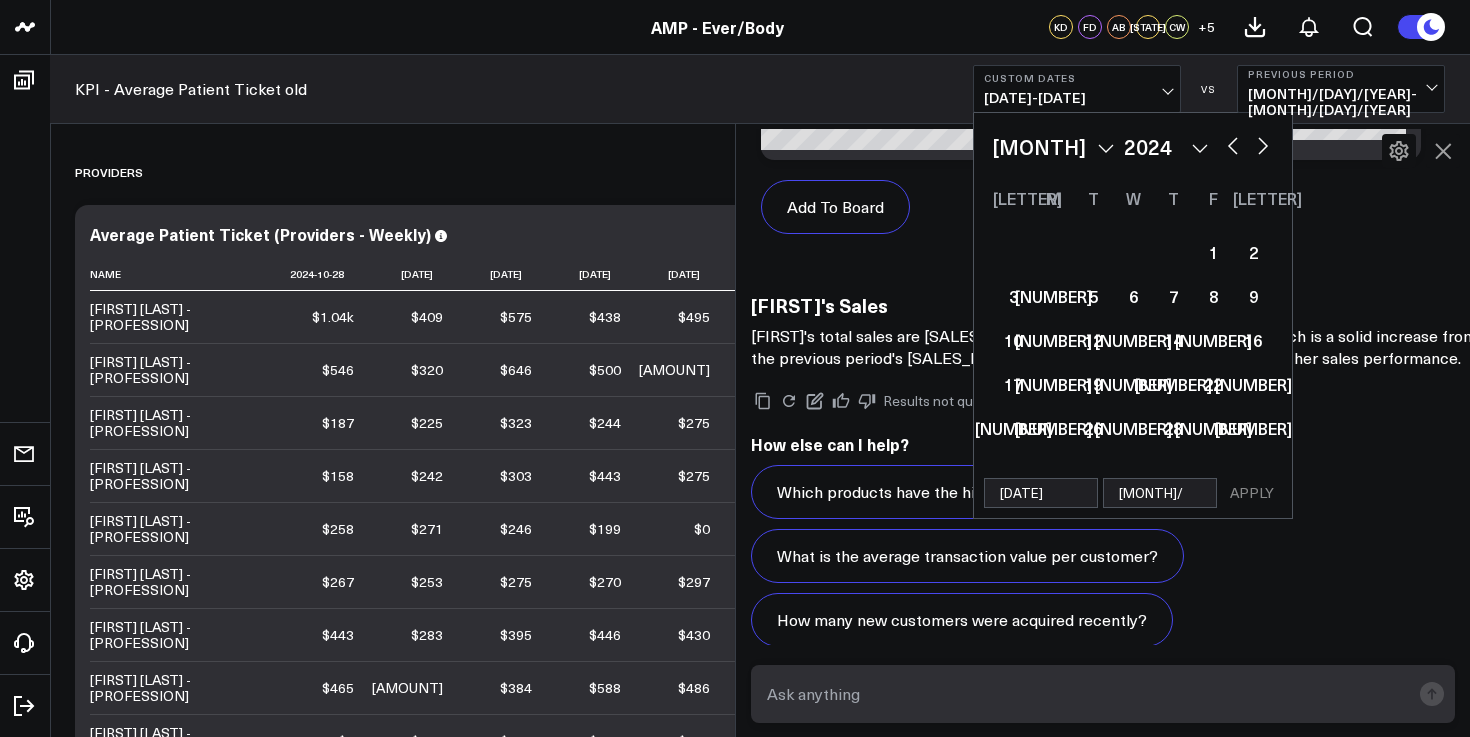 select on "10" 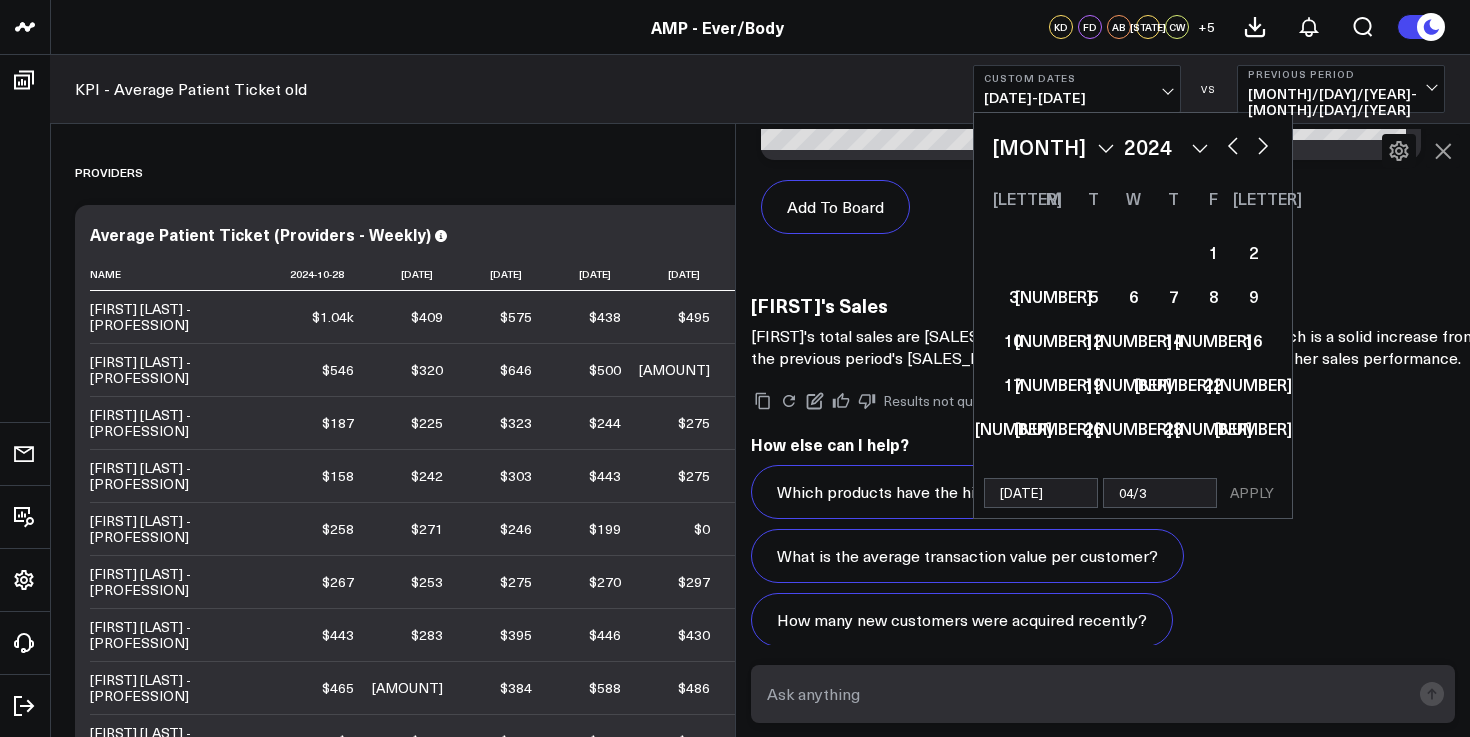 type on "04/30" 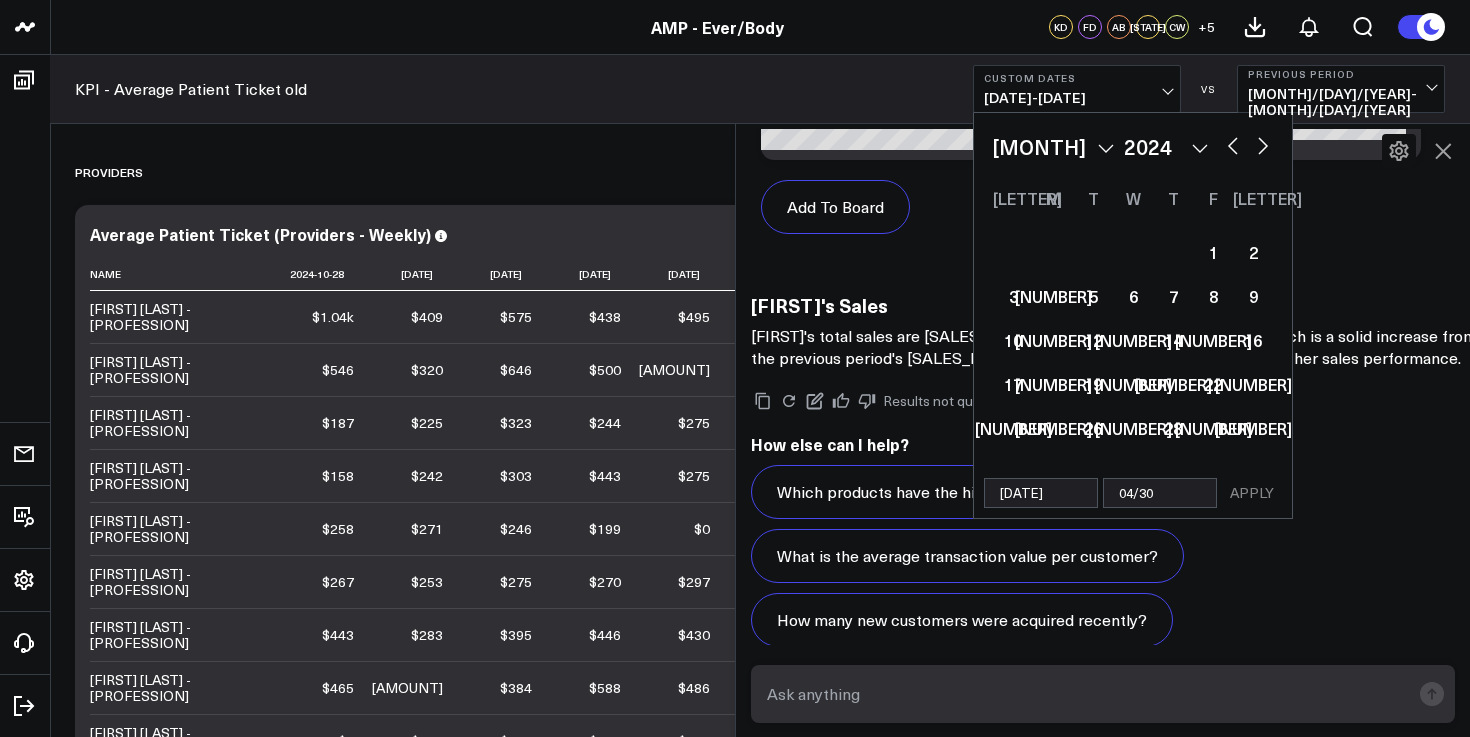 select on "10" 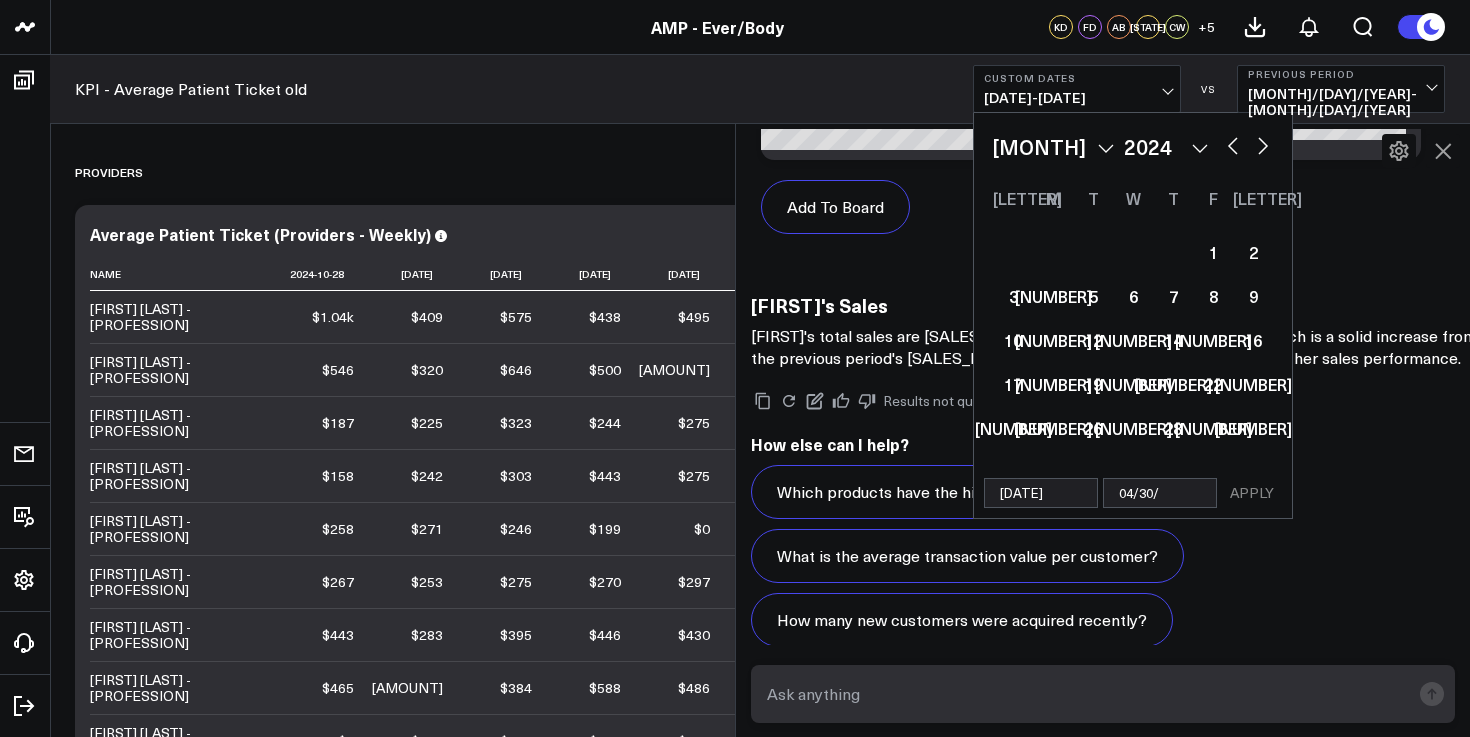 select on "10" 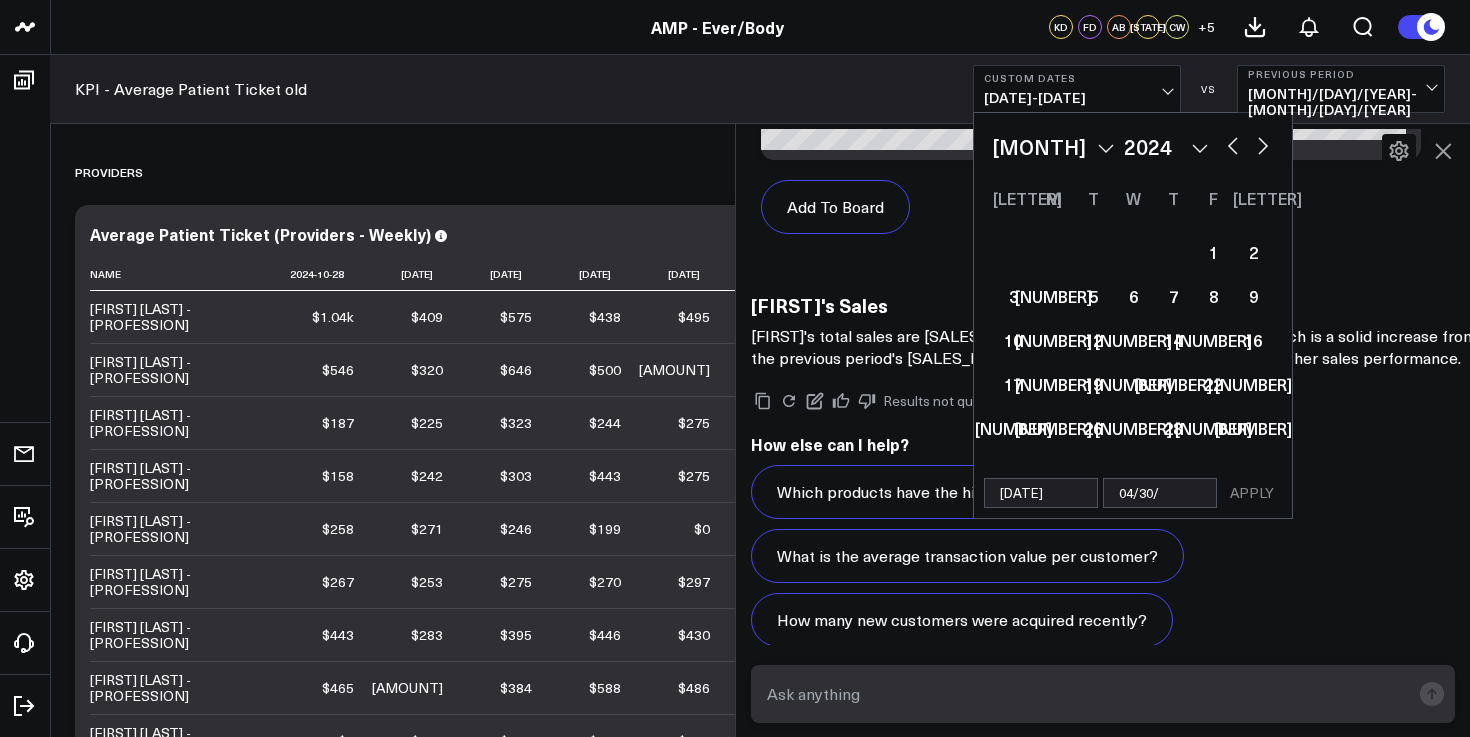 type on "04/30/2" 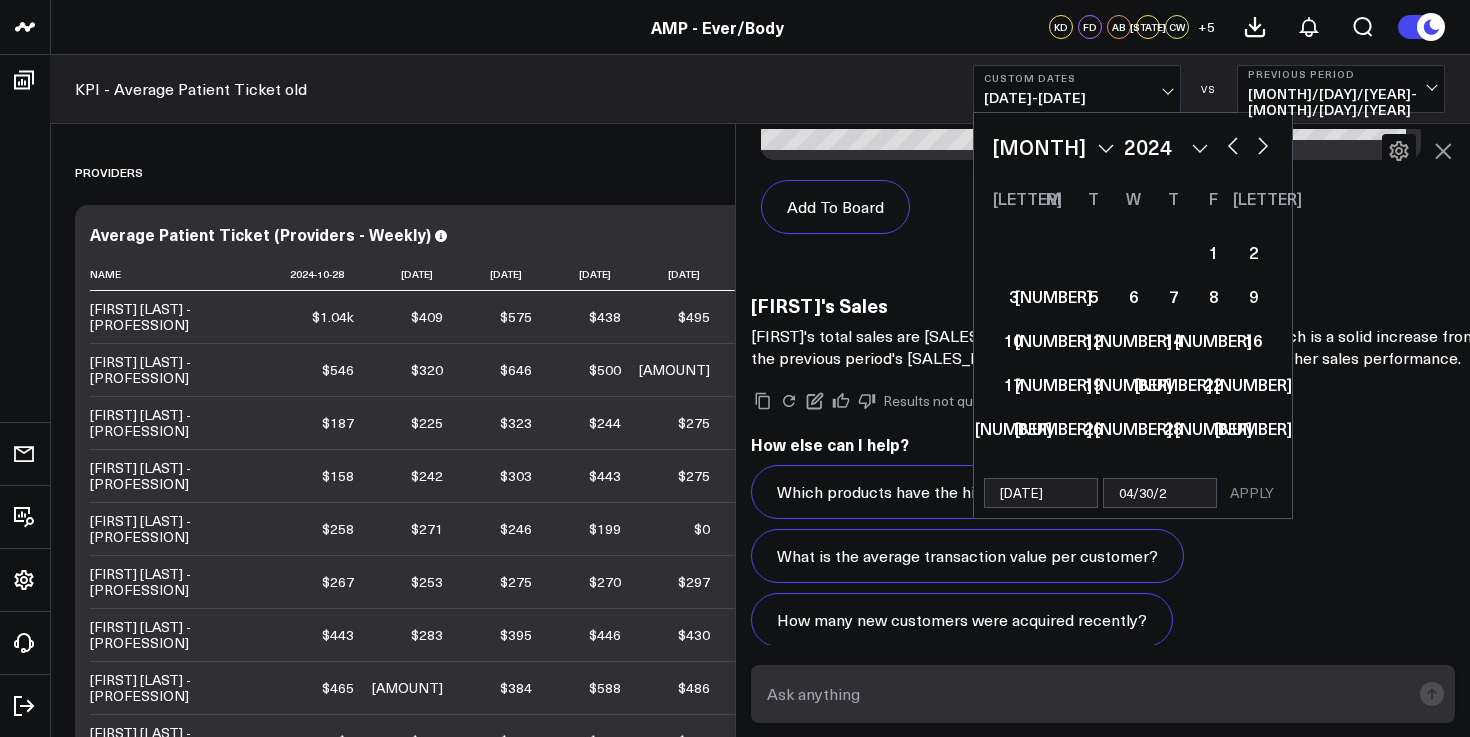 select on "10" 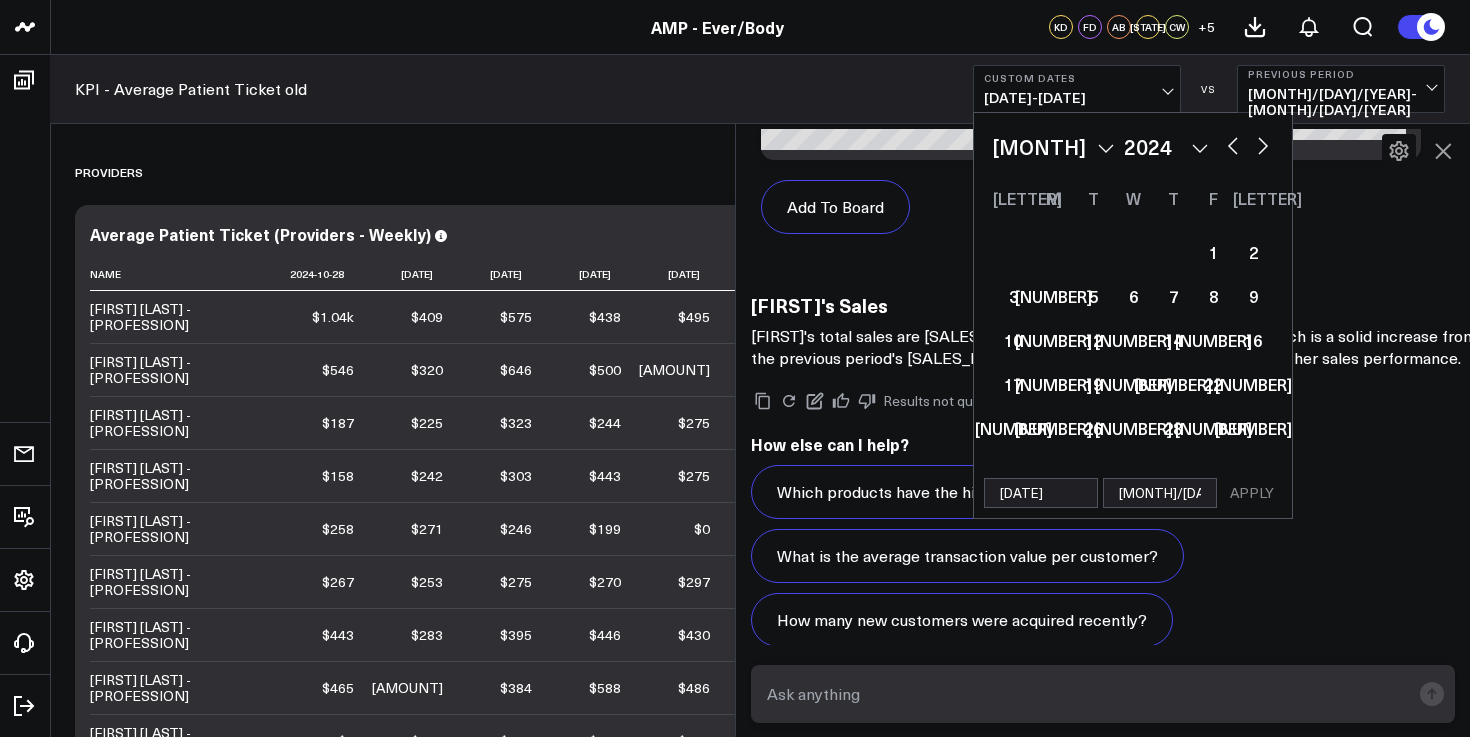 select on "10" 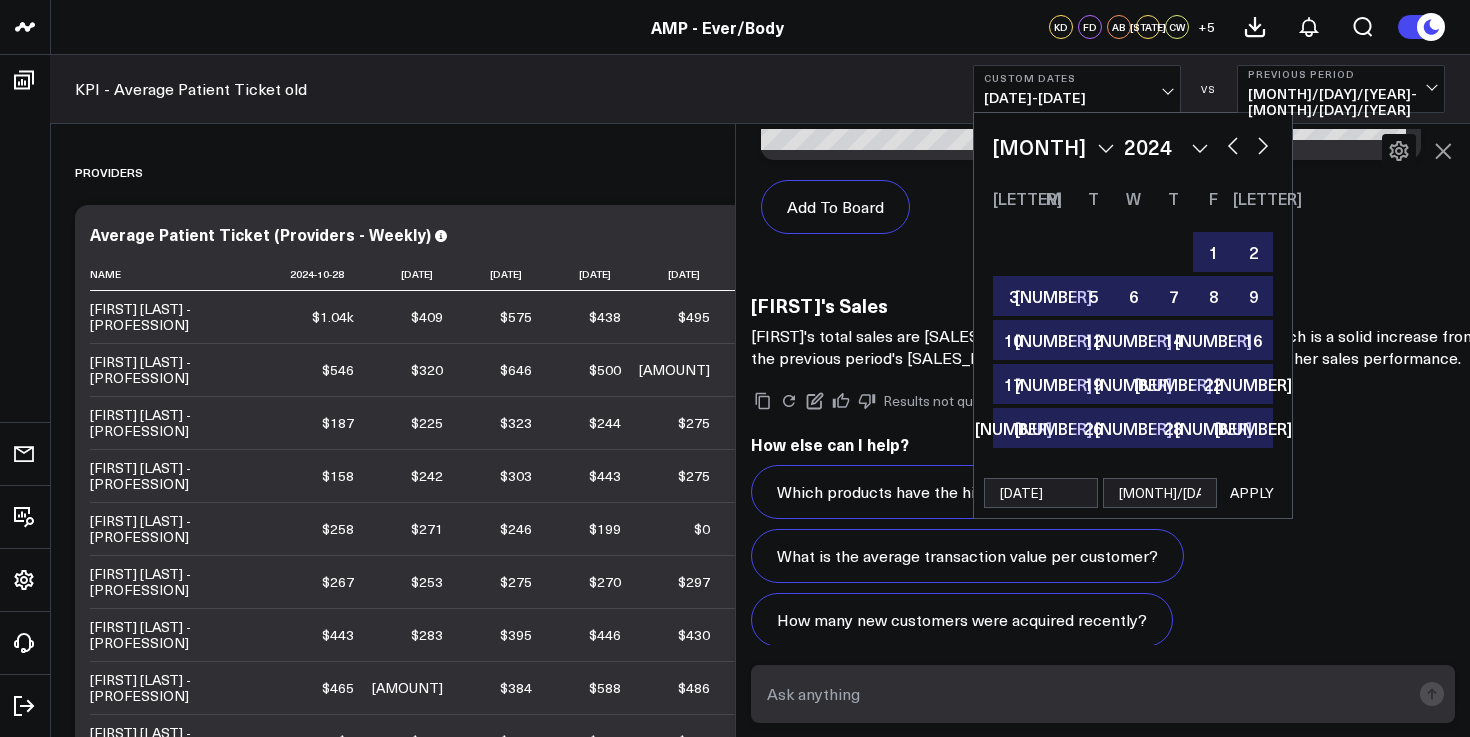 type on "[MONTH]/[DAY]/[YEAR]" 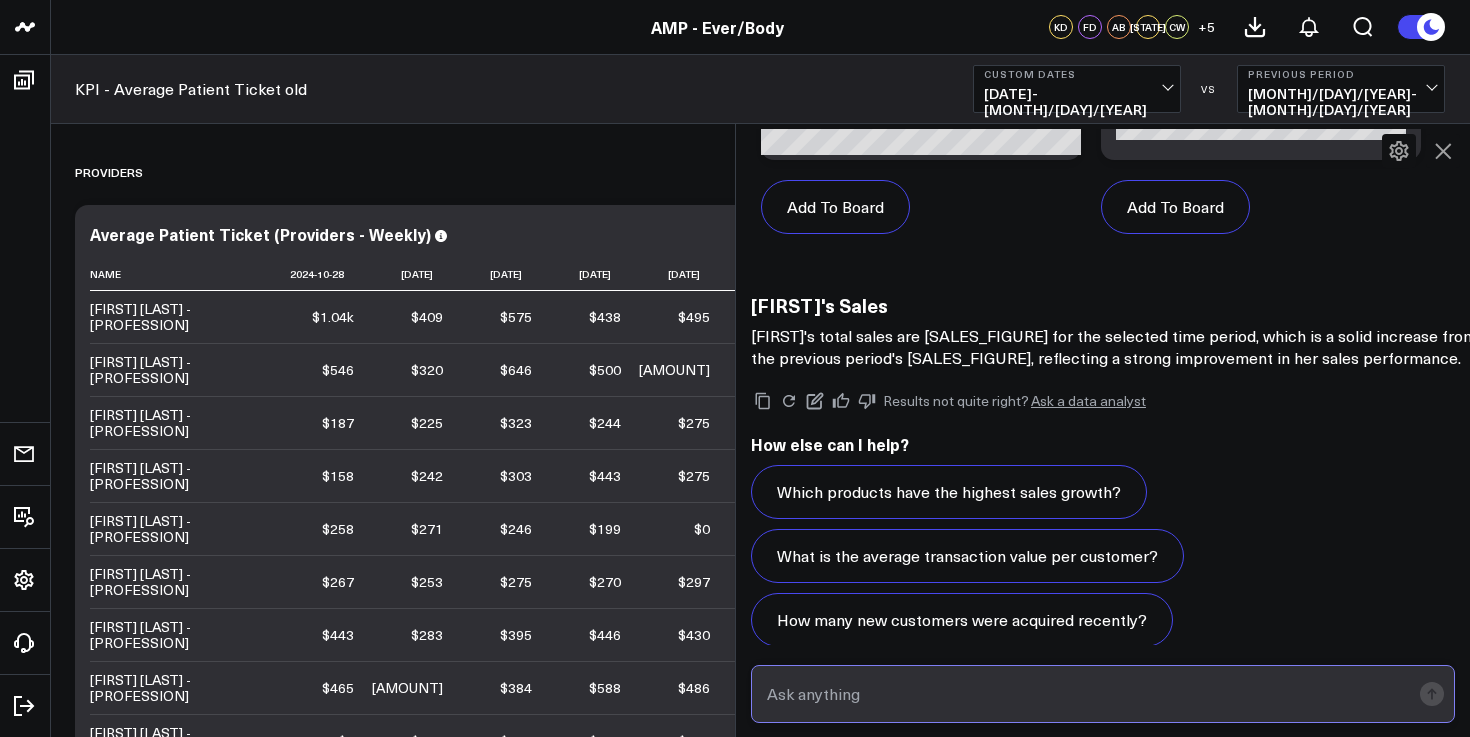click at bounding box center (1086, 694) 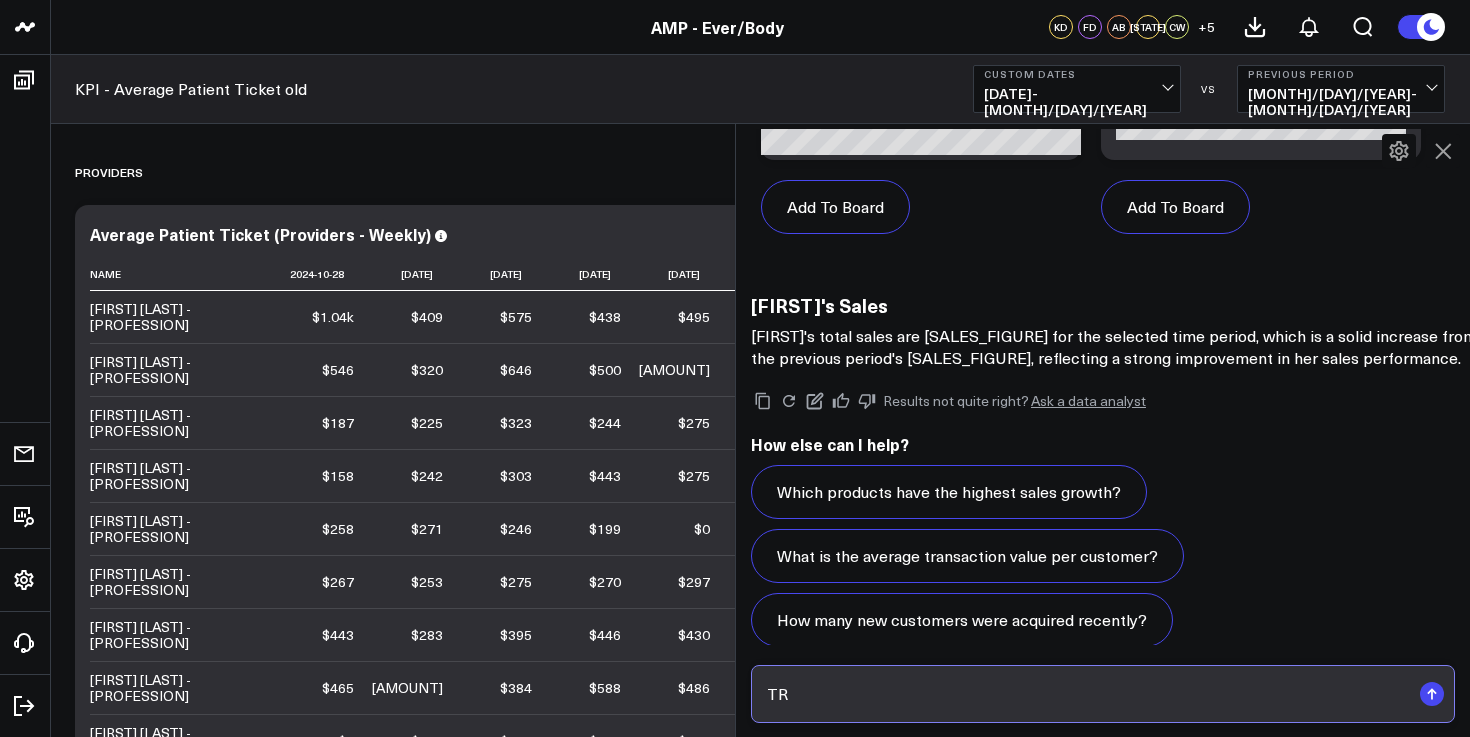 type on "T" 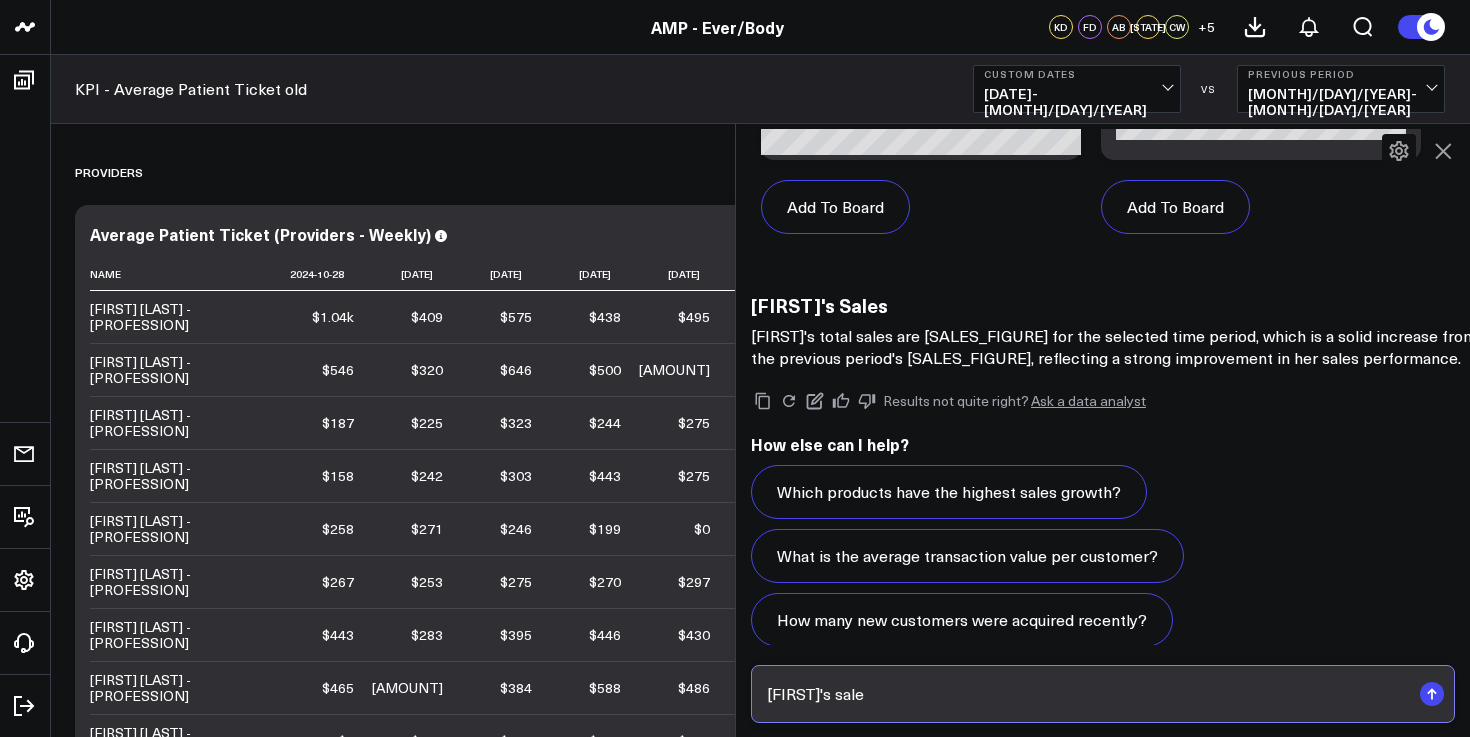 type on "[FIRST]'s sales" 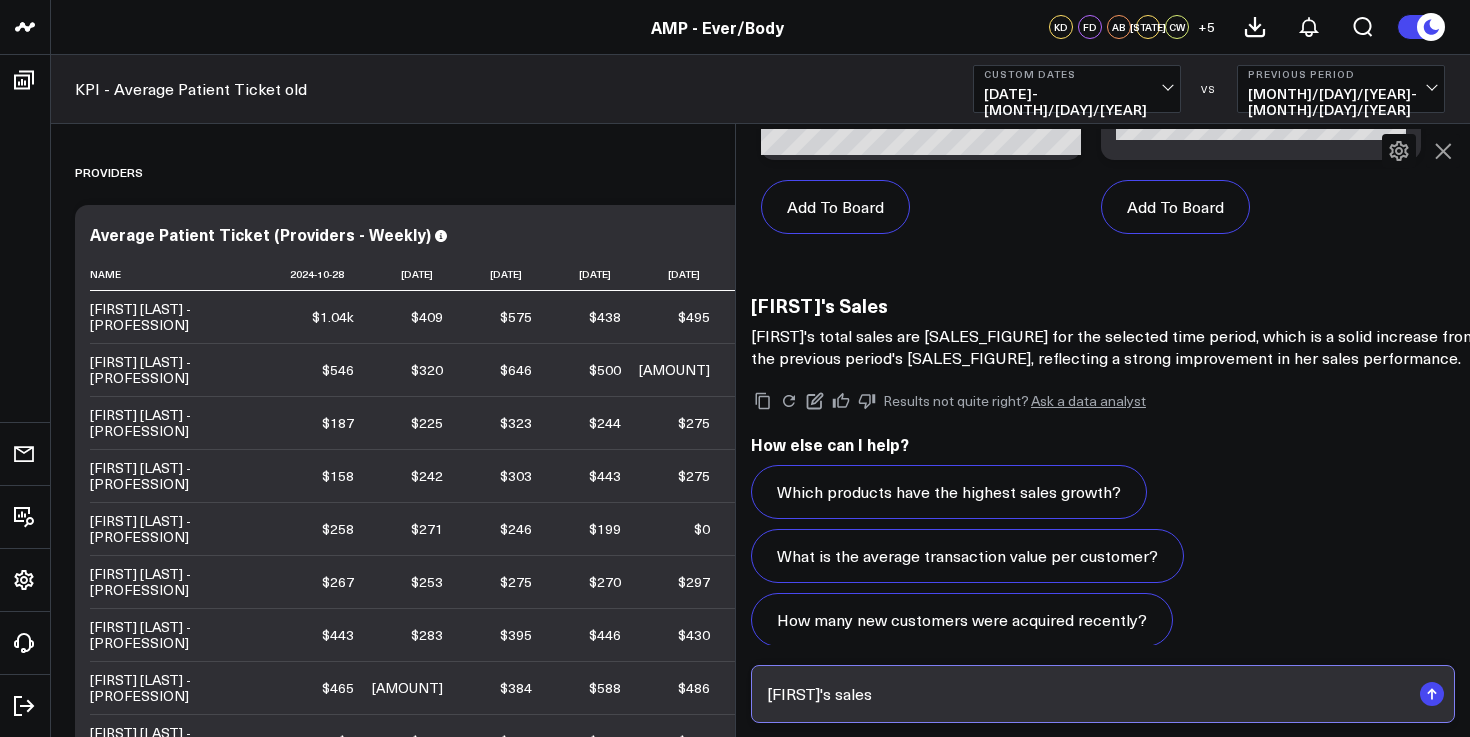 type 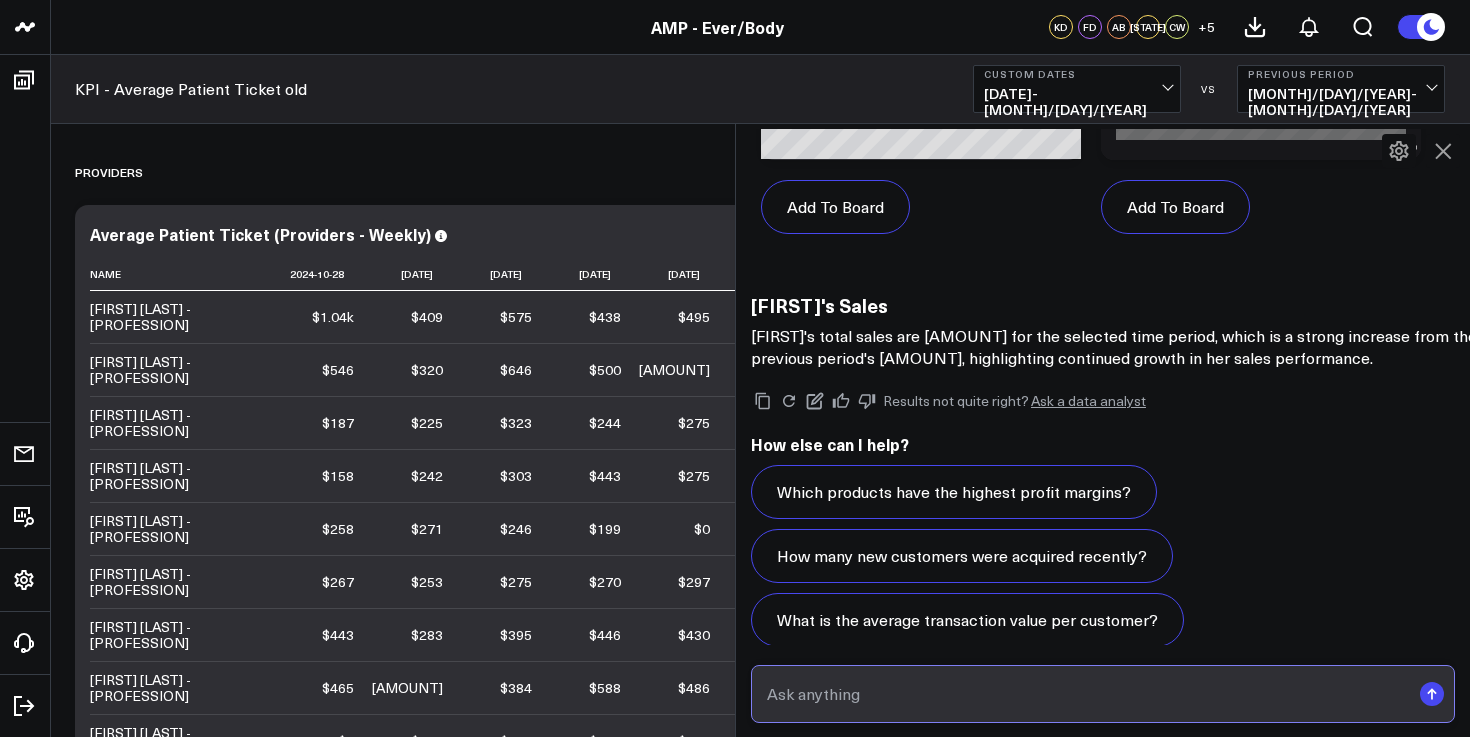scroll, scrollTop: 7472, scrollLeft: 0, axis: vertical 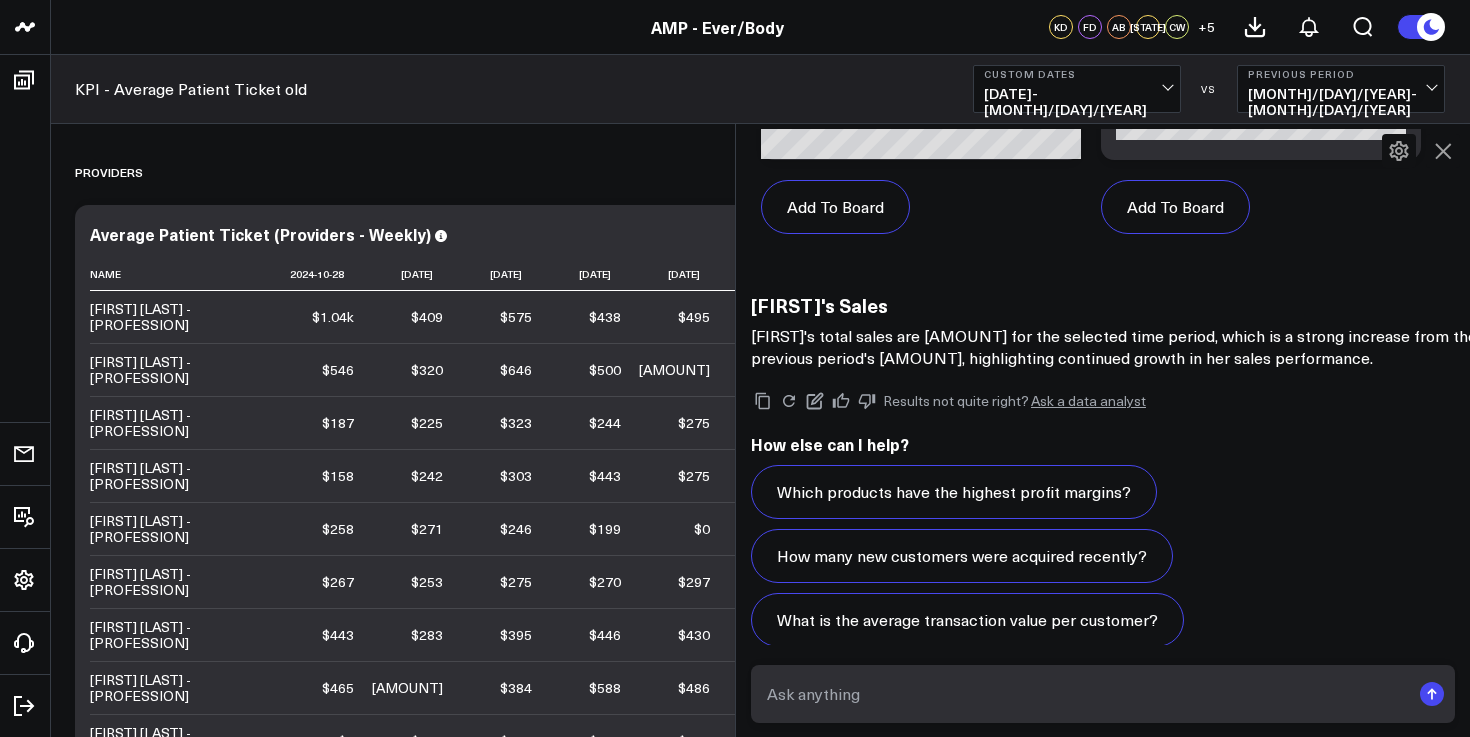 click on "[DATE]  -  [DATE]" at bounding box center [1077, 102] 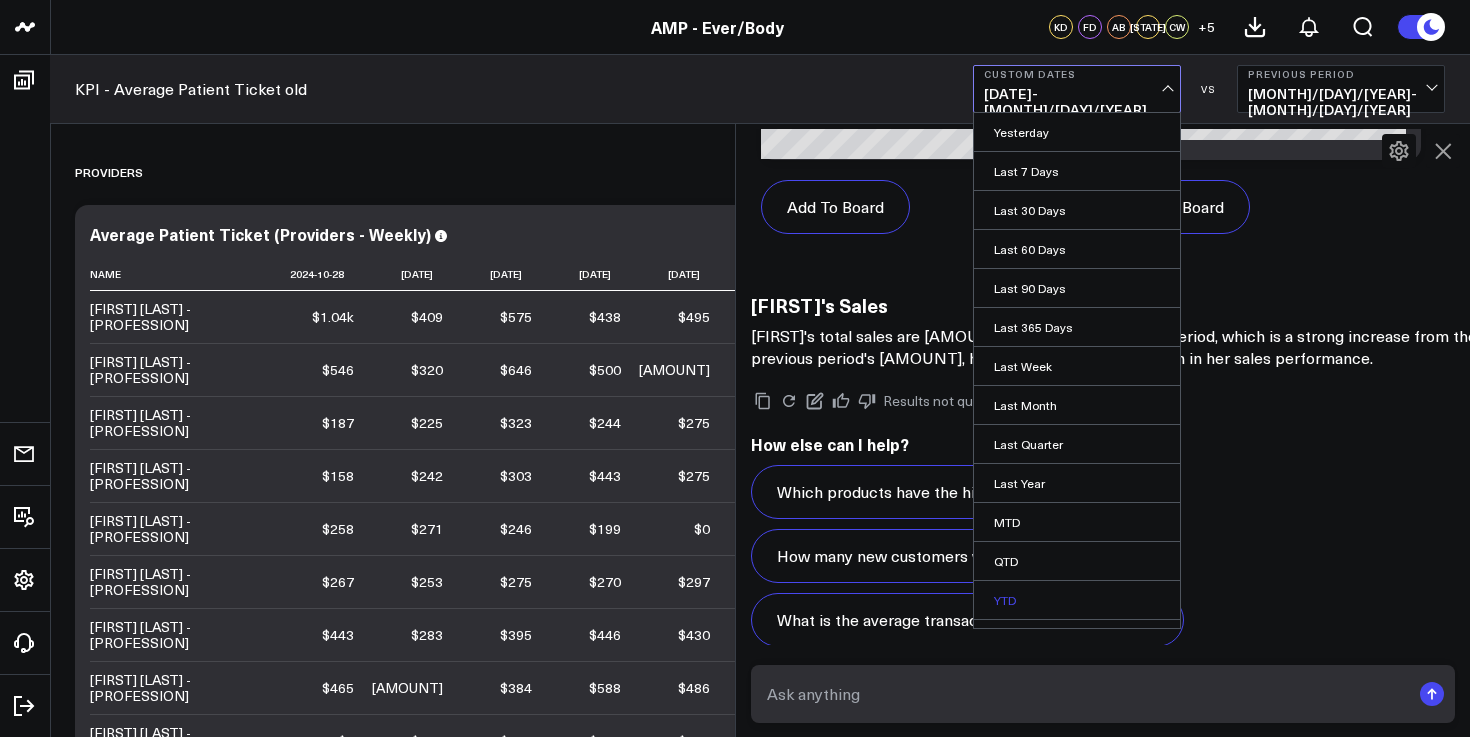scroll, scrollTop: 30, scrollLeft: 0, axis: vertical 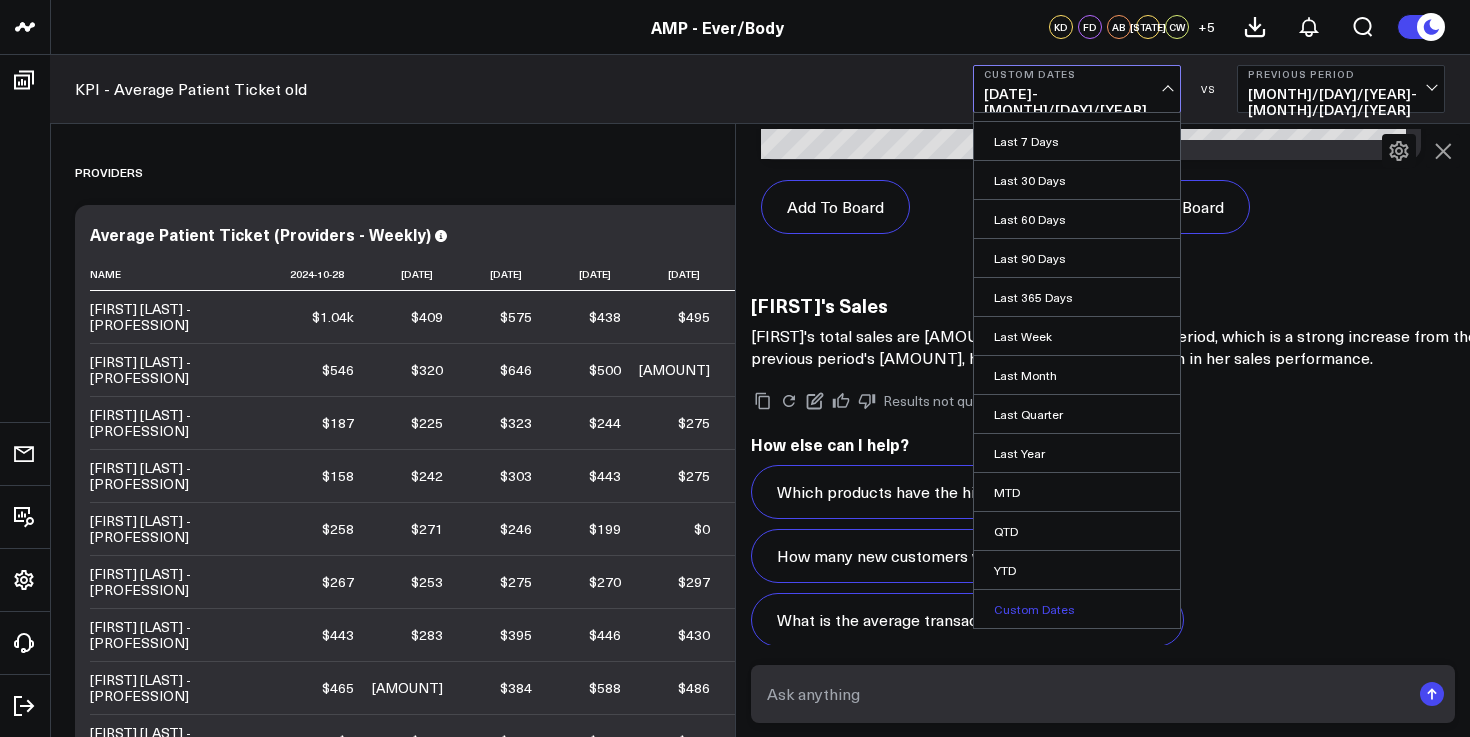click on "Custom Dates" at bounding box center [1077, 609] 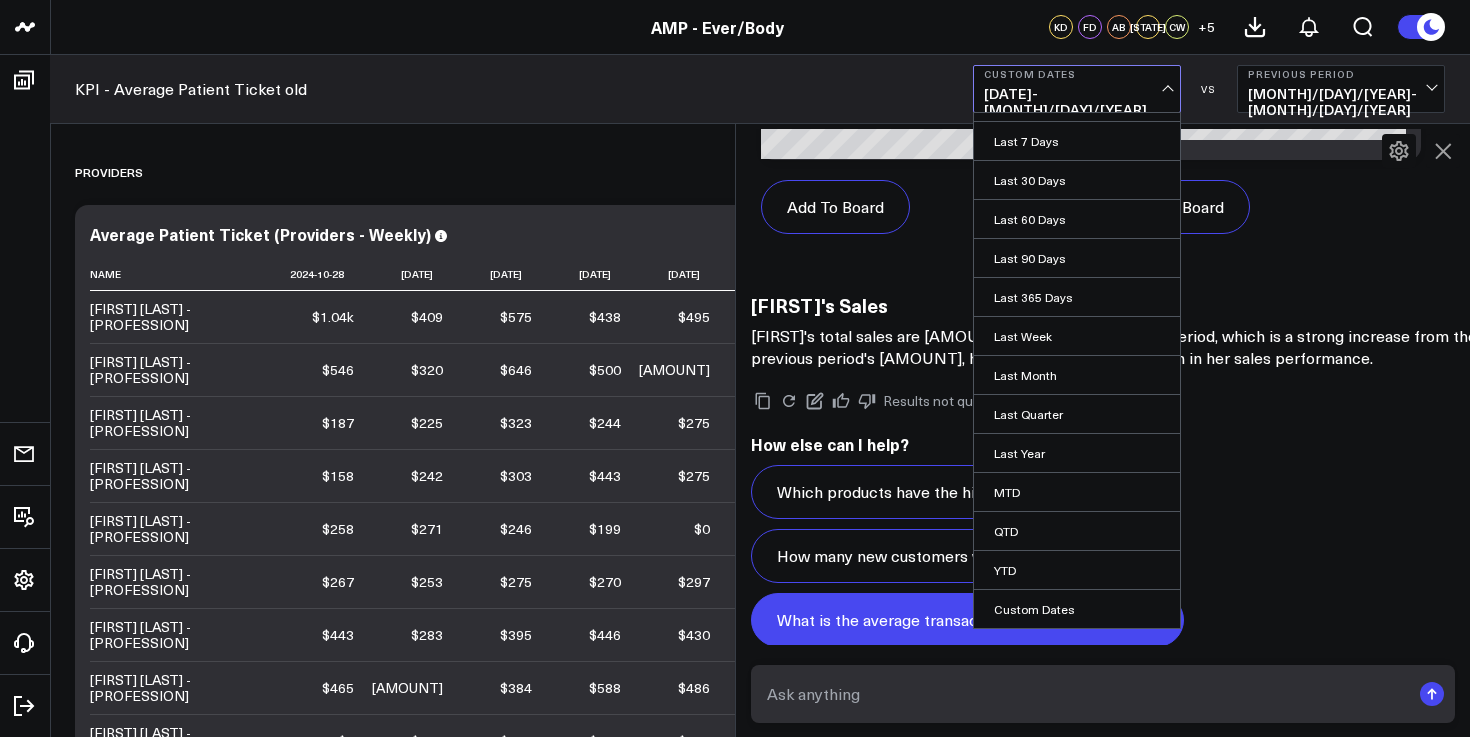 select on "7" 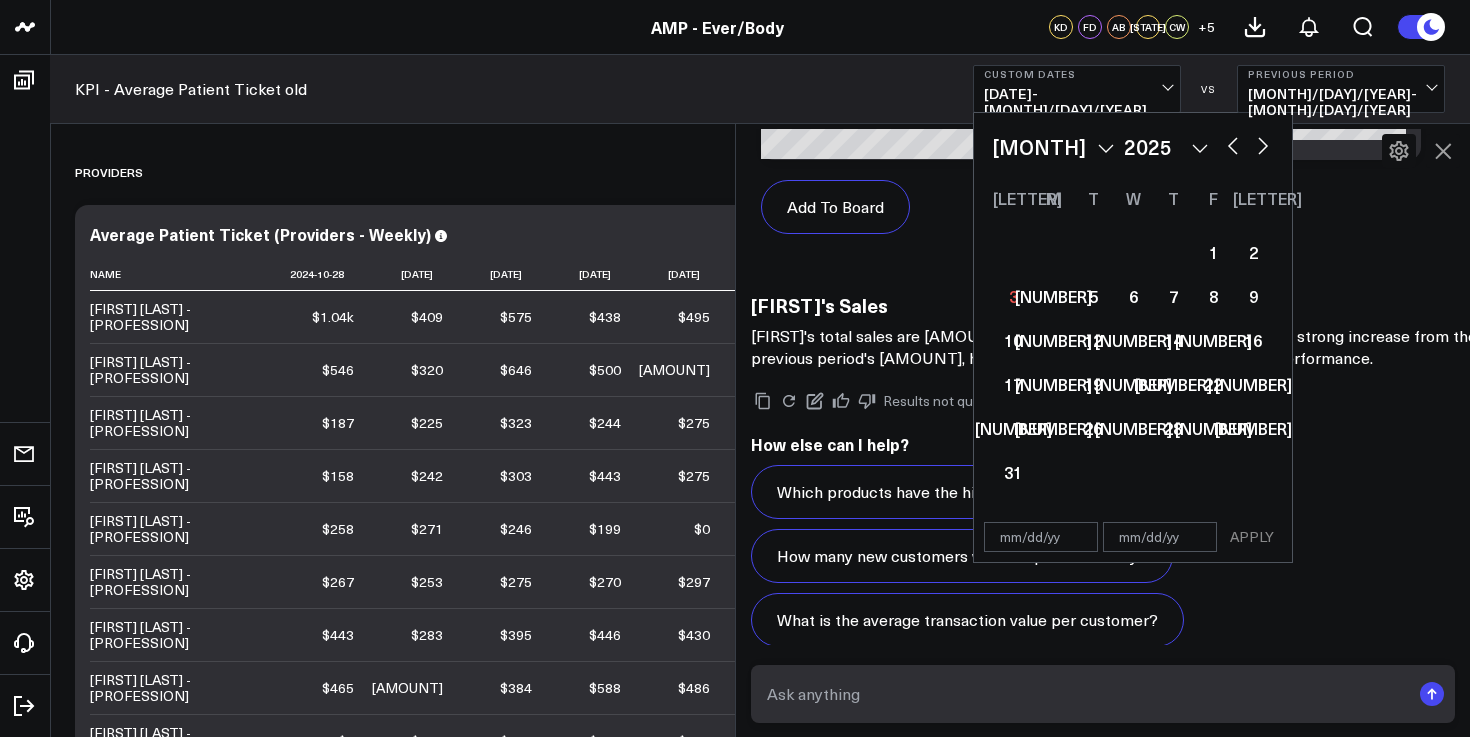click on "January February March April May June July August September October November December" at bounding box center [1053, 147] 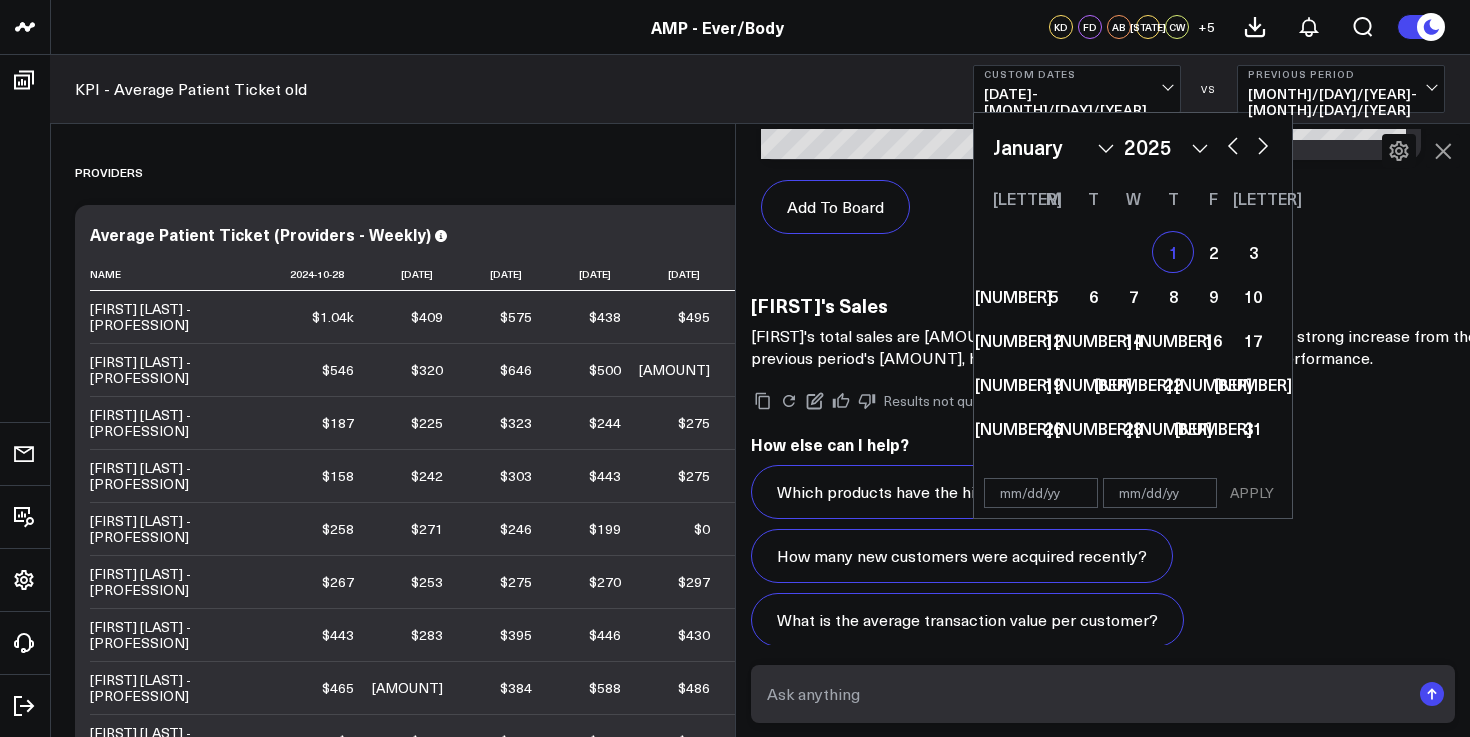 click on "1" at bounding box center (1173, 252) 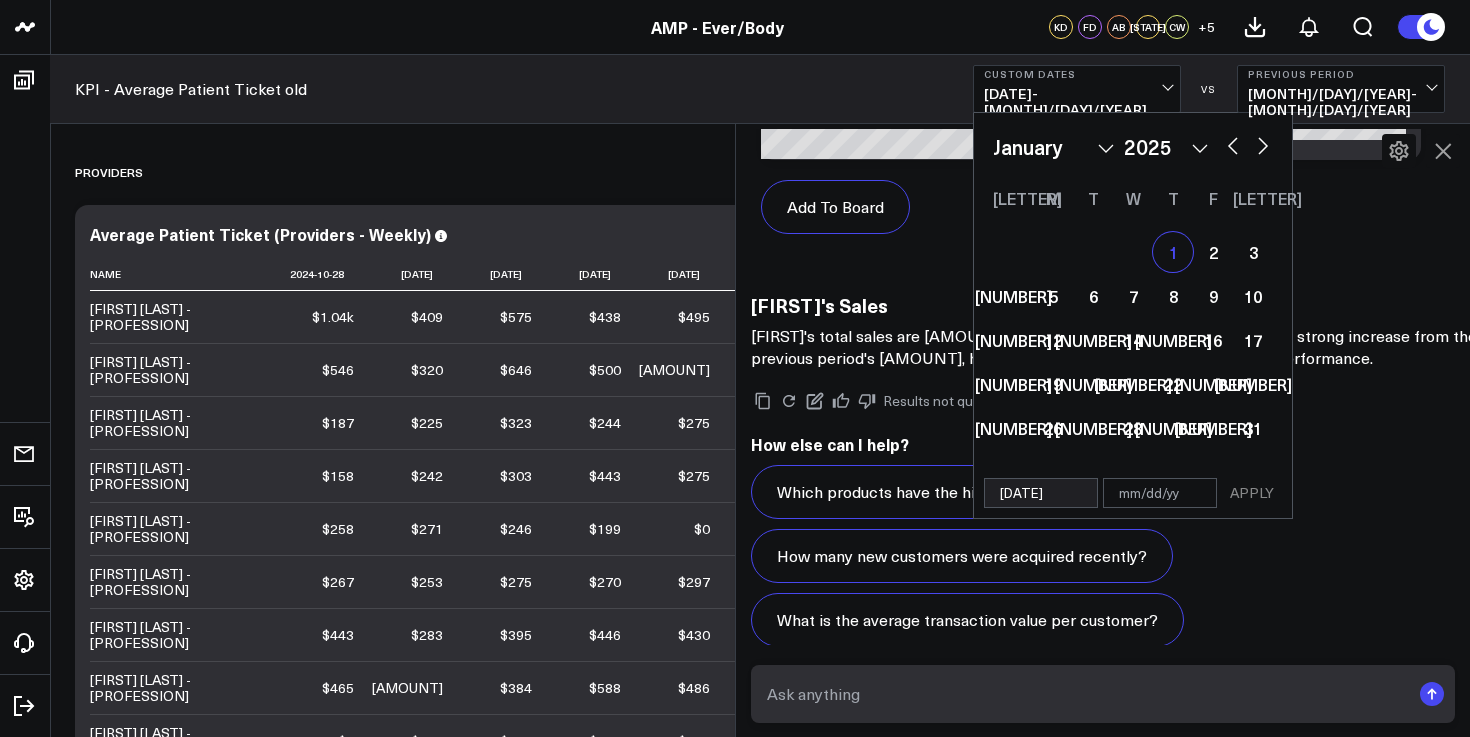 select on "[NUMBER]" 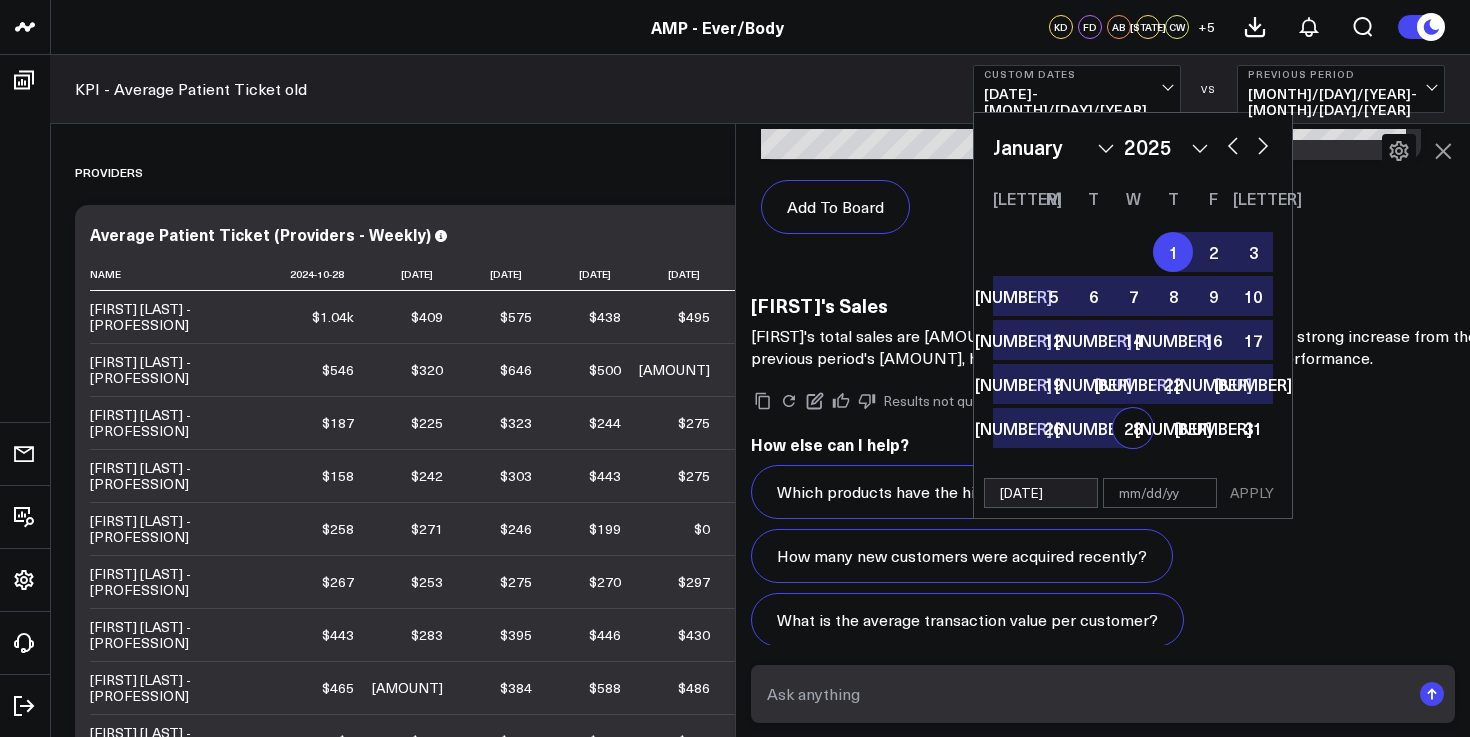 click at bounding box center (1160, 493) 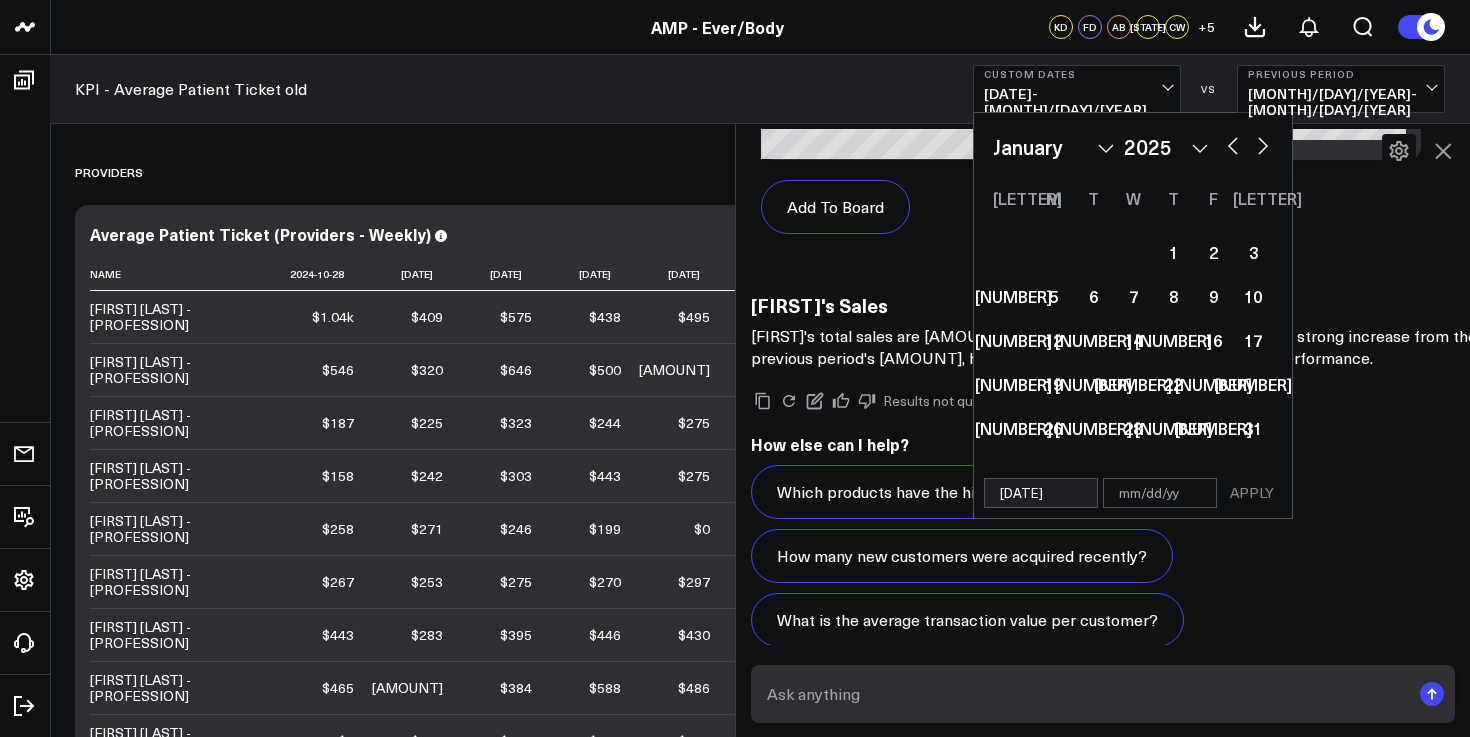 type on "0" 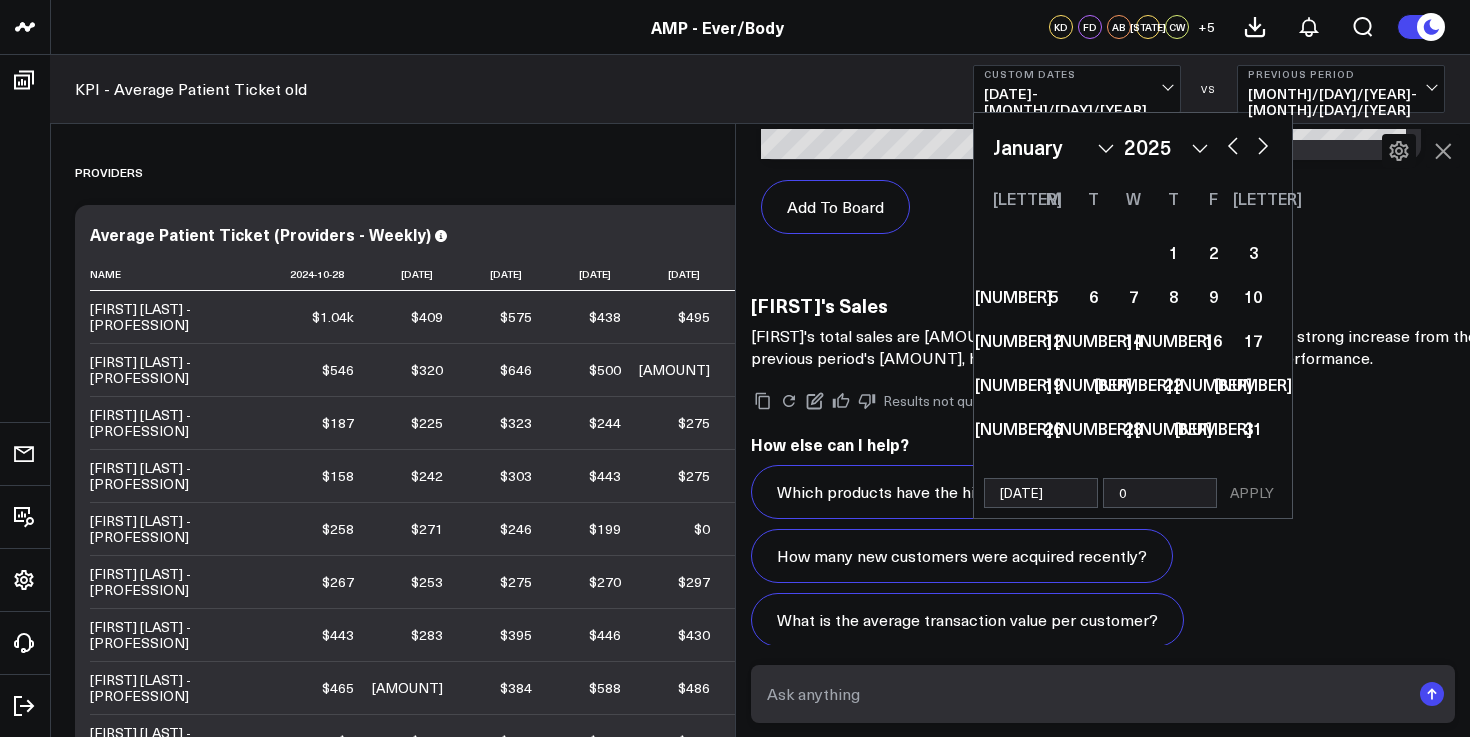 select on "[NUMBER]" 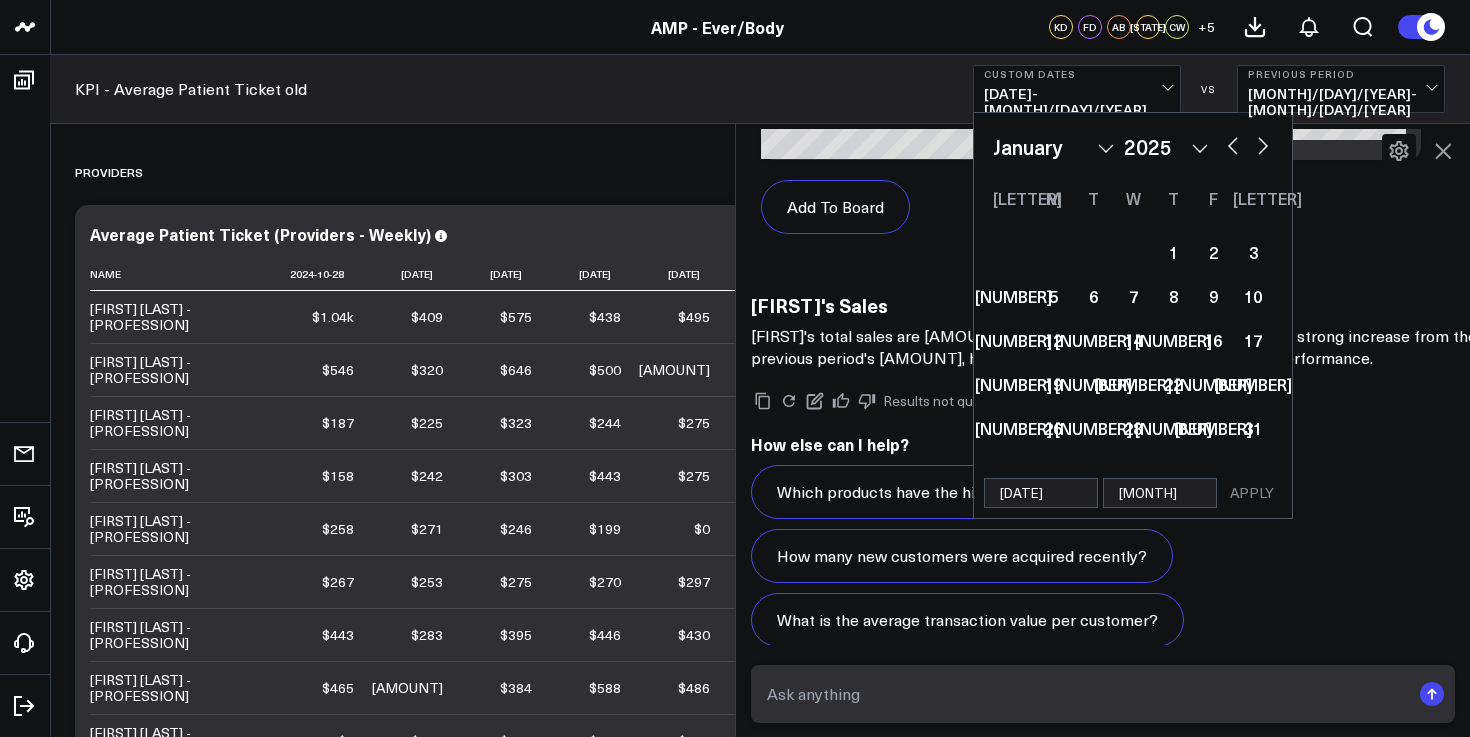 select on "[NUMBER]" 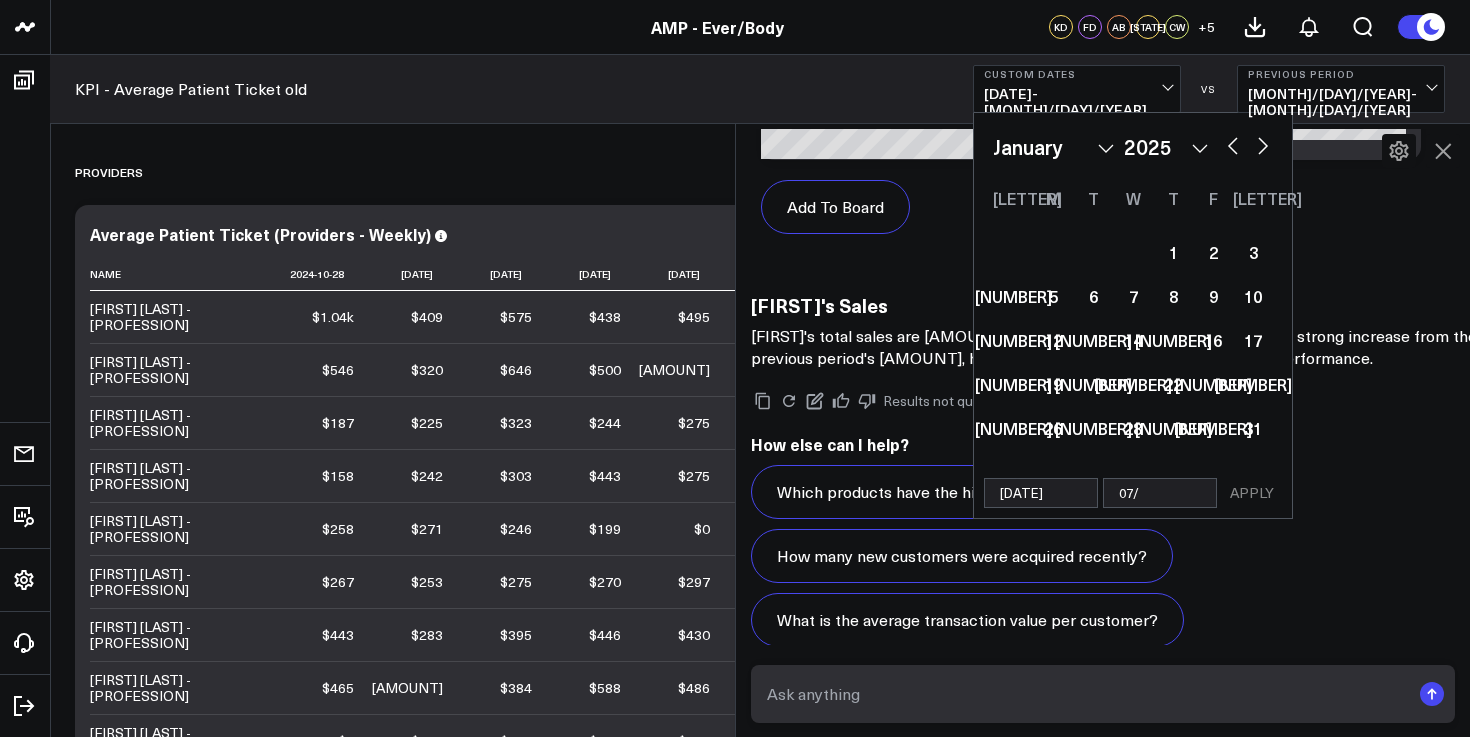 select on "[NUMBER]" 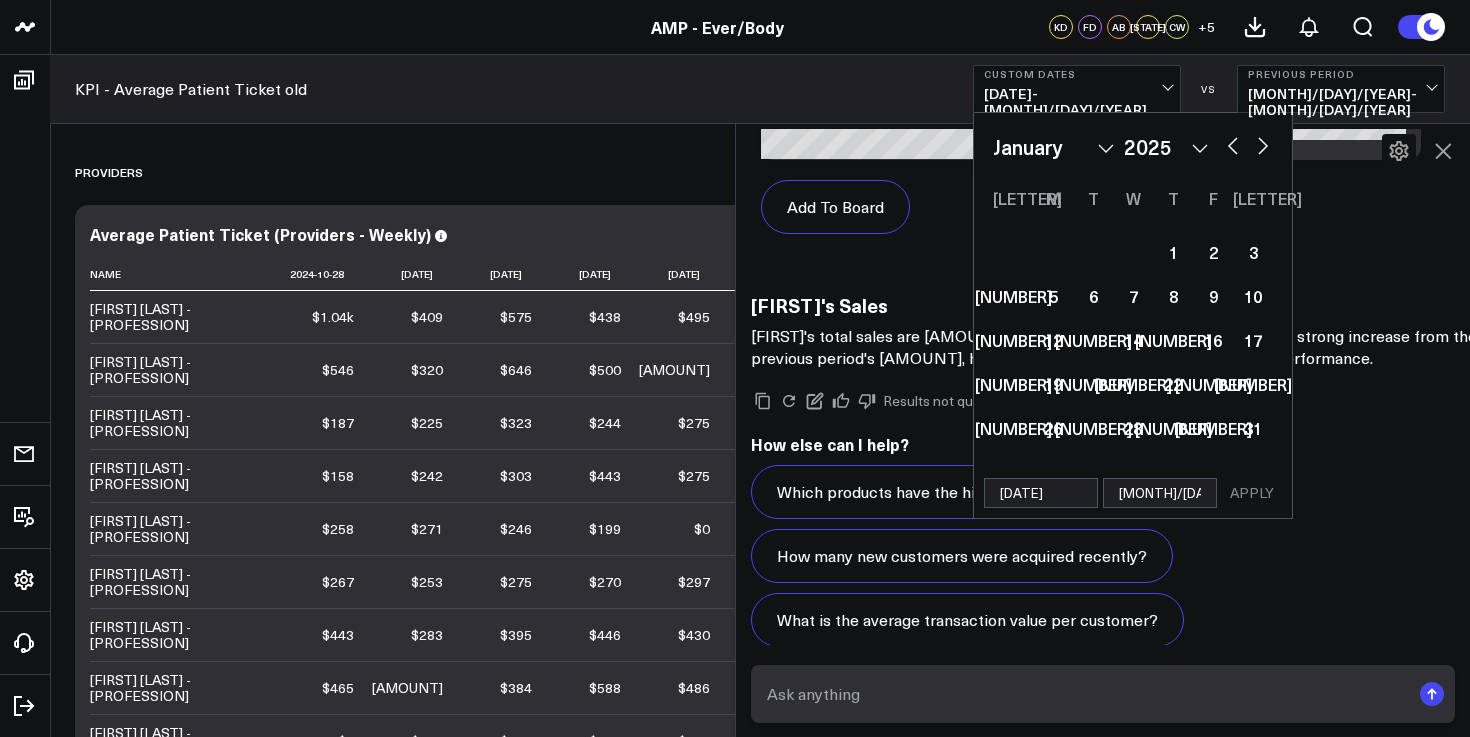 select on "[NUMBER]" 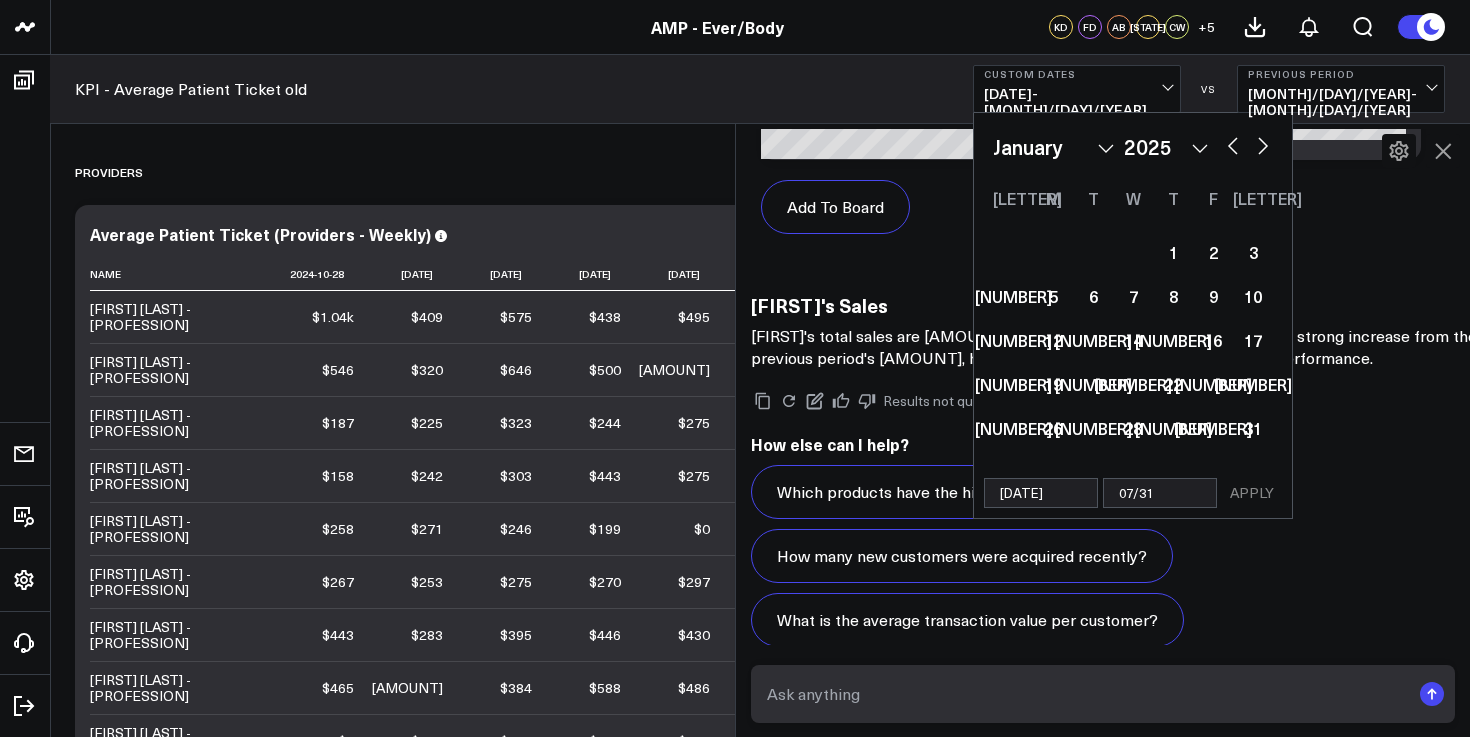 select on "[NUMBER]" 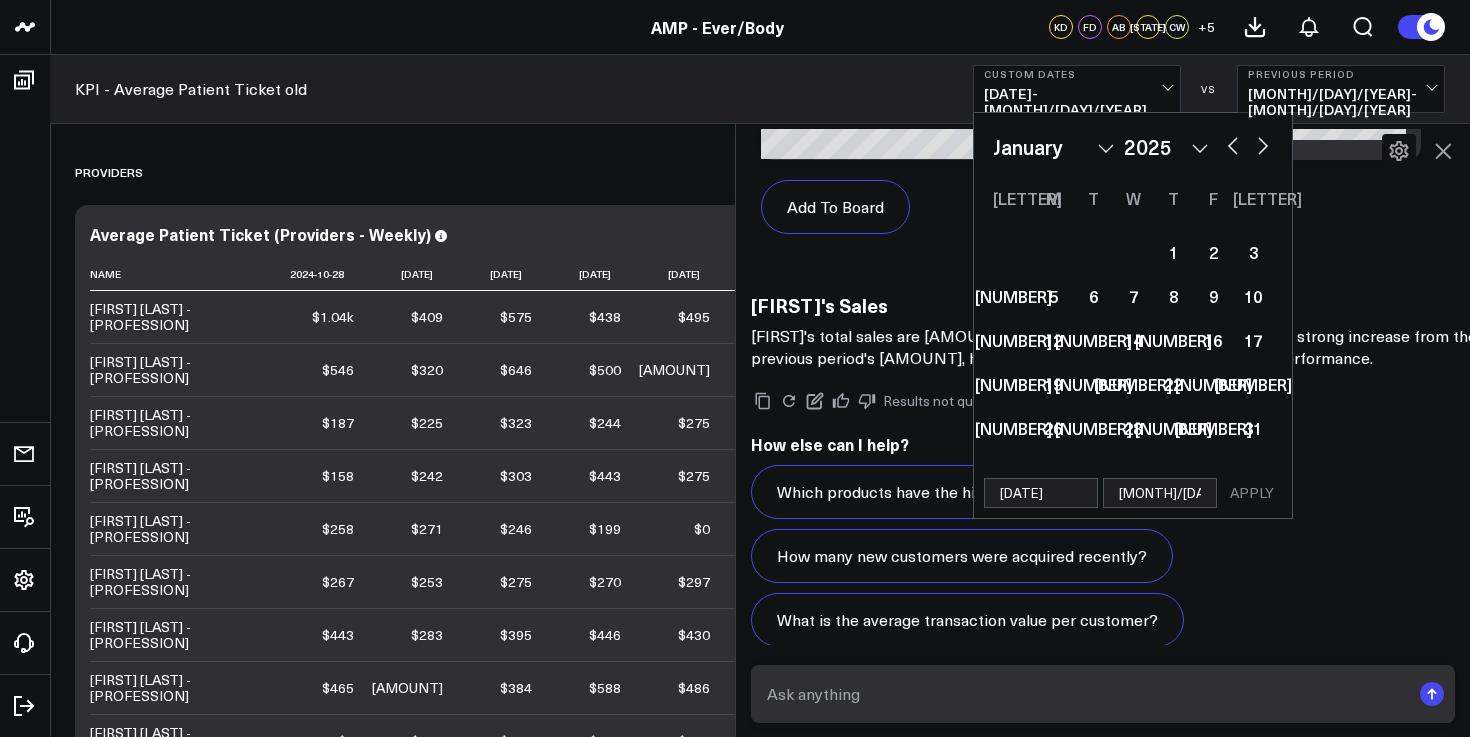 type on "07/31/25" 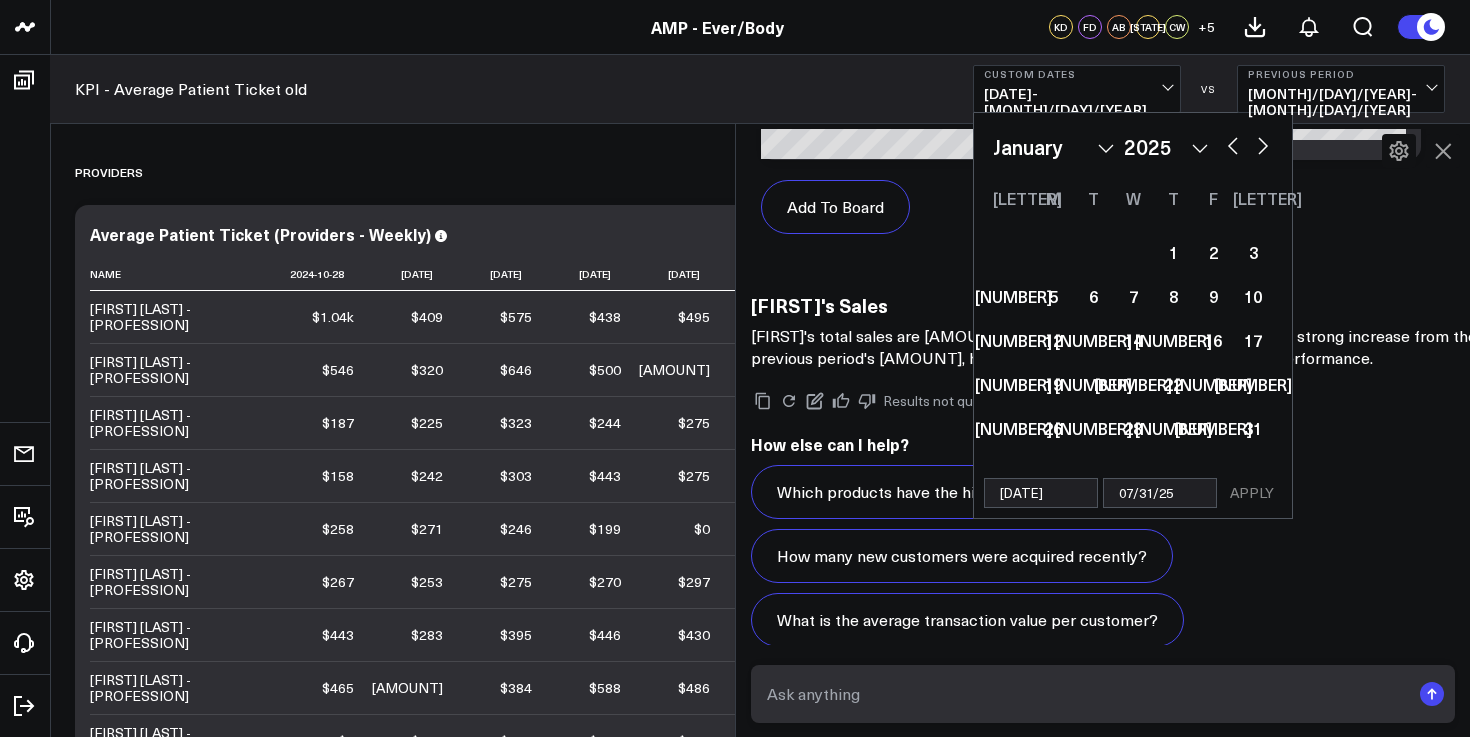 select on "[NUMBER]" 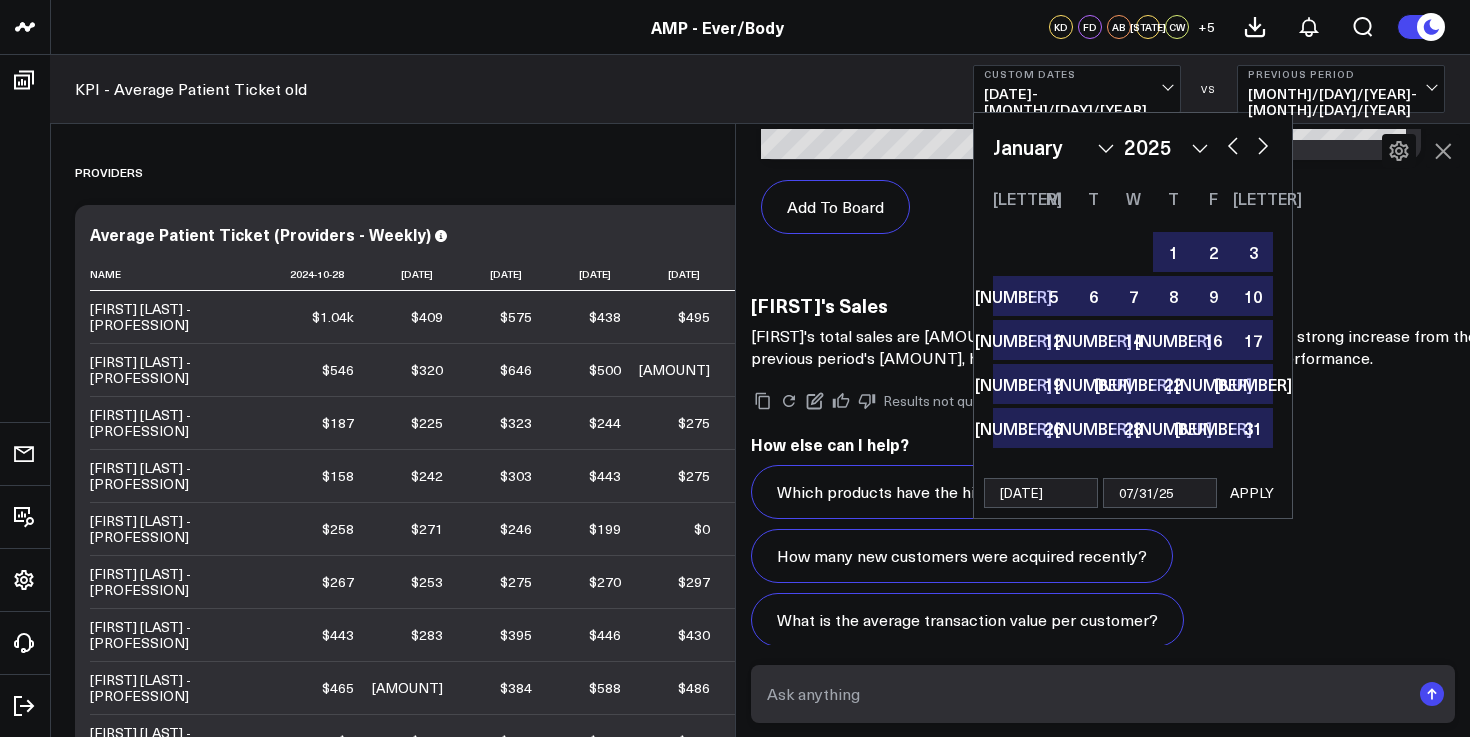 scroll, scrollTop: 0, scrollLeft: 0, axis: both 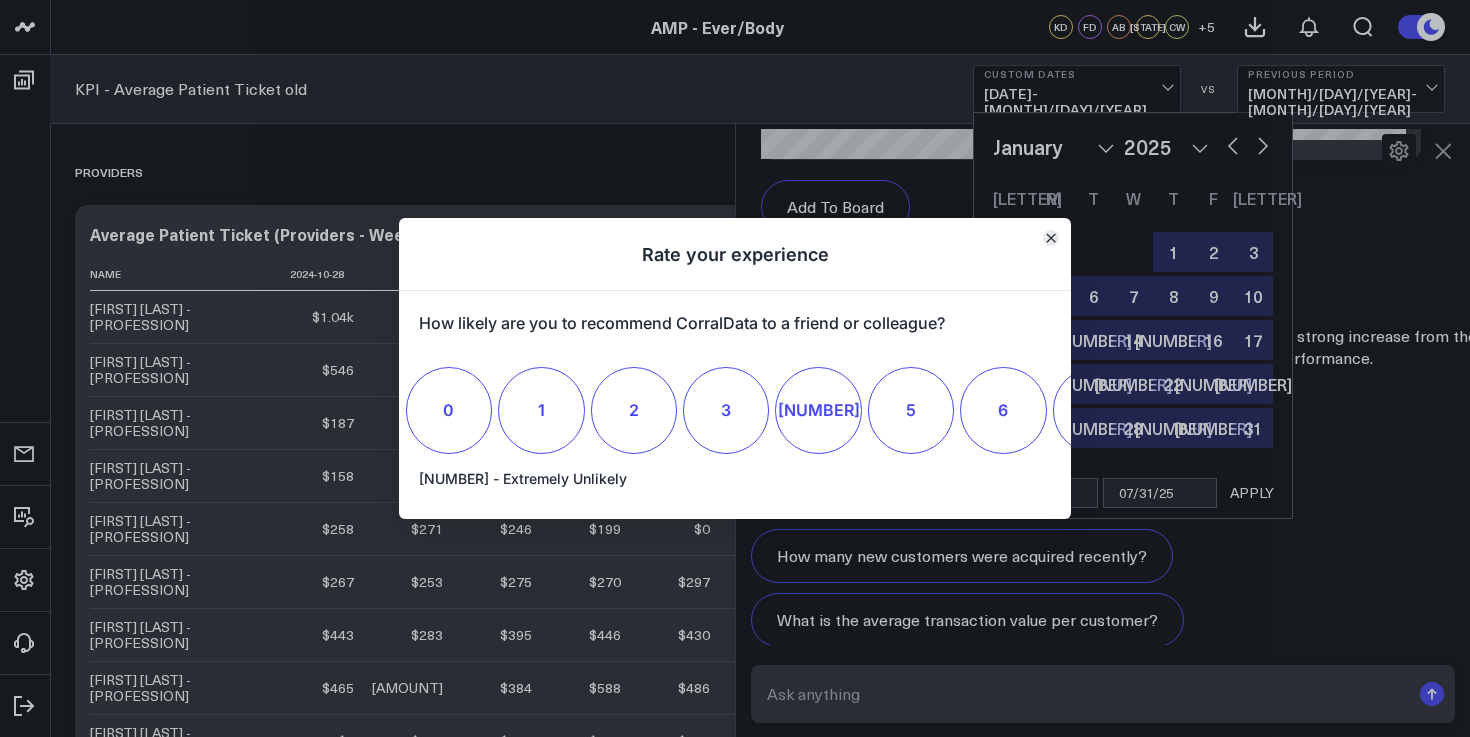 type on "07/31/25" 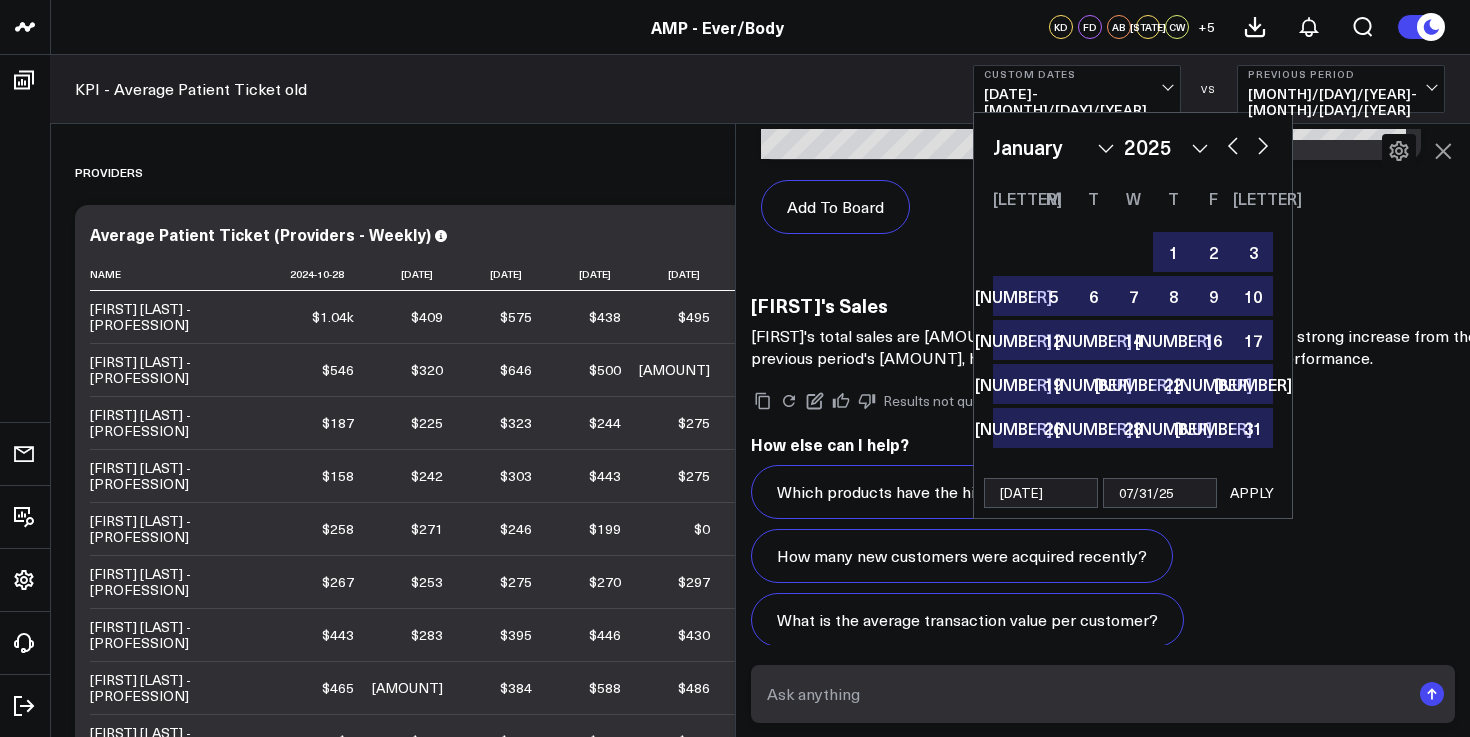 click on "APPLY" at bounding box center [1252, 493] 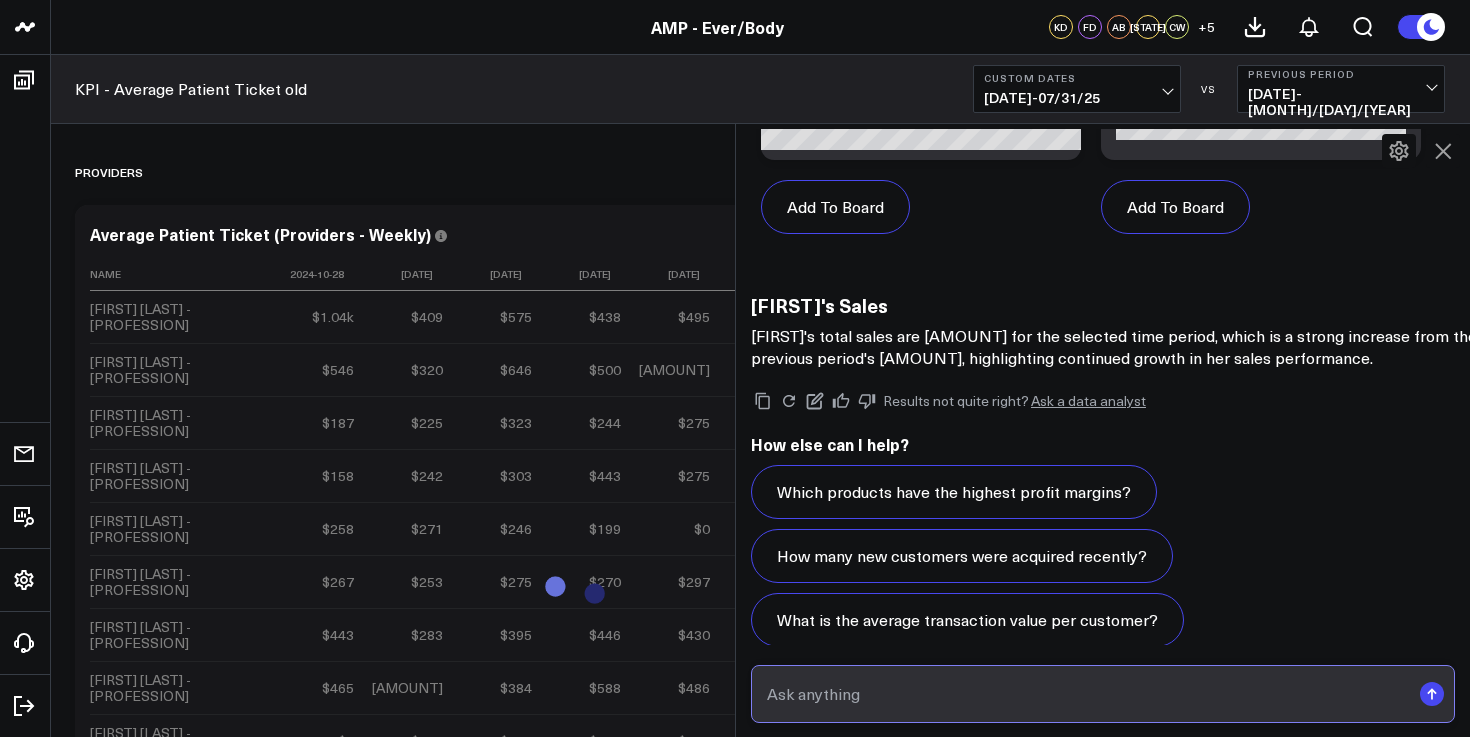 click at bounding box center (1086, 694) 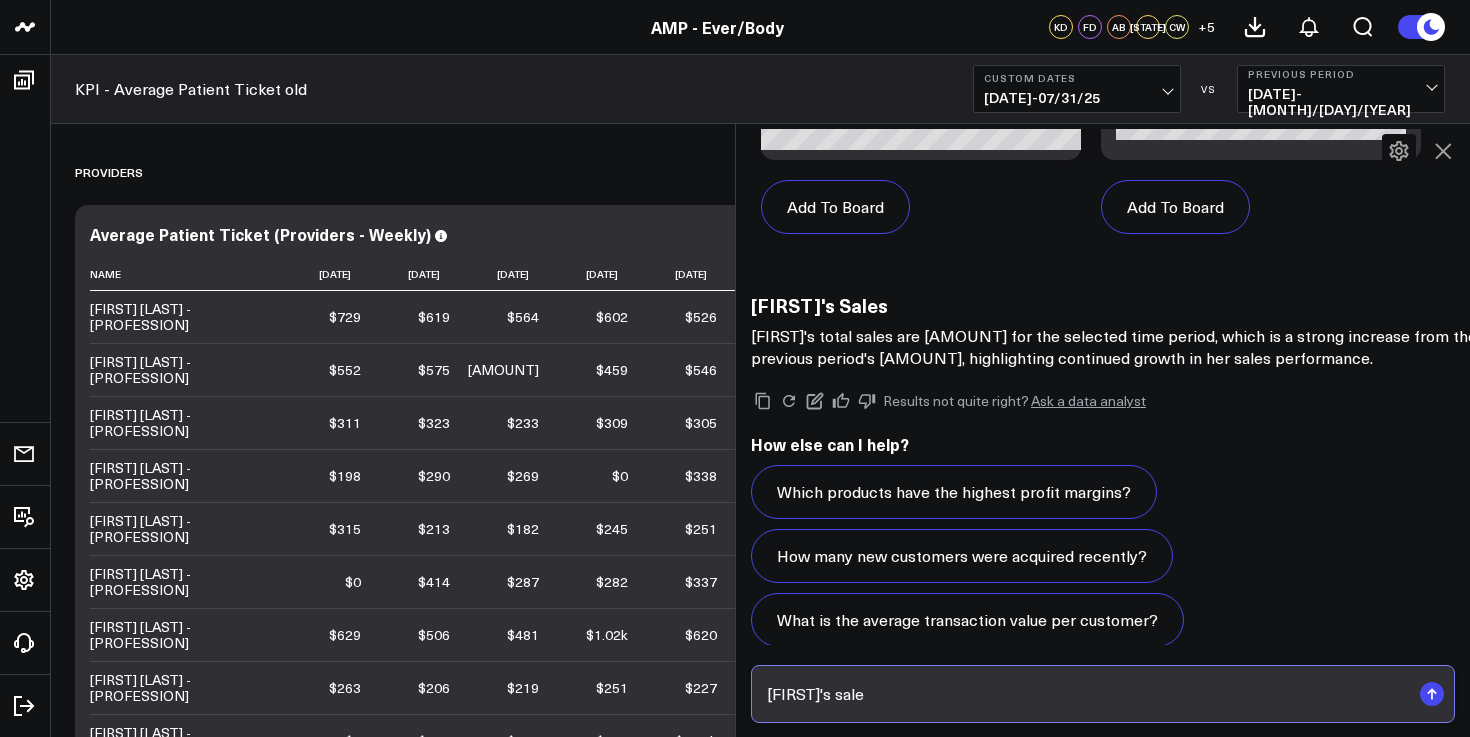 type on "[FIRST]'s sales" 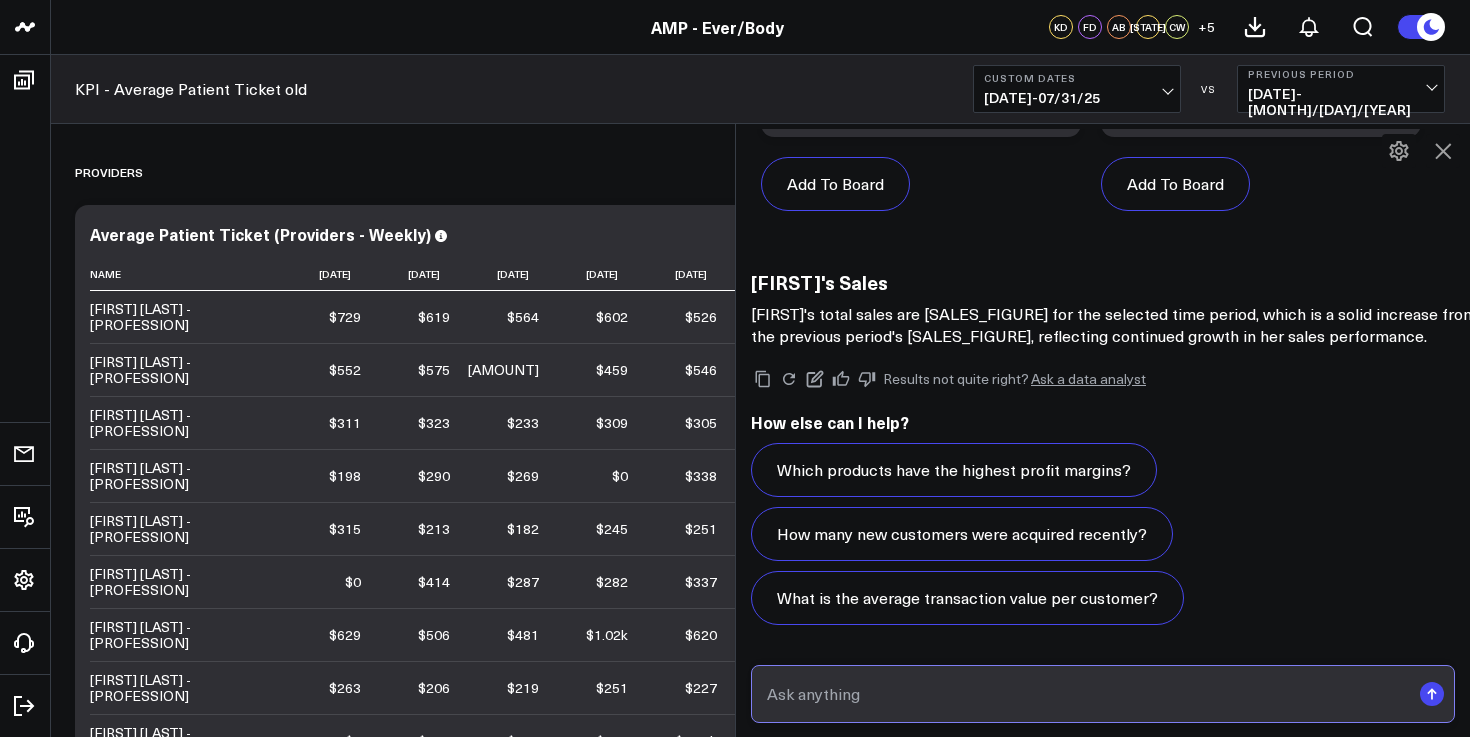 scroll, scrollTop: 9275, scrollLeft: 0, axis: vertical 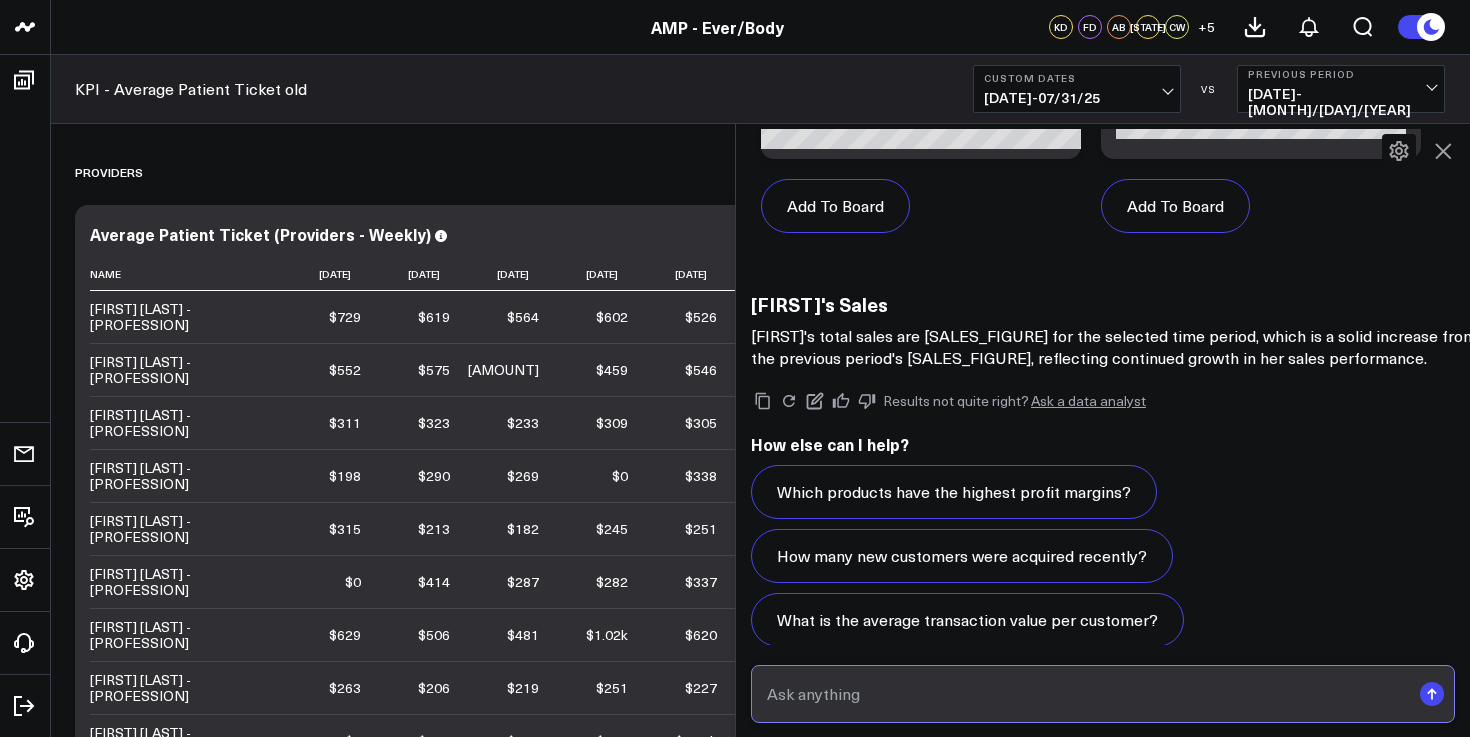 click at bounding box center [1086, 694] 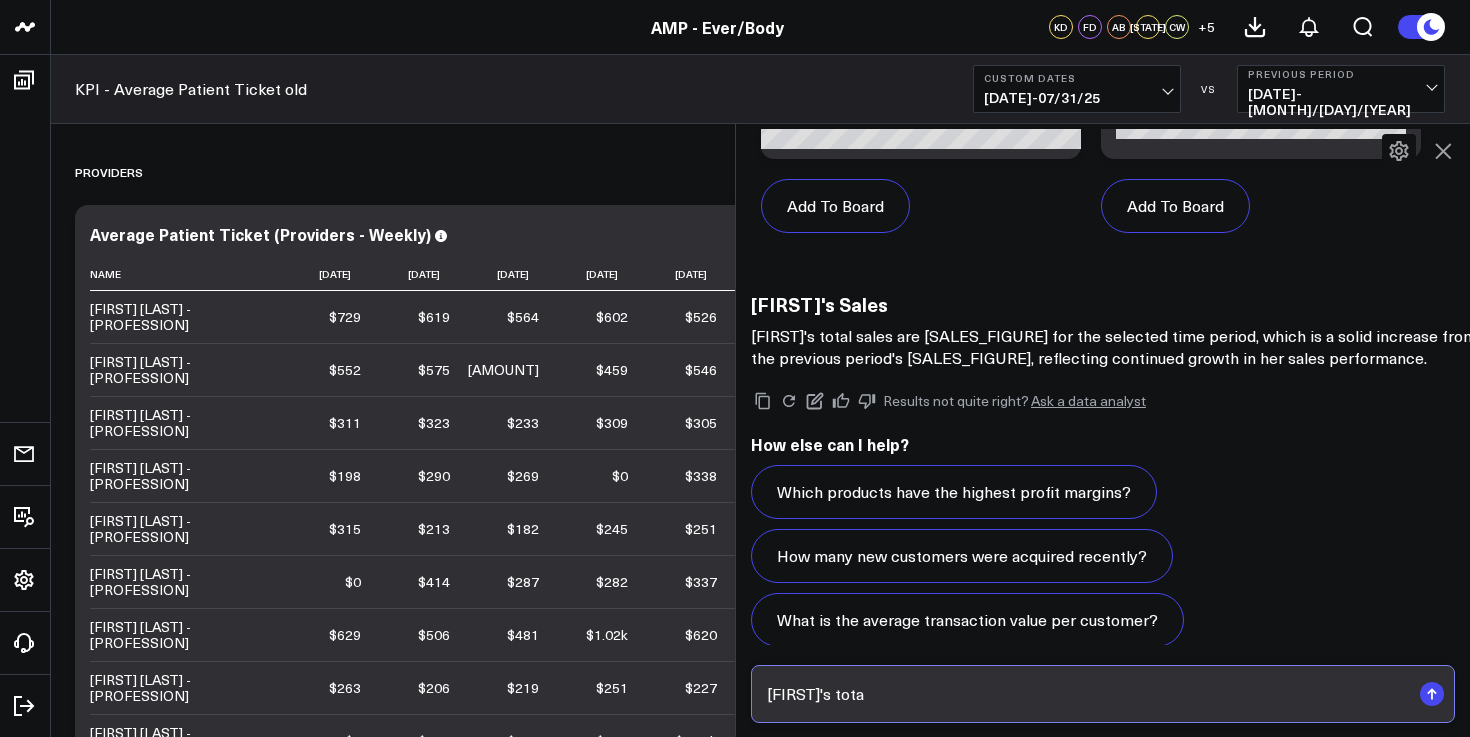 type on "[FIRST]'s total" 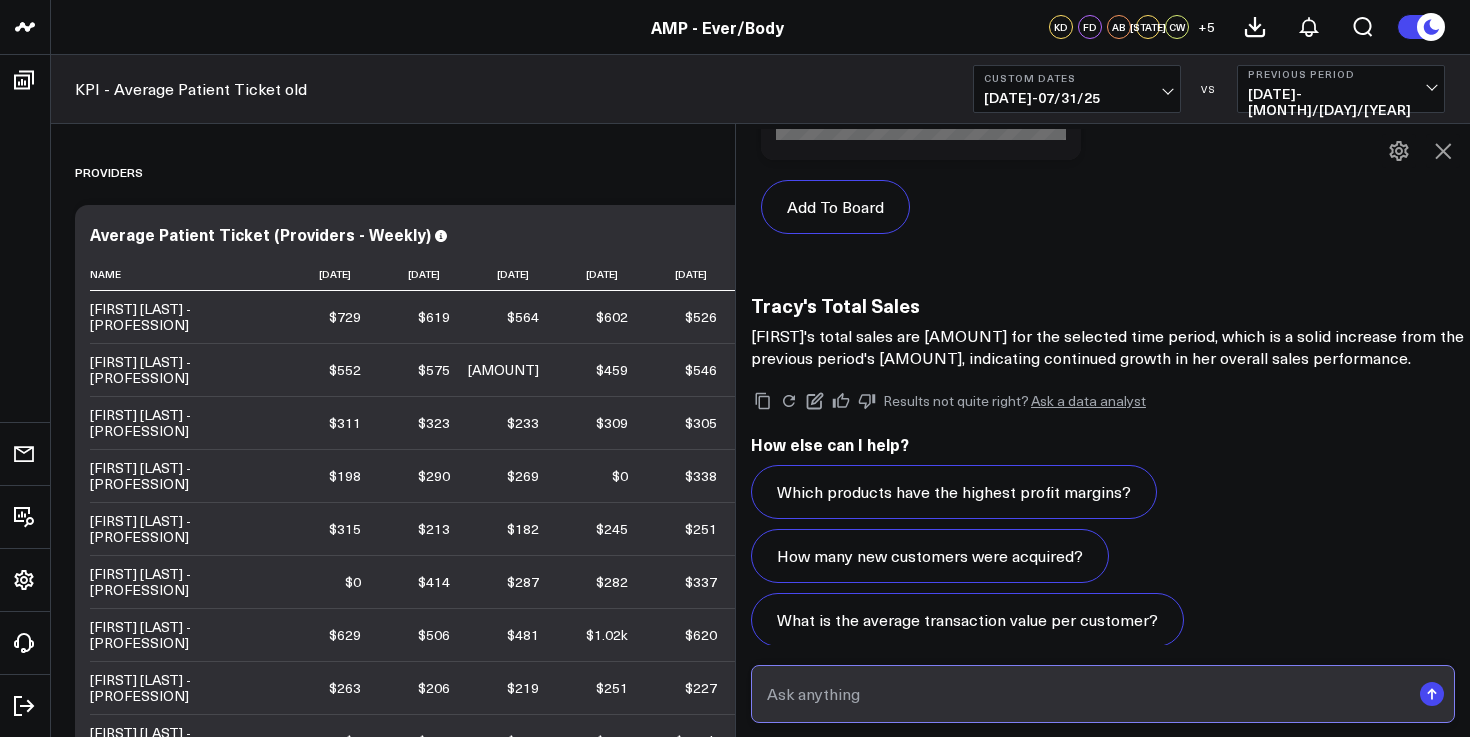 scroll, scrollTop: 11566, scrollLeft: 0, axis: vertical 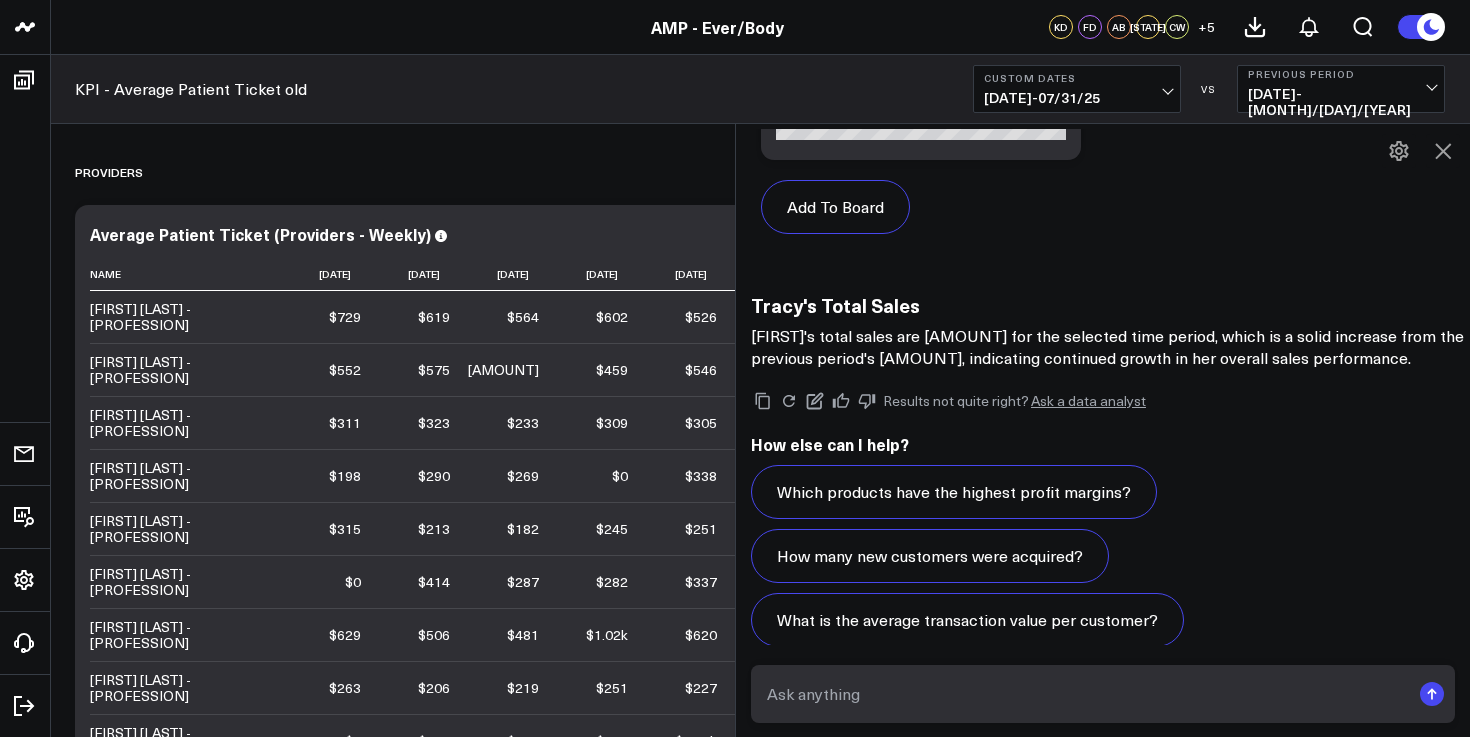 click on "How many new customers were acquired?" at bounding box center (930, 556) 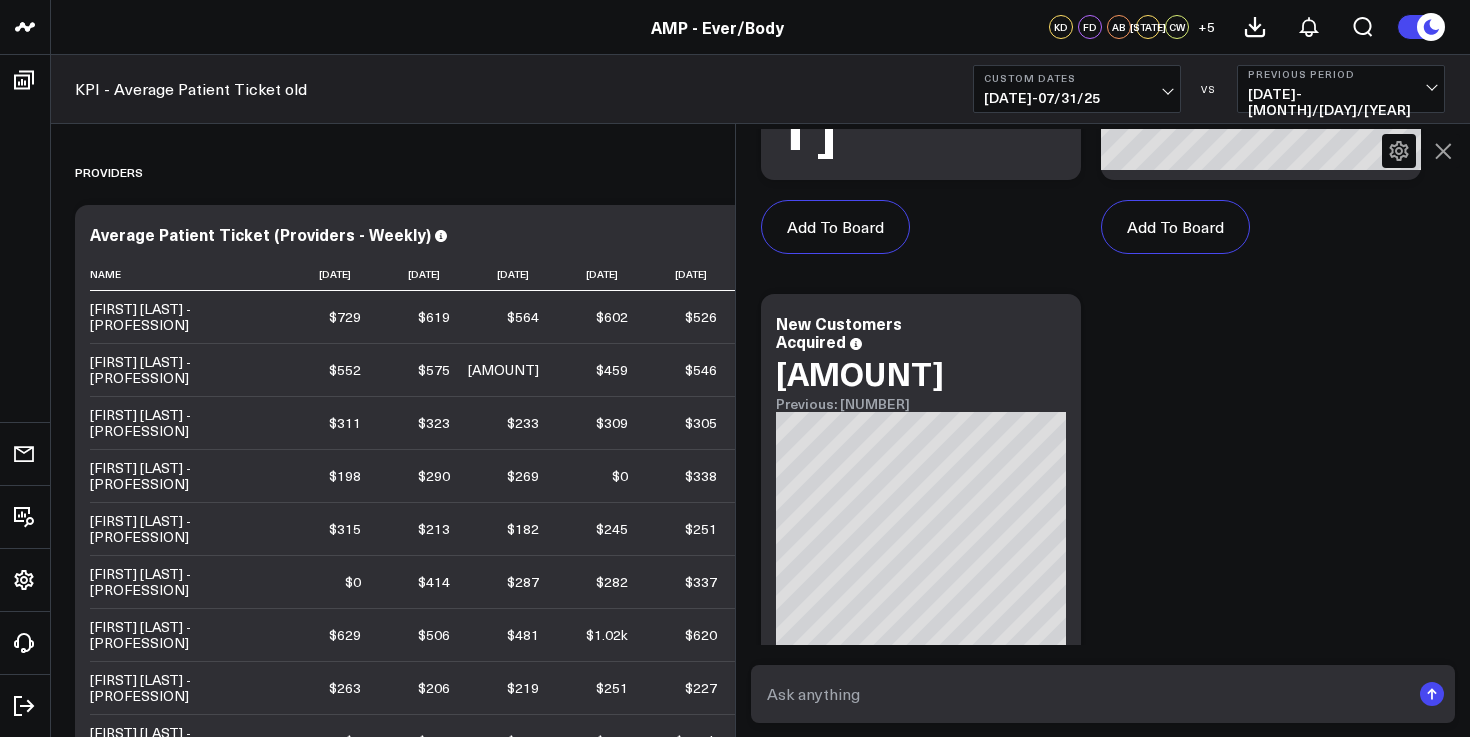 scroll, scrollTop: 13269, scrollLeft: 0, axis: vertical 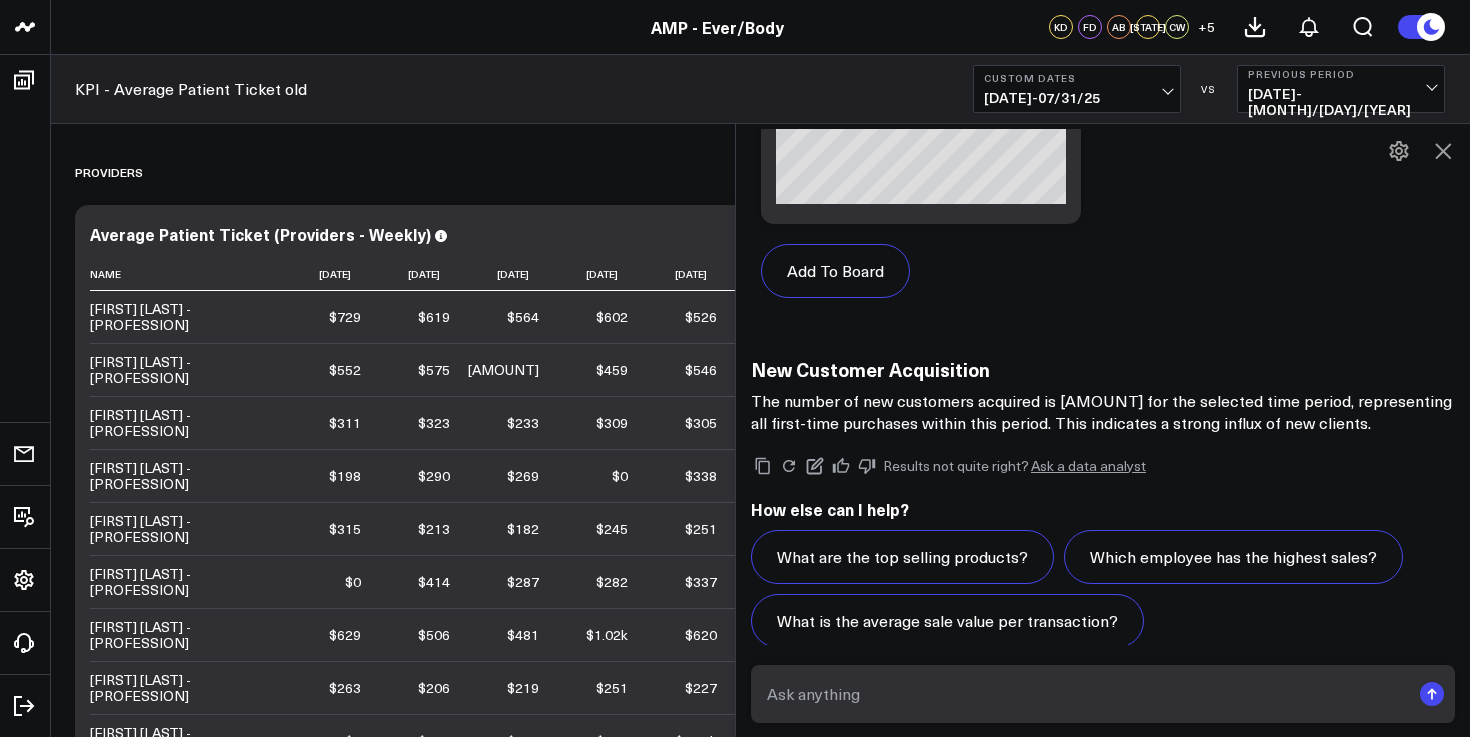 click on "Custom Dates" at bounding box center [1077, 78] 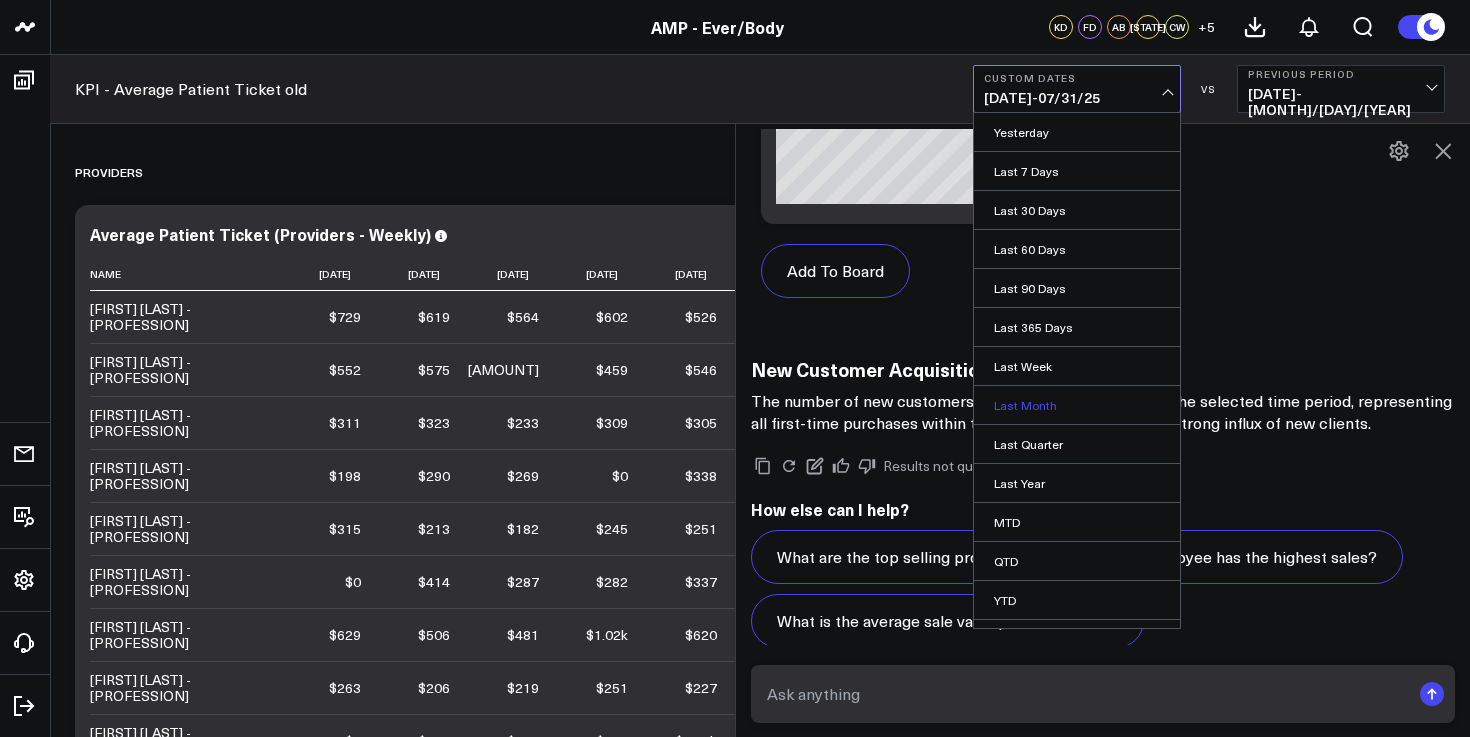 click on "Last Month" at bounding box center (1077, 405) 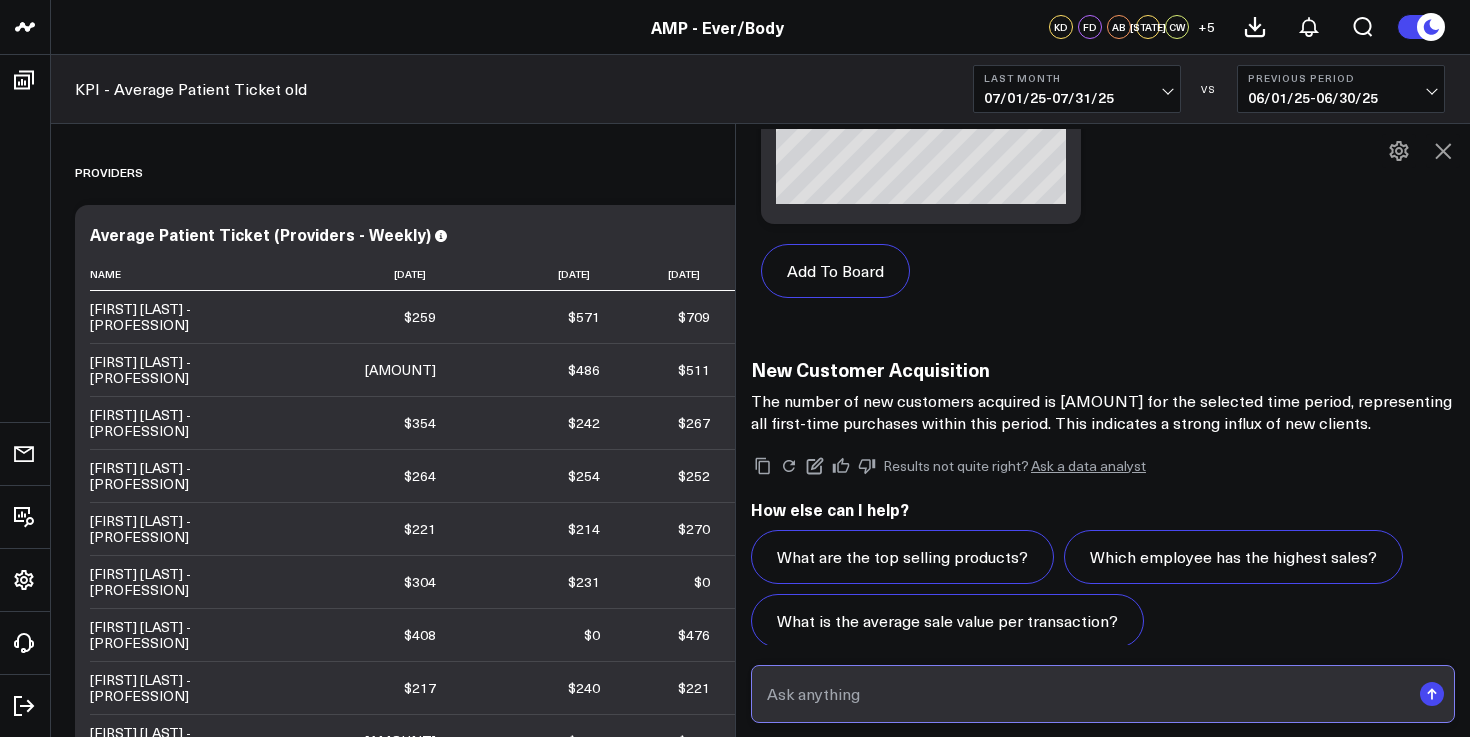 click at bounding box center [1086, 694] 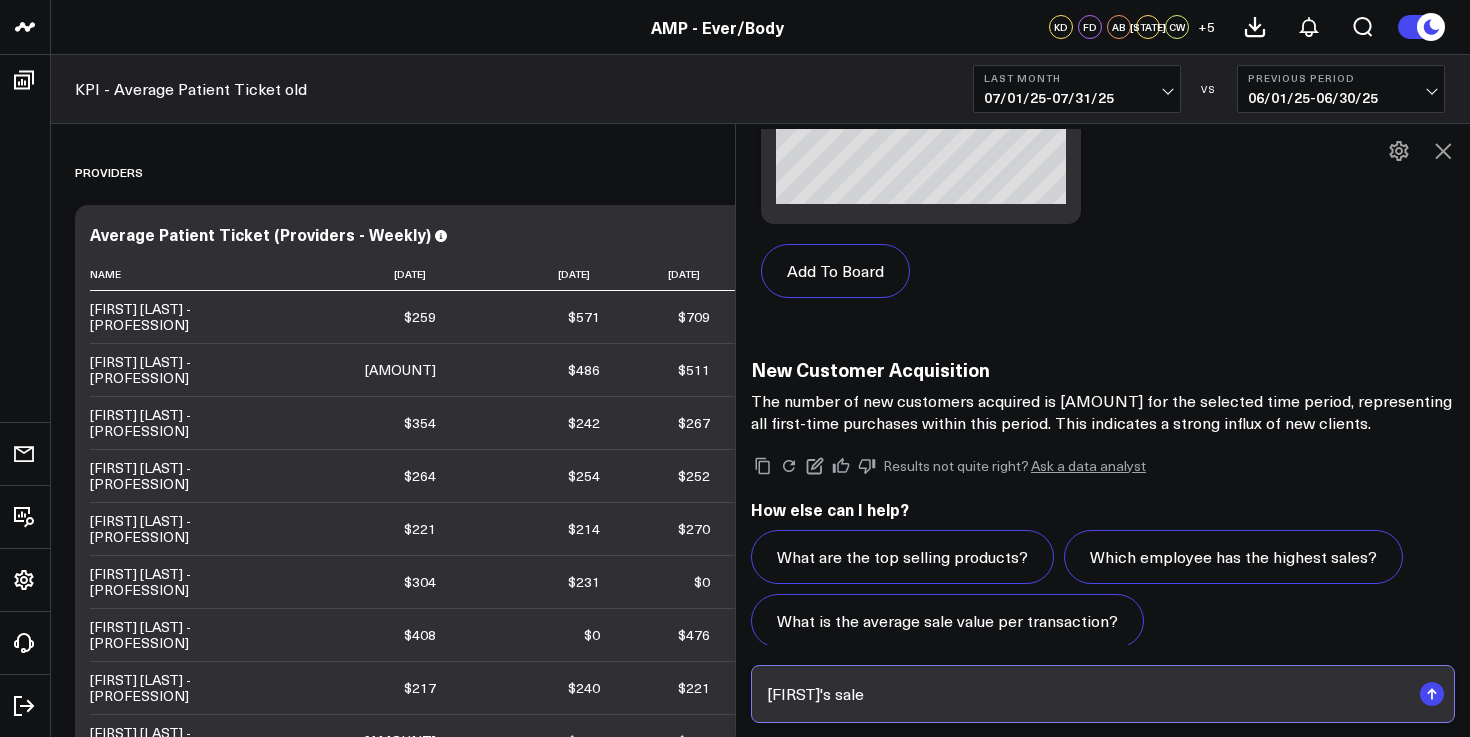 type on "[FIRST]'s sales" 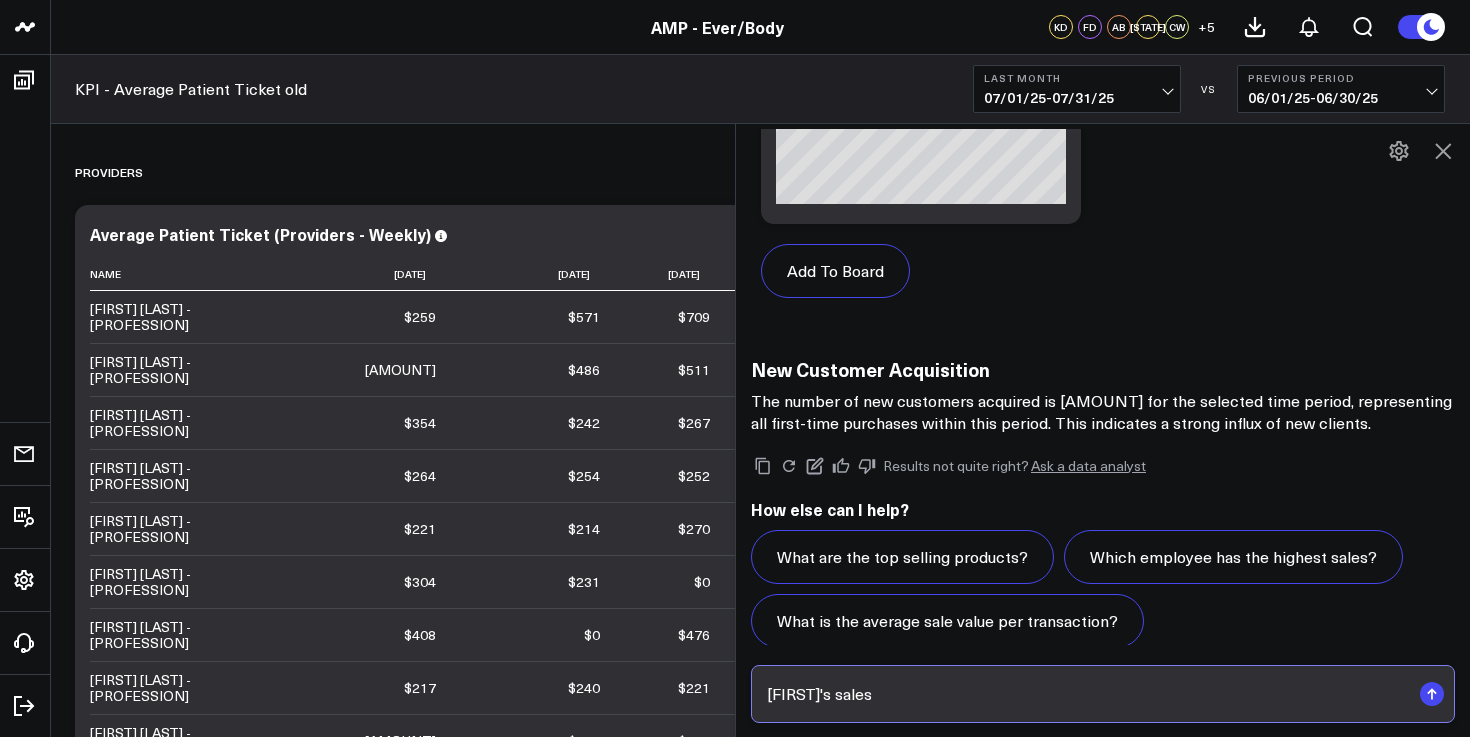 type 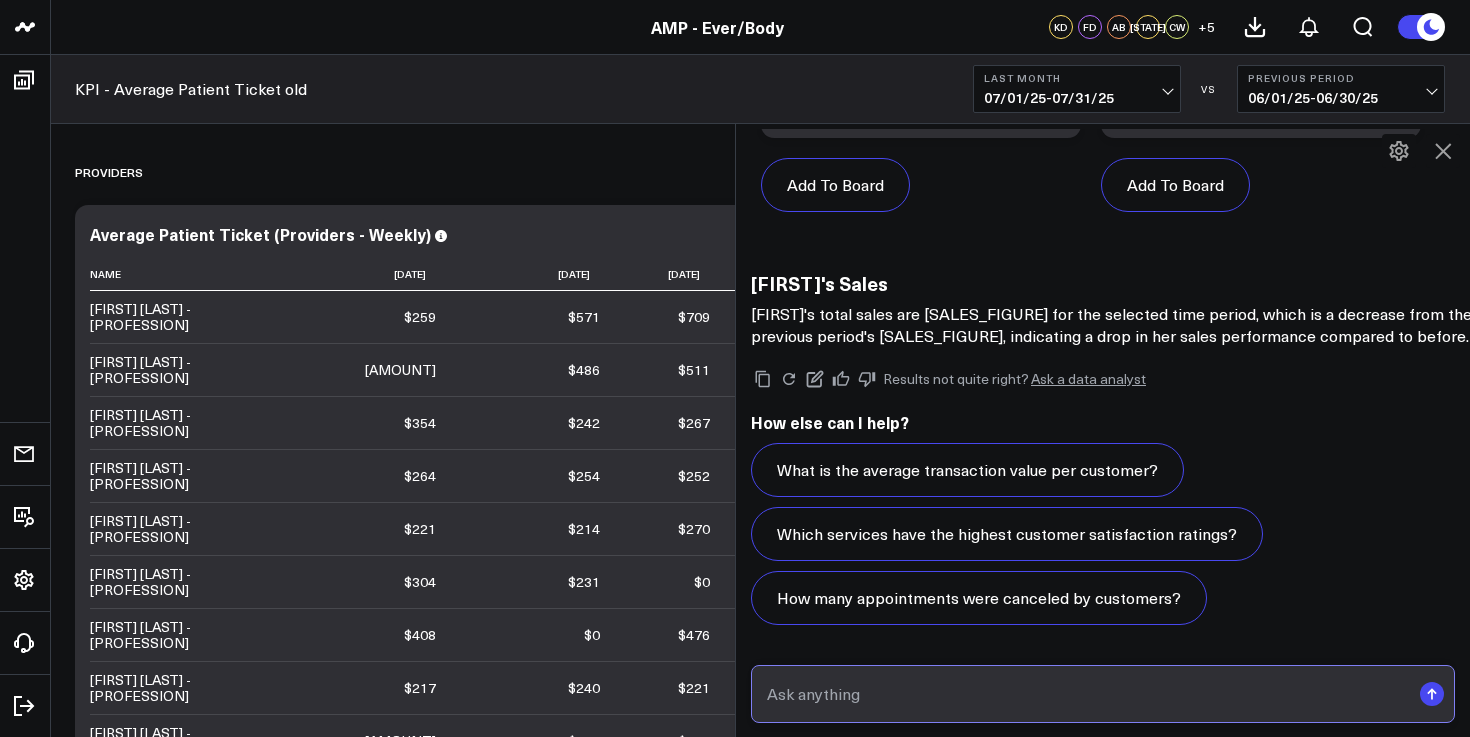 scroll, scrollTop: 15101, scrollLeft: 0, axis: vertical 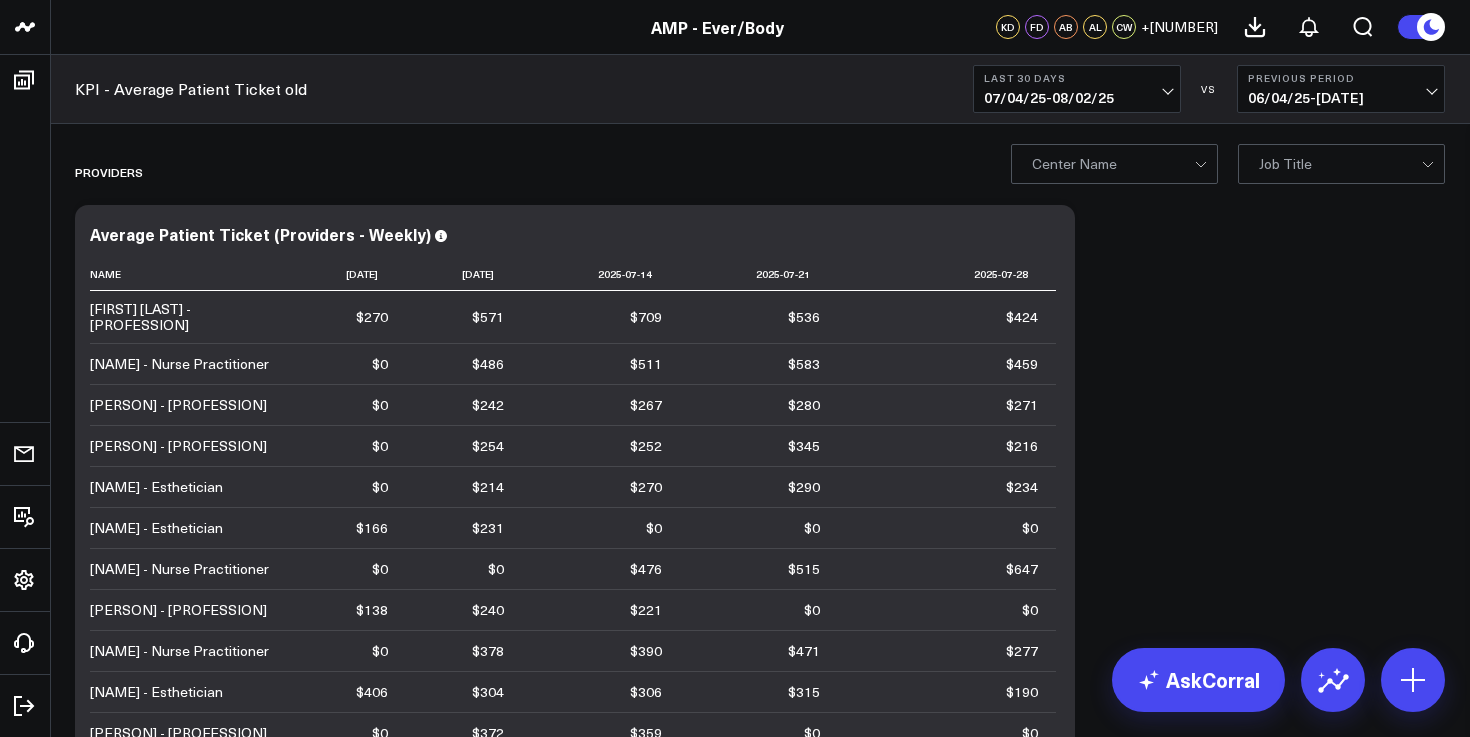 click on "07/04/25  -  08/02/25" at bounding box center (1077, 98) 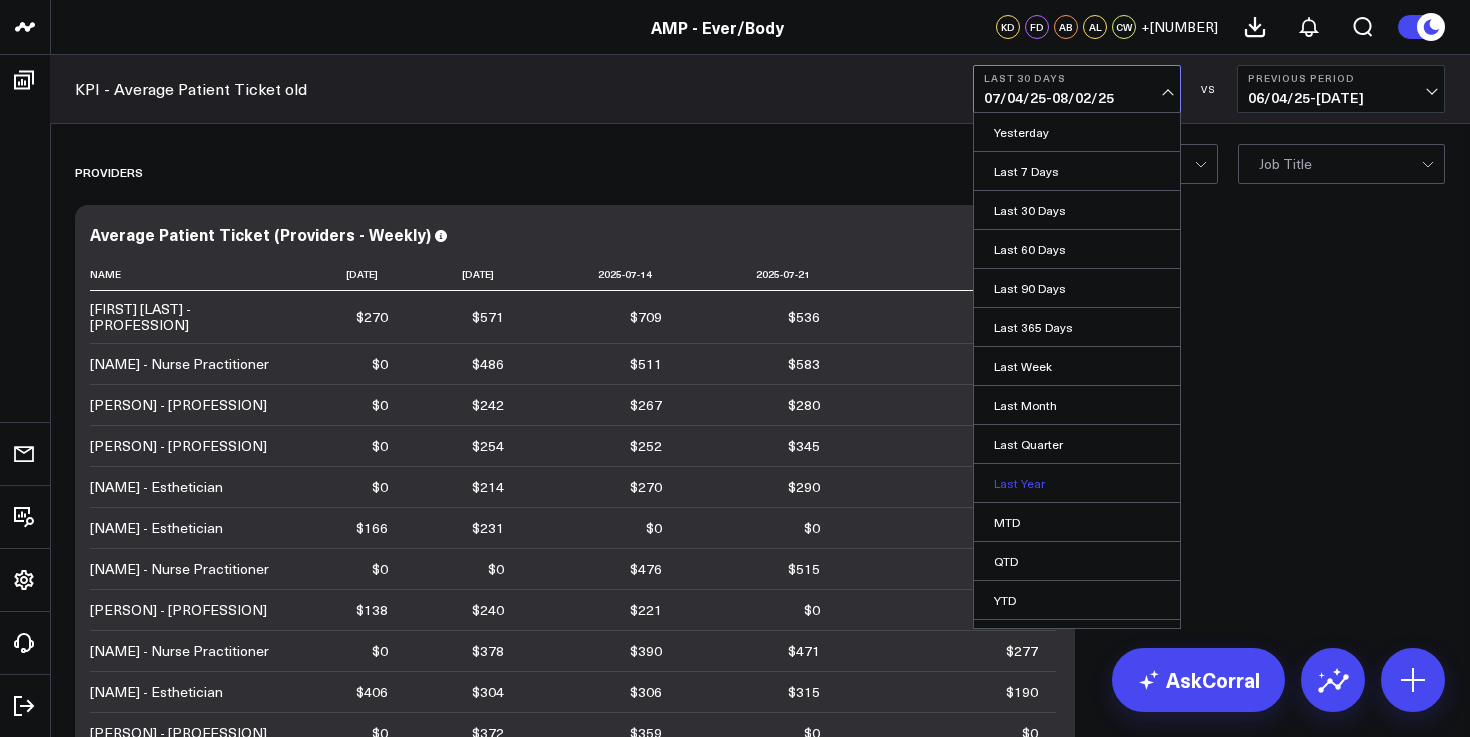 scroll, scrollTop: 30, scrollLeft: 0, axis: vertical 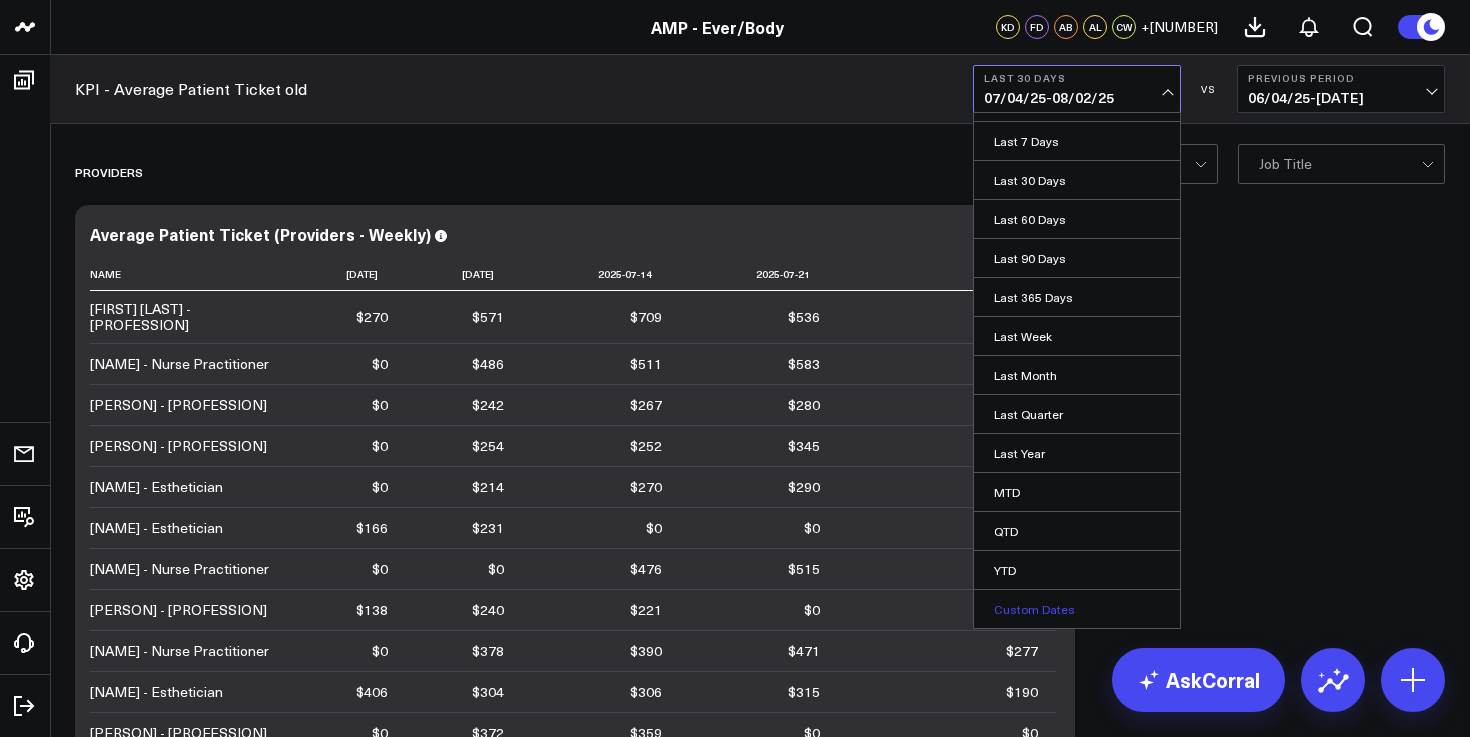 click on "Custom Dates" at bounding box center [1077, 609] 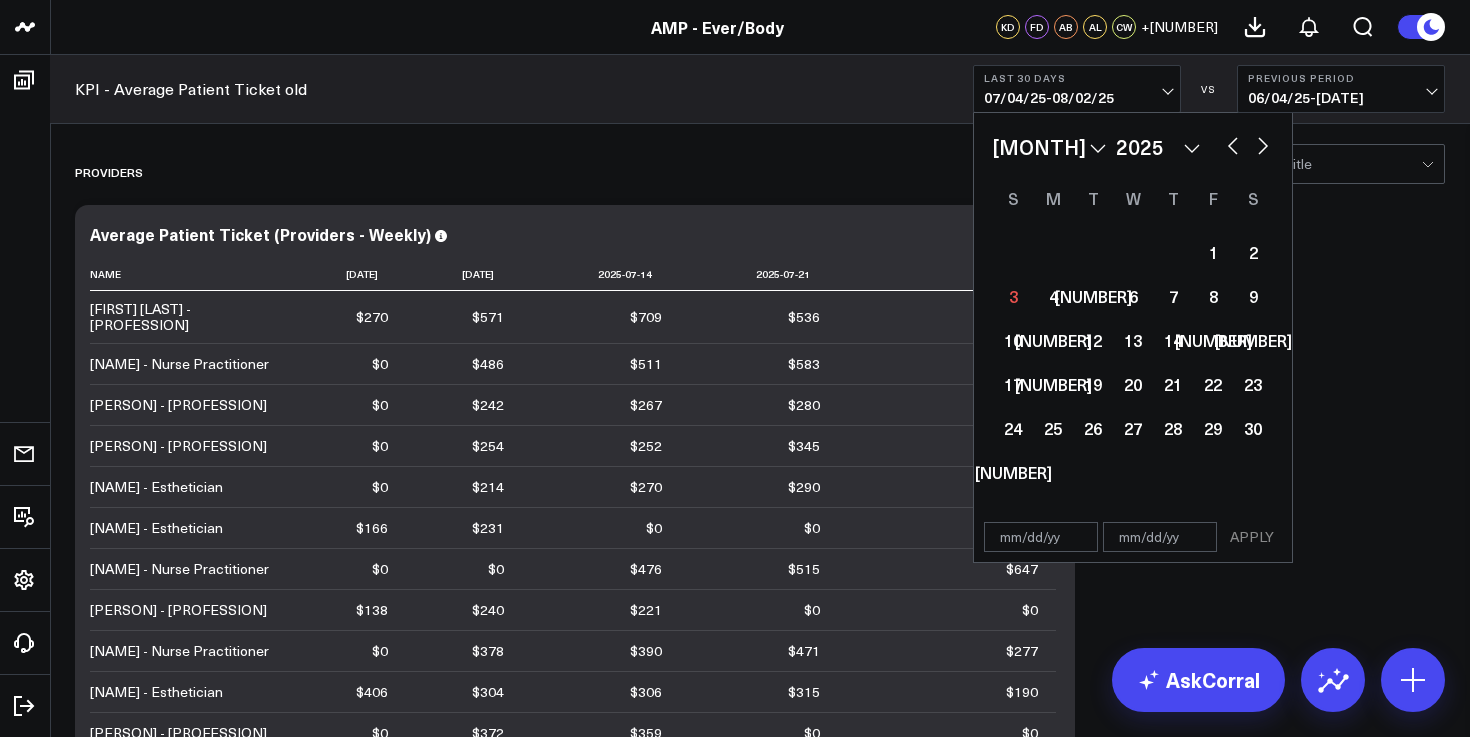 click at bounding box center [1041, 537] 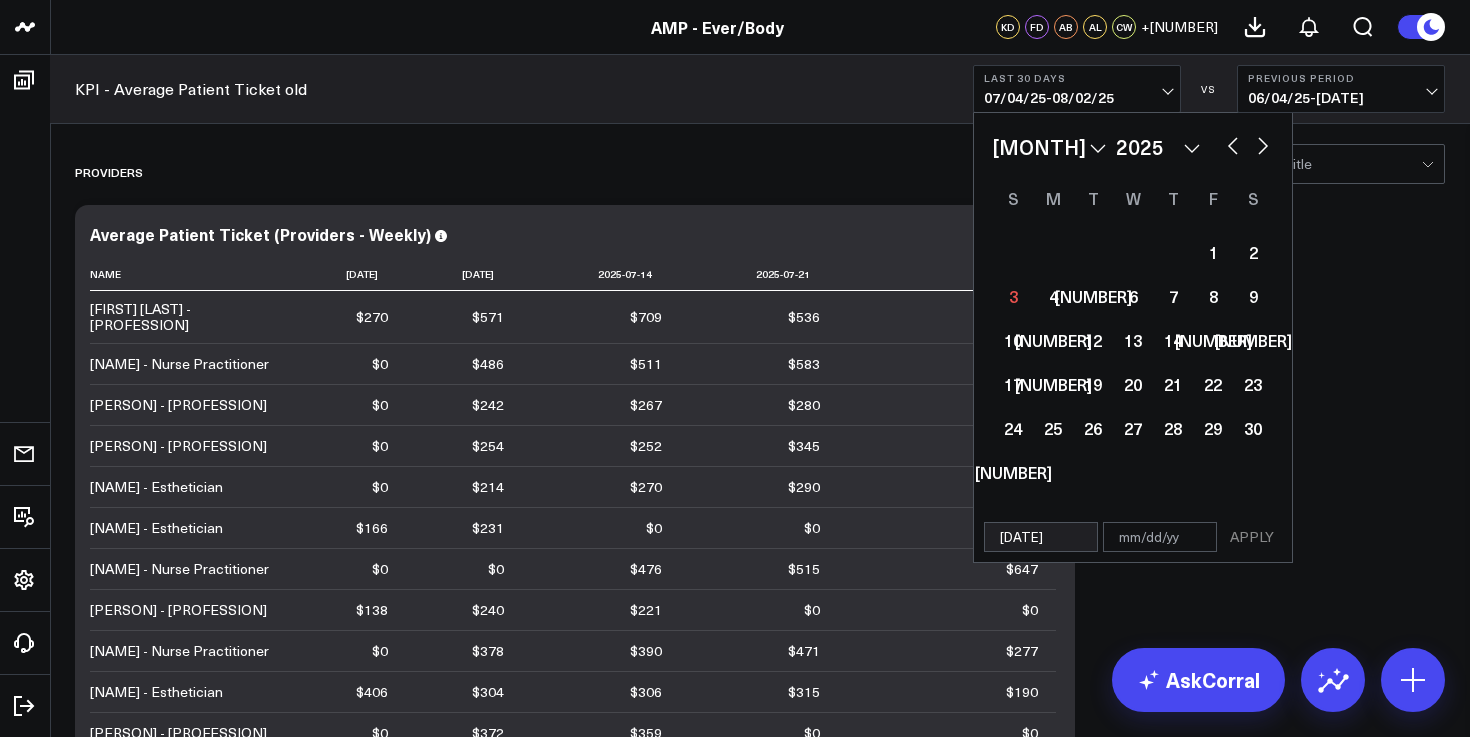 type on "[DATE]" 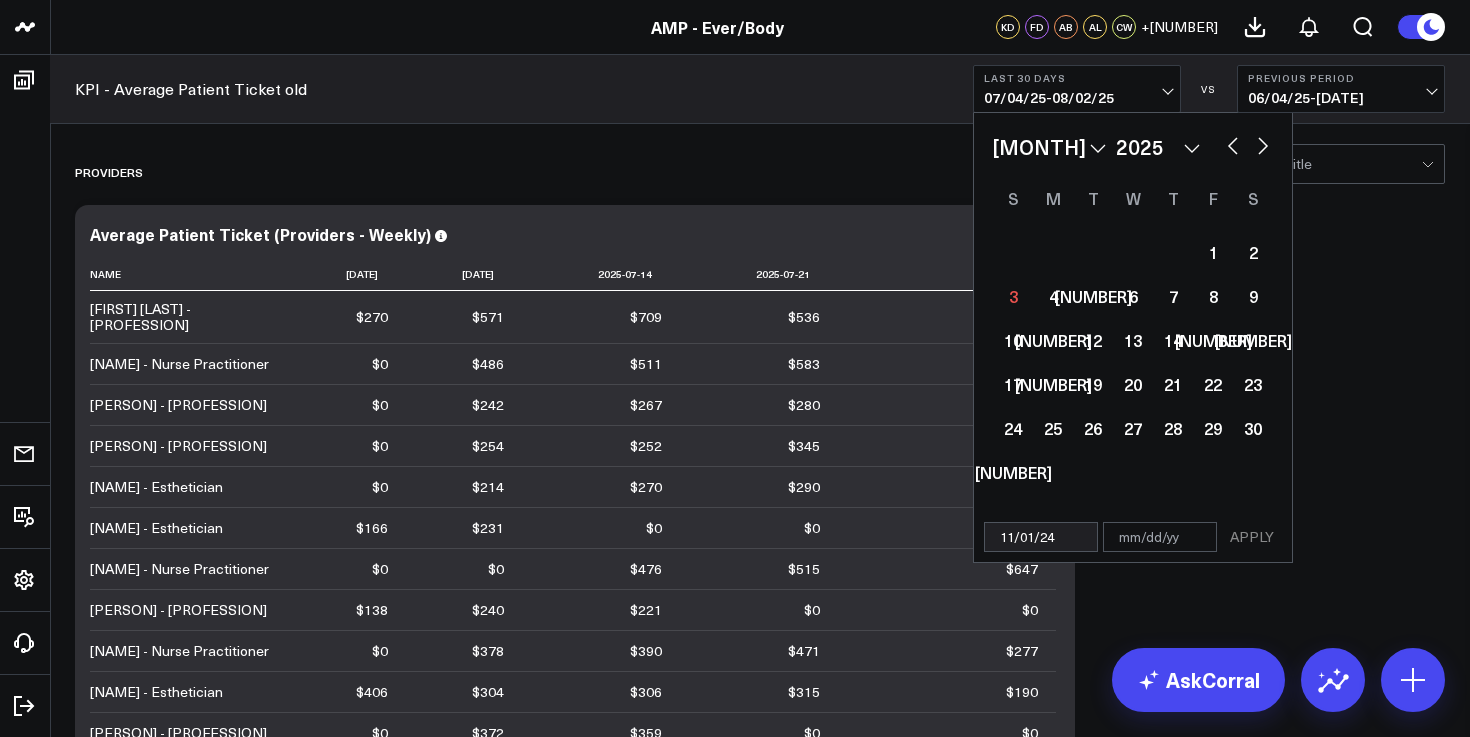 select on "10" 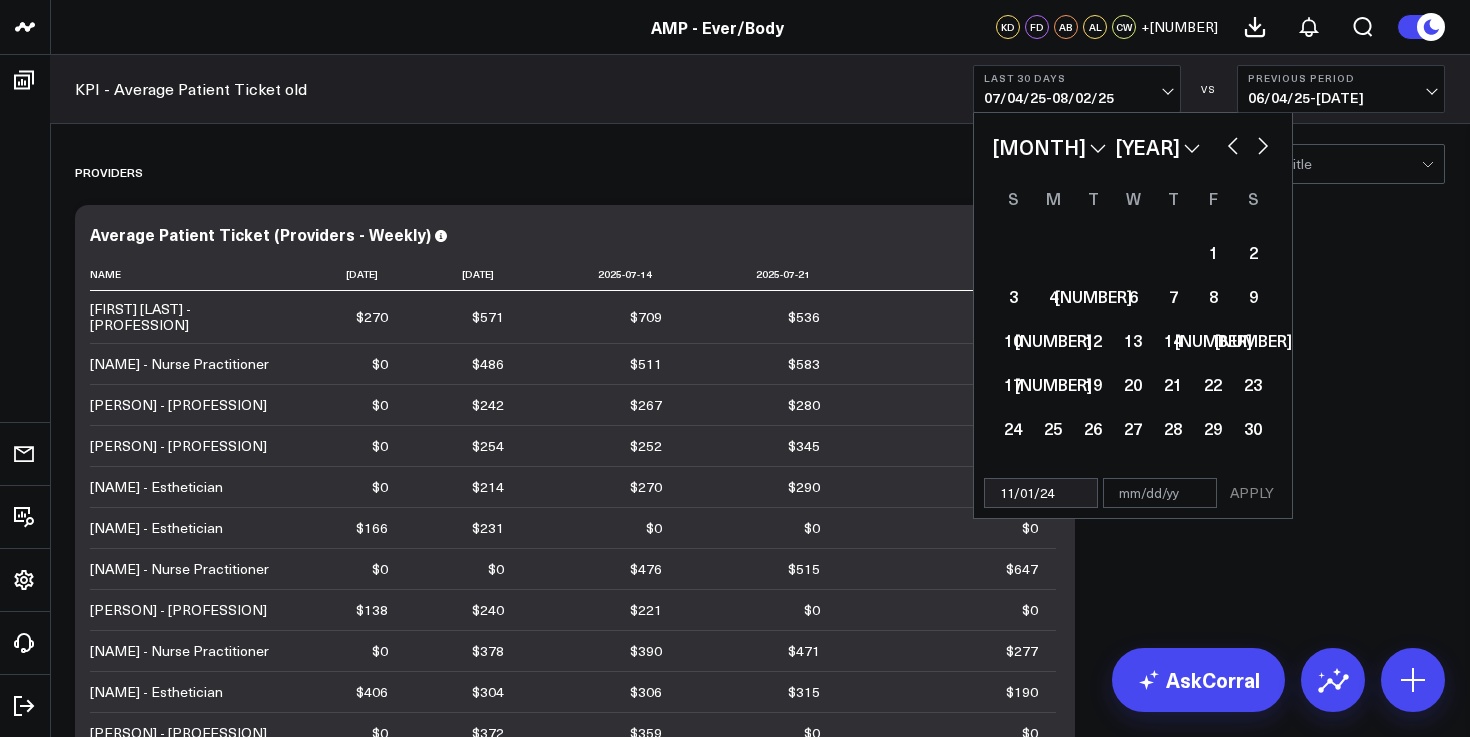 type on "[DATE]" 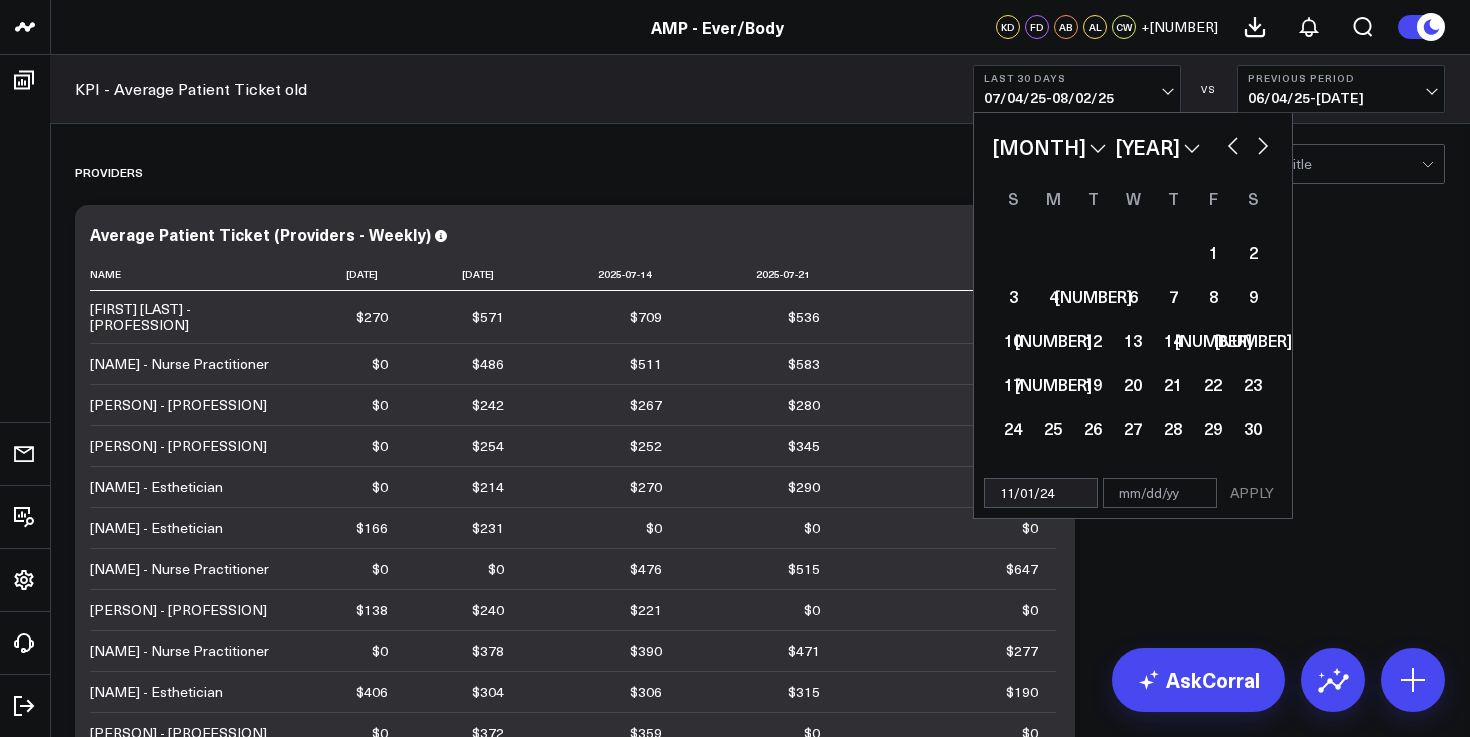 type on "0" 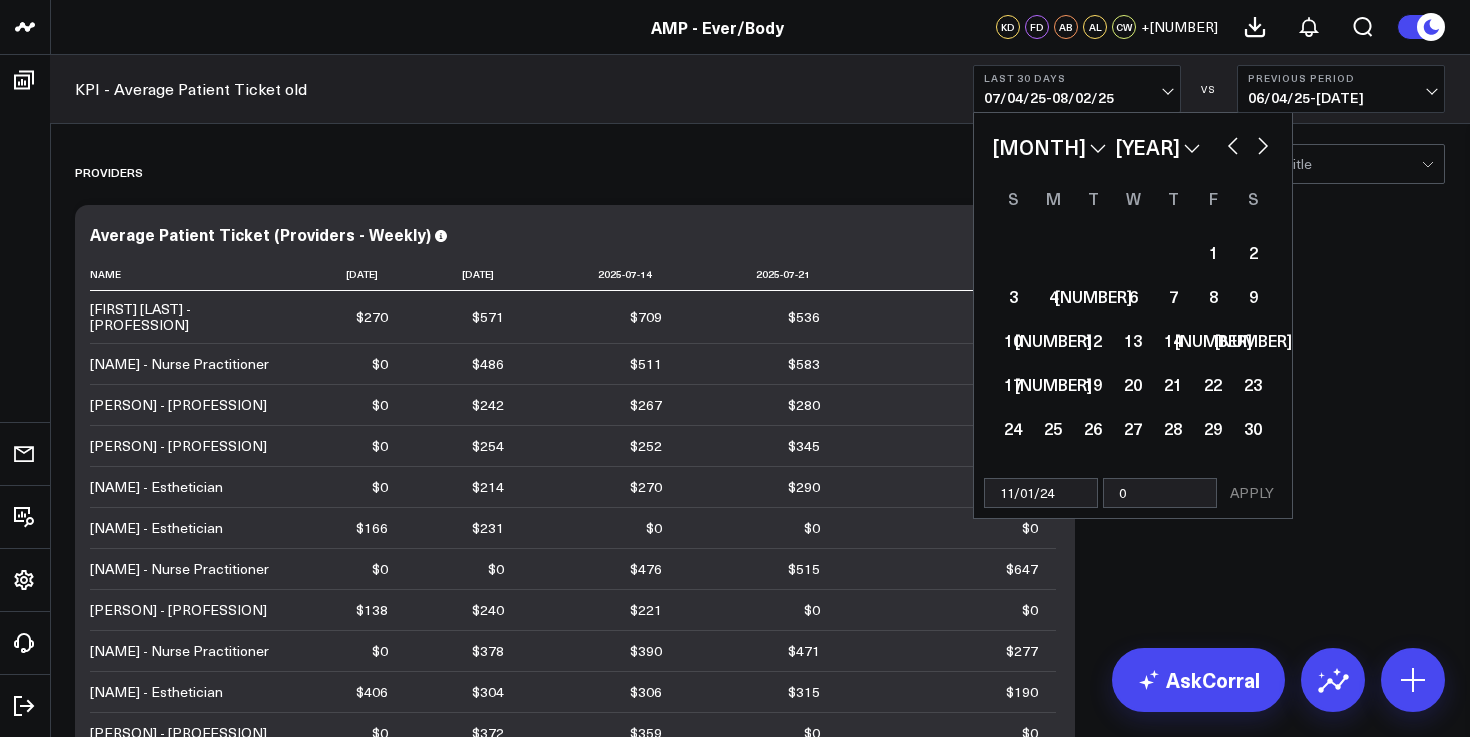 select on "10" 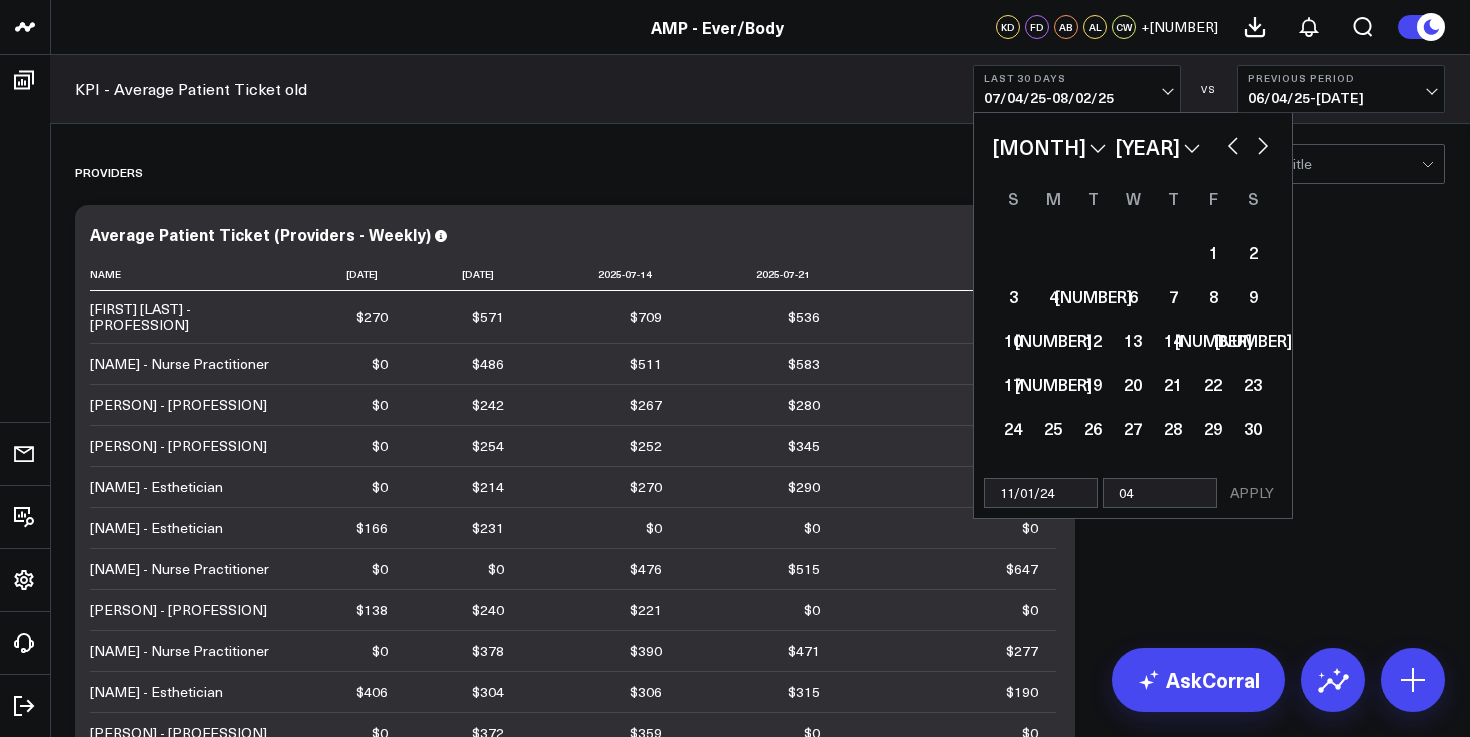 select on "10" 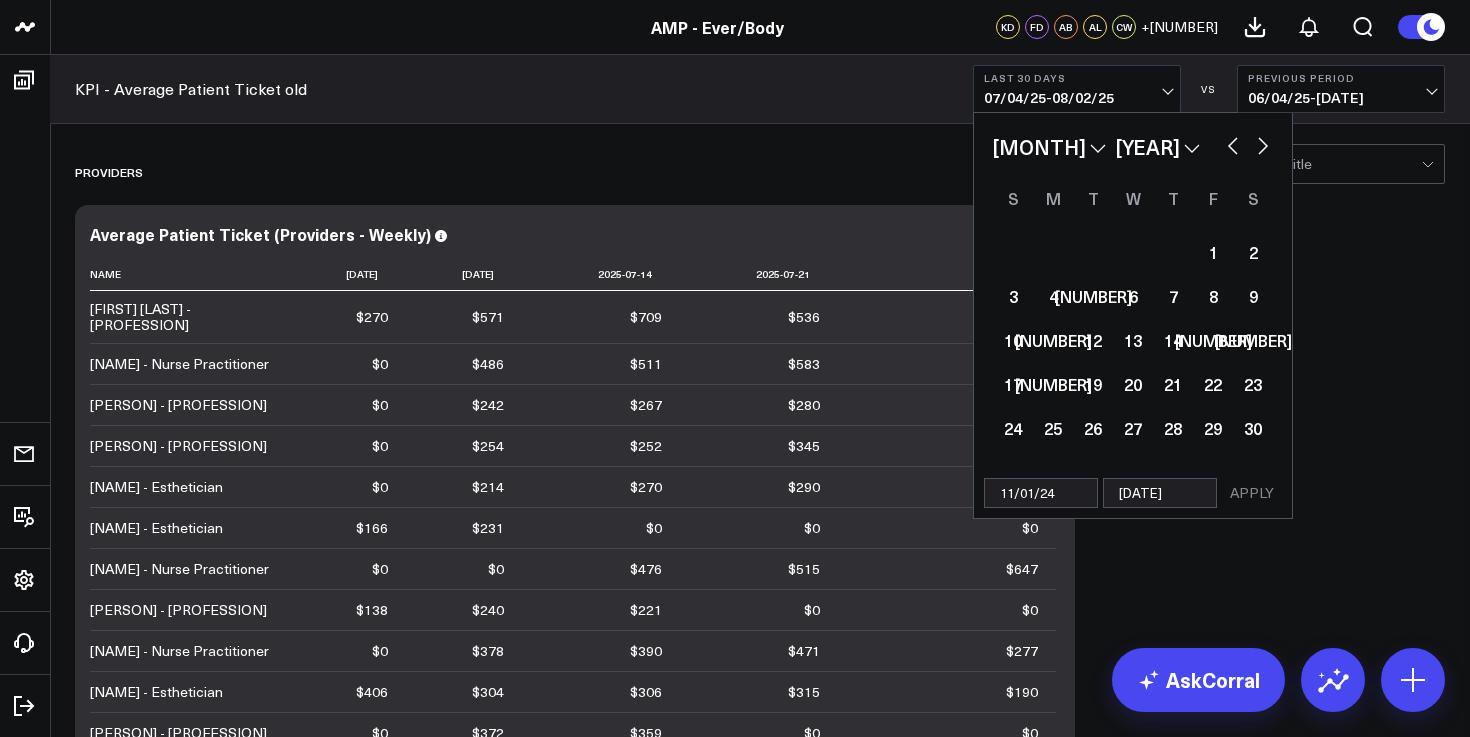 select on "10" 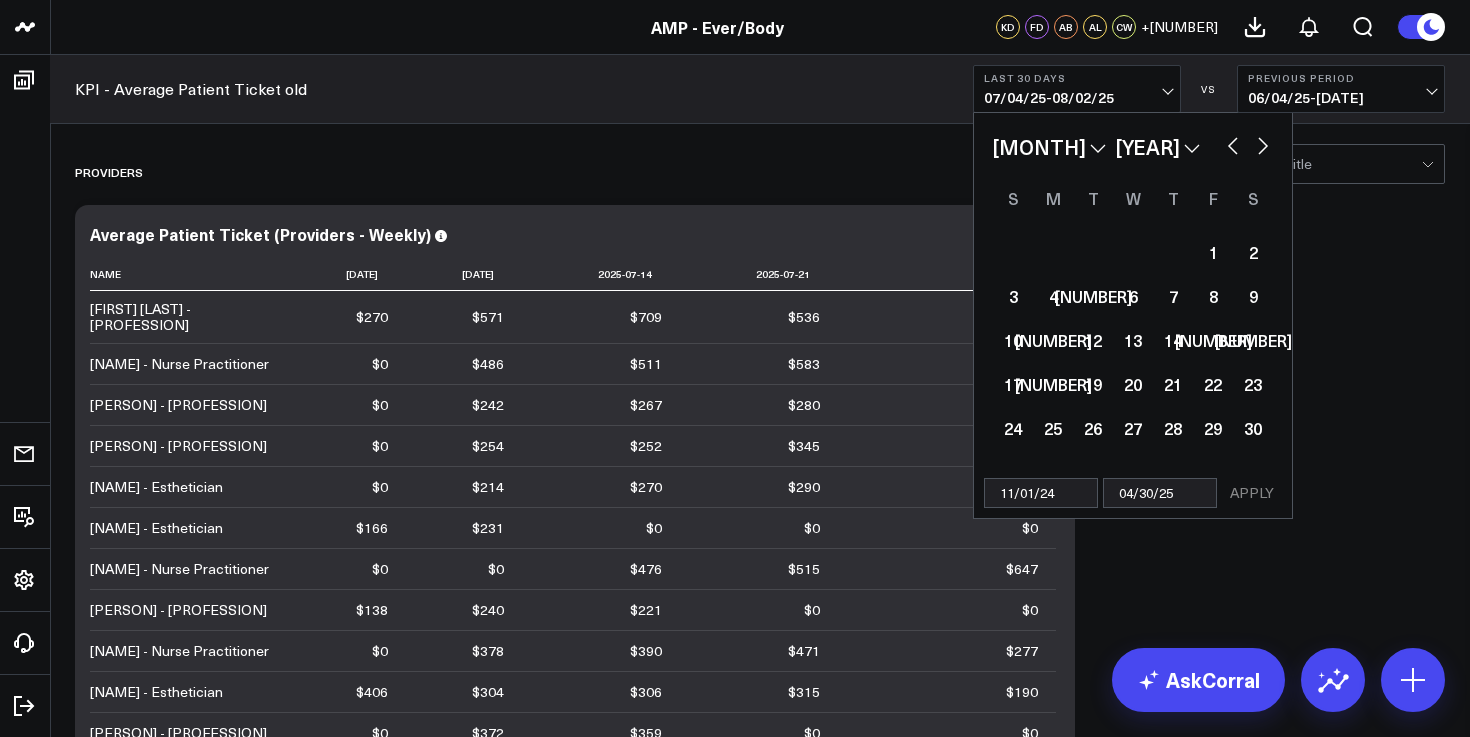 select on "10" 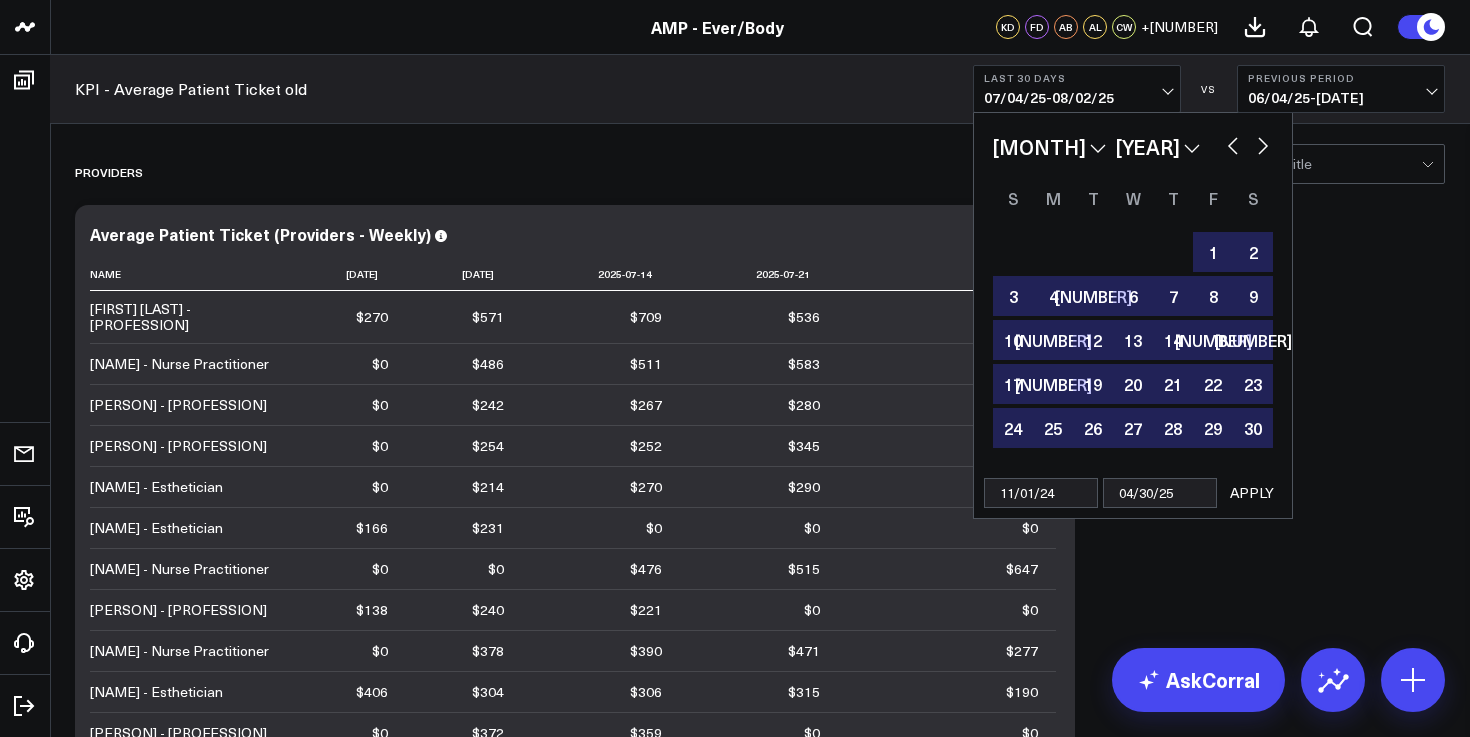 type on "[MONTH]/[DAY]/[YEAR]" 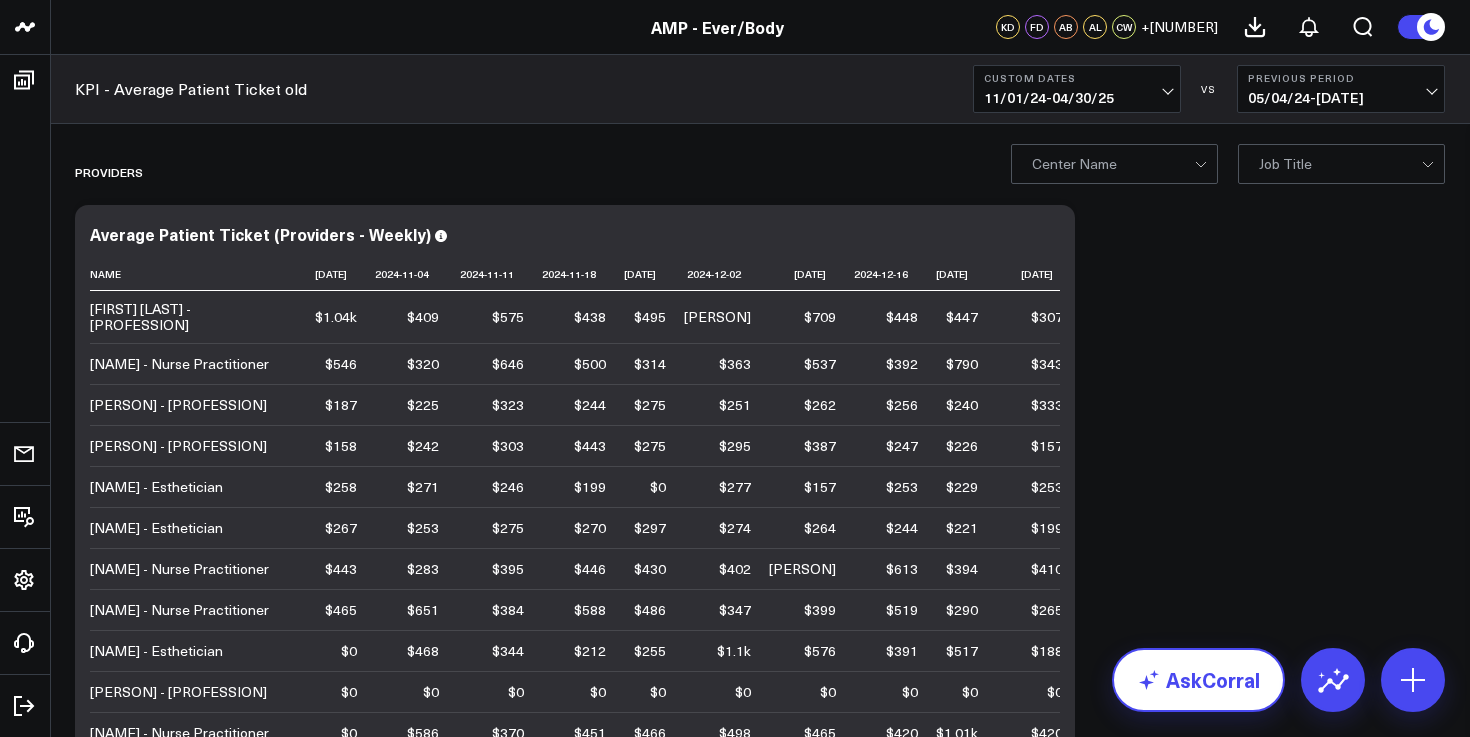 click on "AskCorral" at bounding box center (1198, 680) 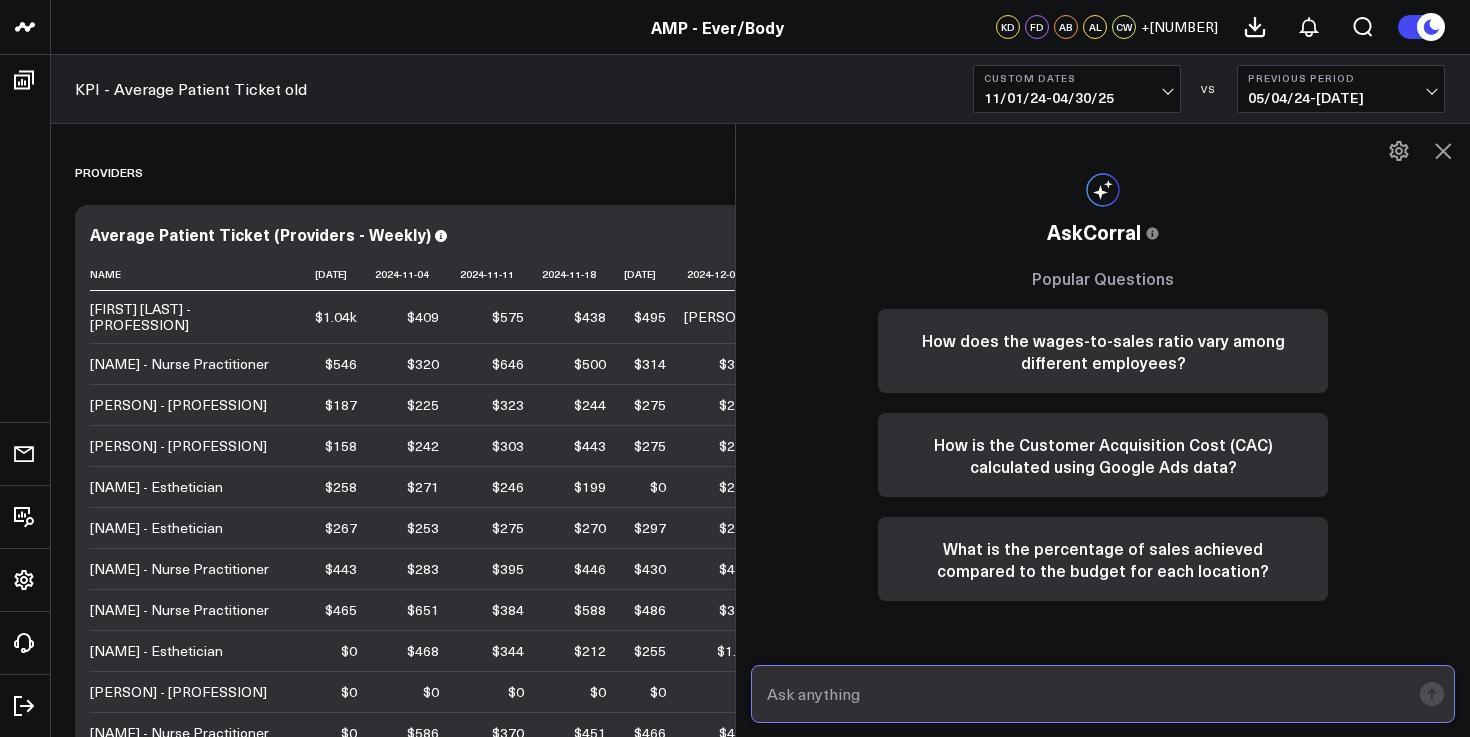 click at bounding box center (1086, 694) 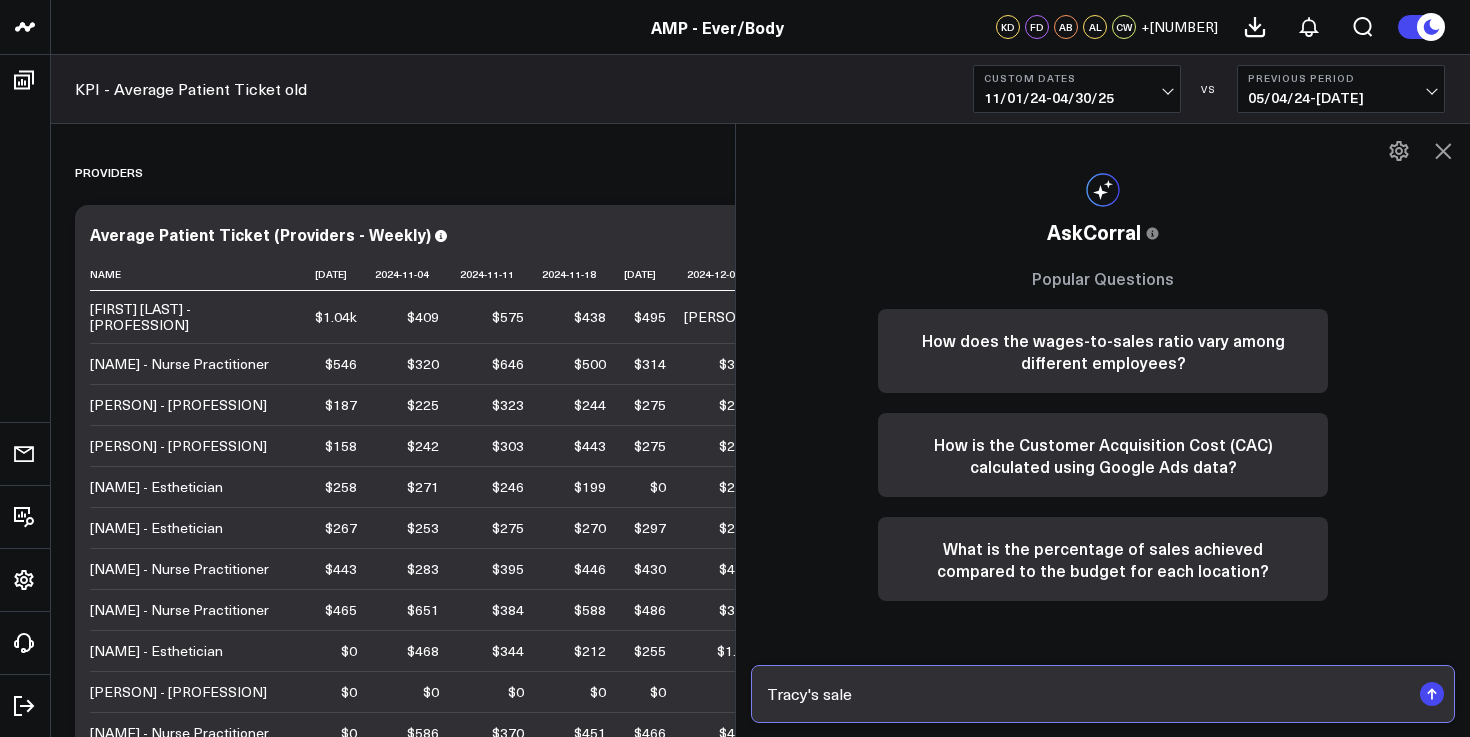 type on "[FIRST]'s sales" 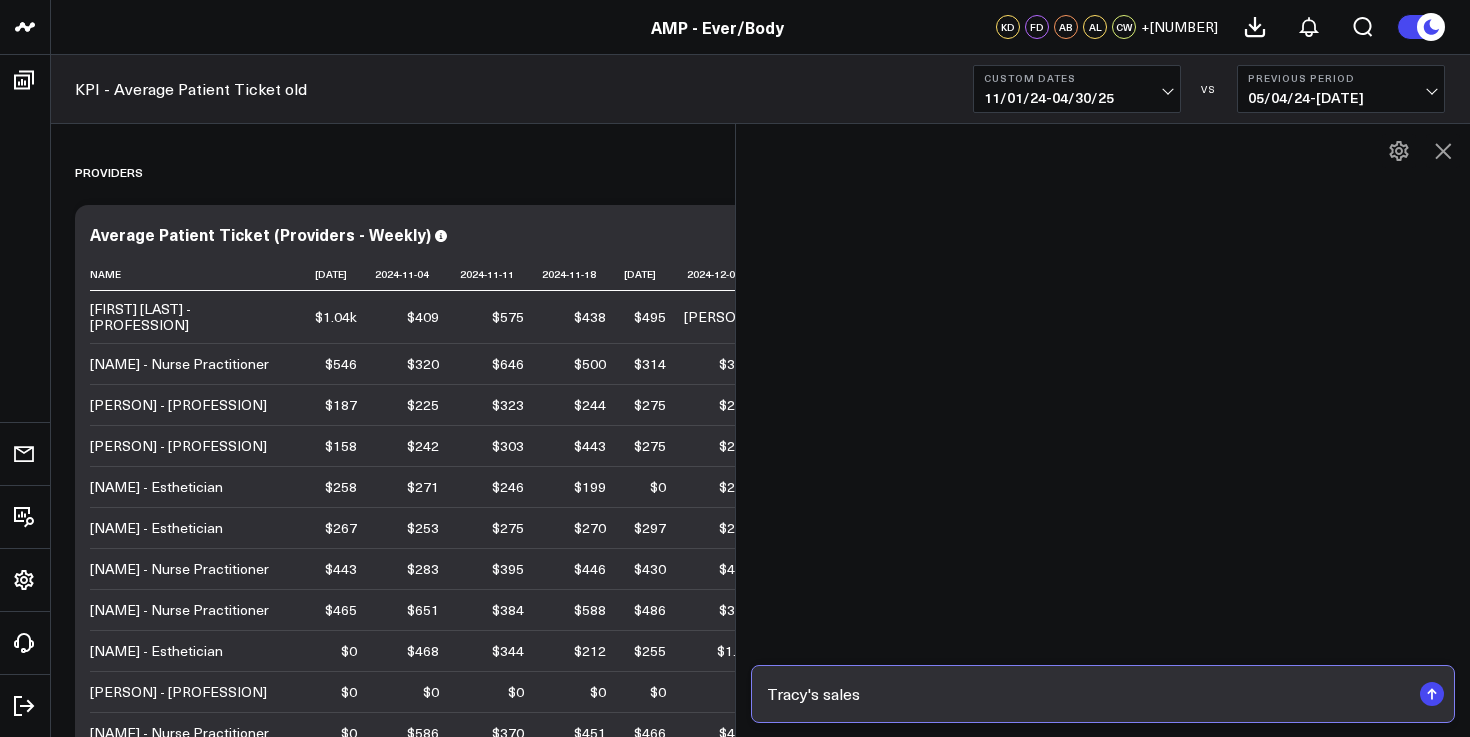 type 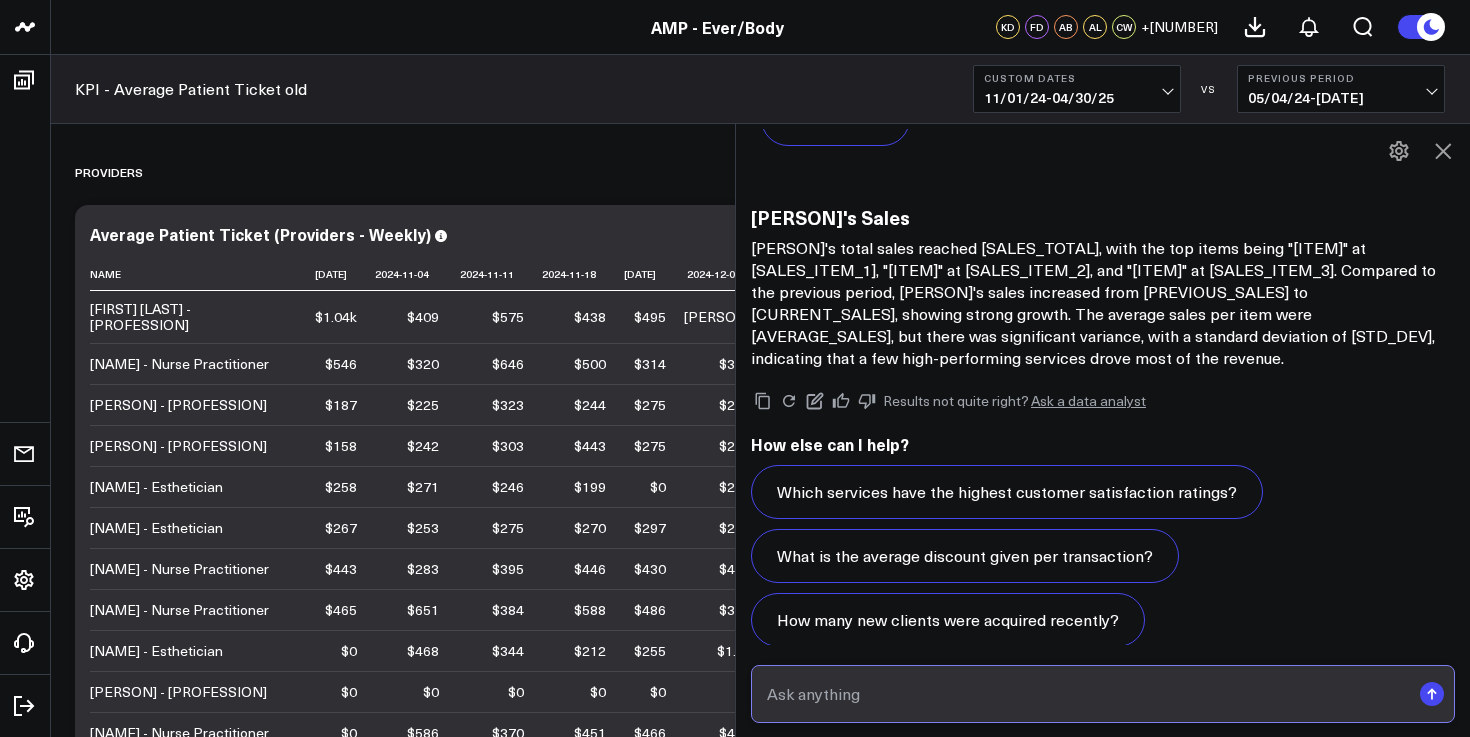 scroll, scrollTop: 2109, scrollLeft: 0, axis: vertical 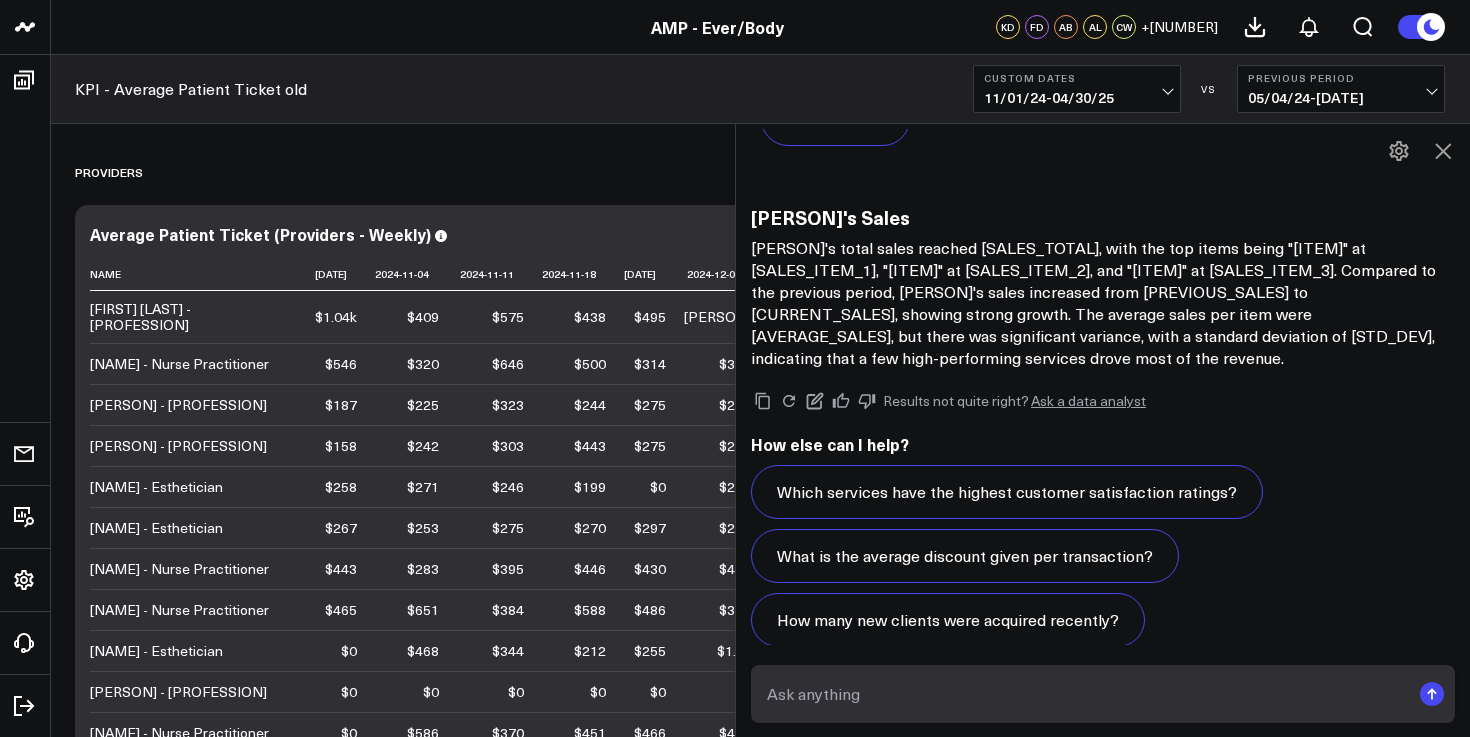 click on "Custom Dates [DATE]  -  [DATE]" at bounding box center [1077, 89] 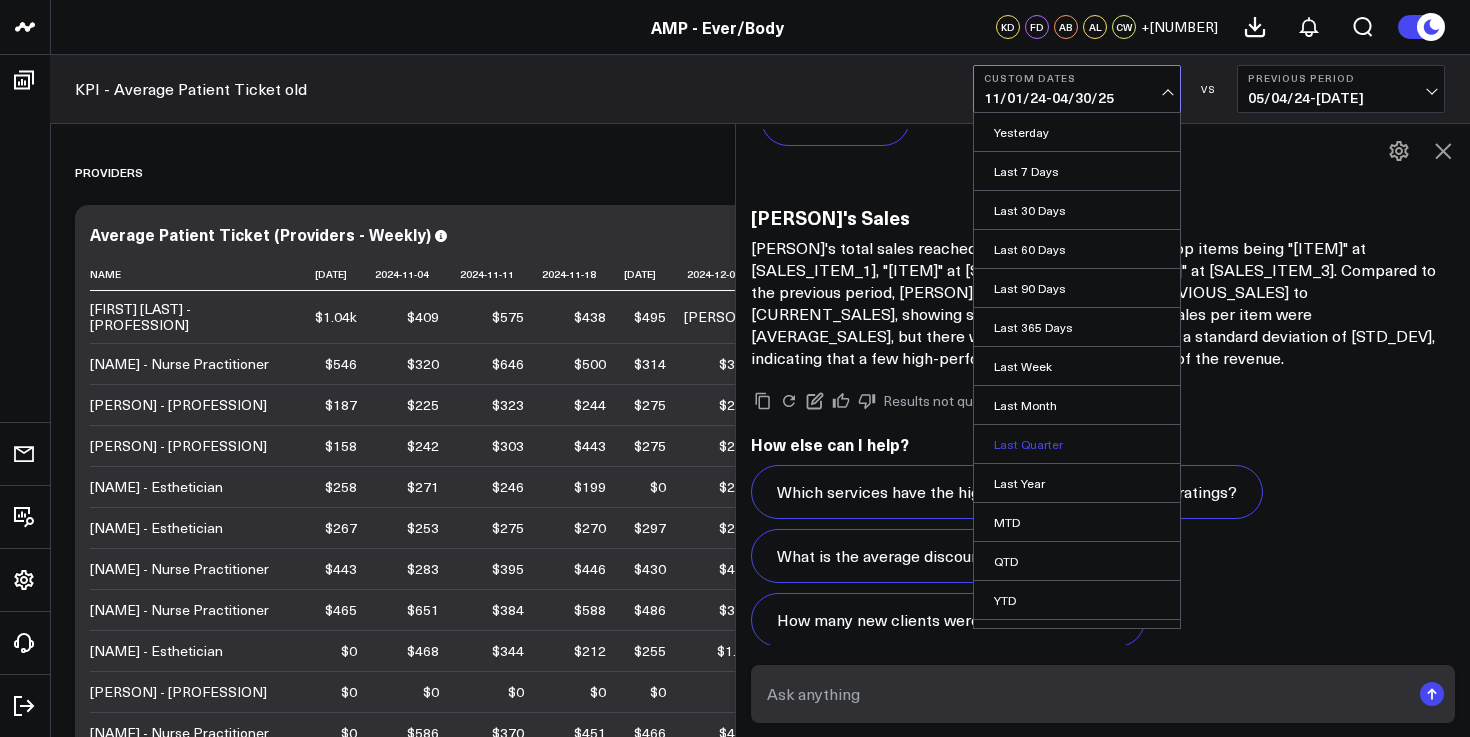 scroll, scrollTop: 30, scrollLeft: 0, axis: vertical 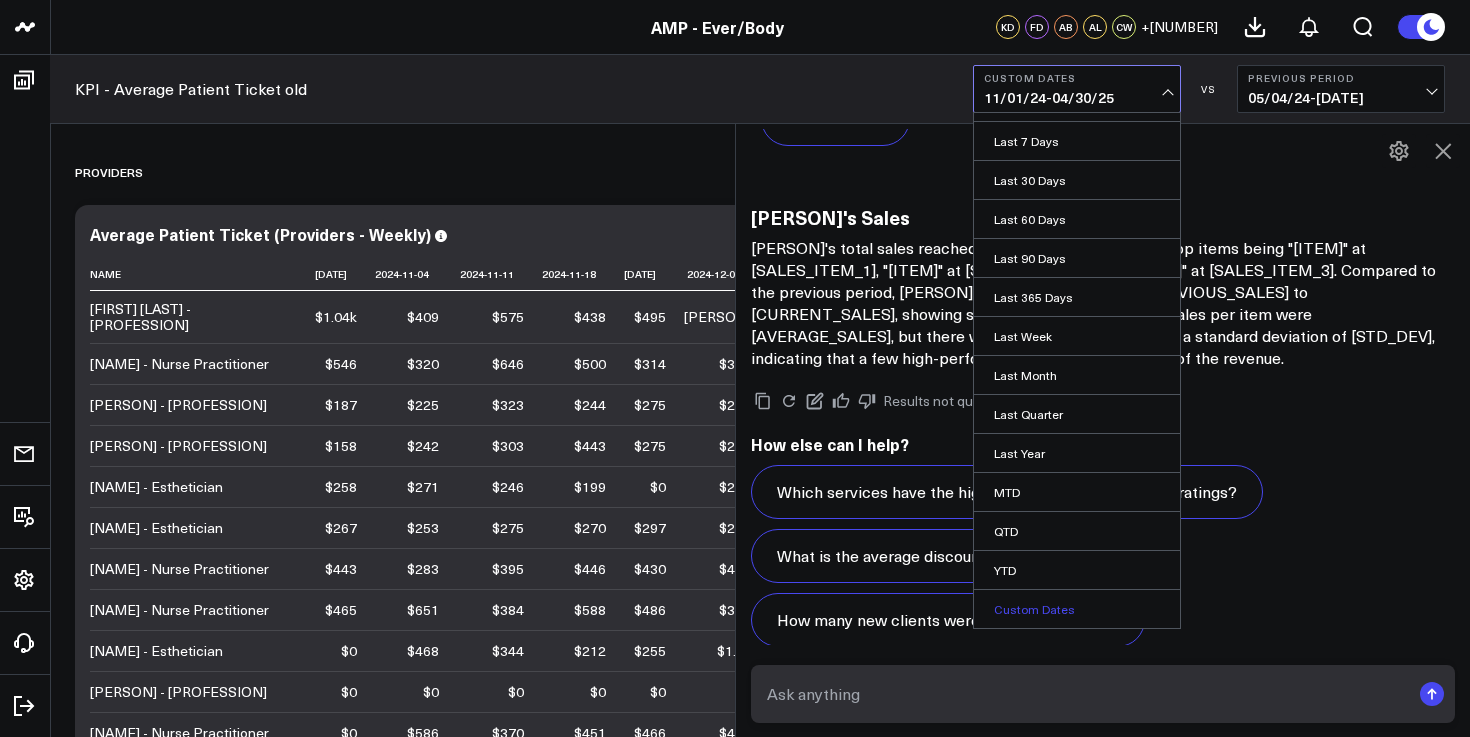 click on "Custom Dates" at bounding box center (1077, 609) 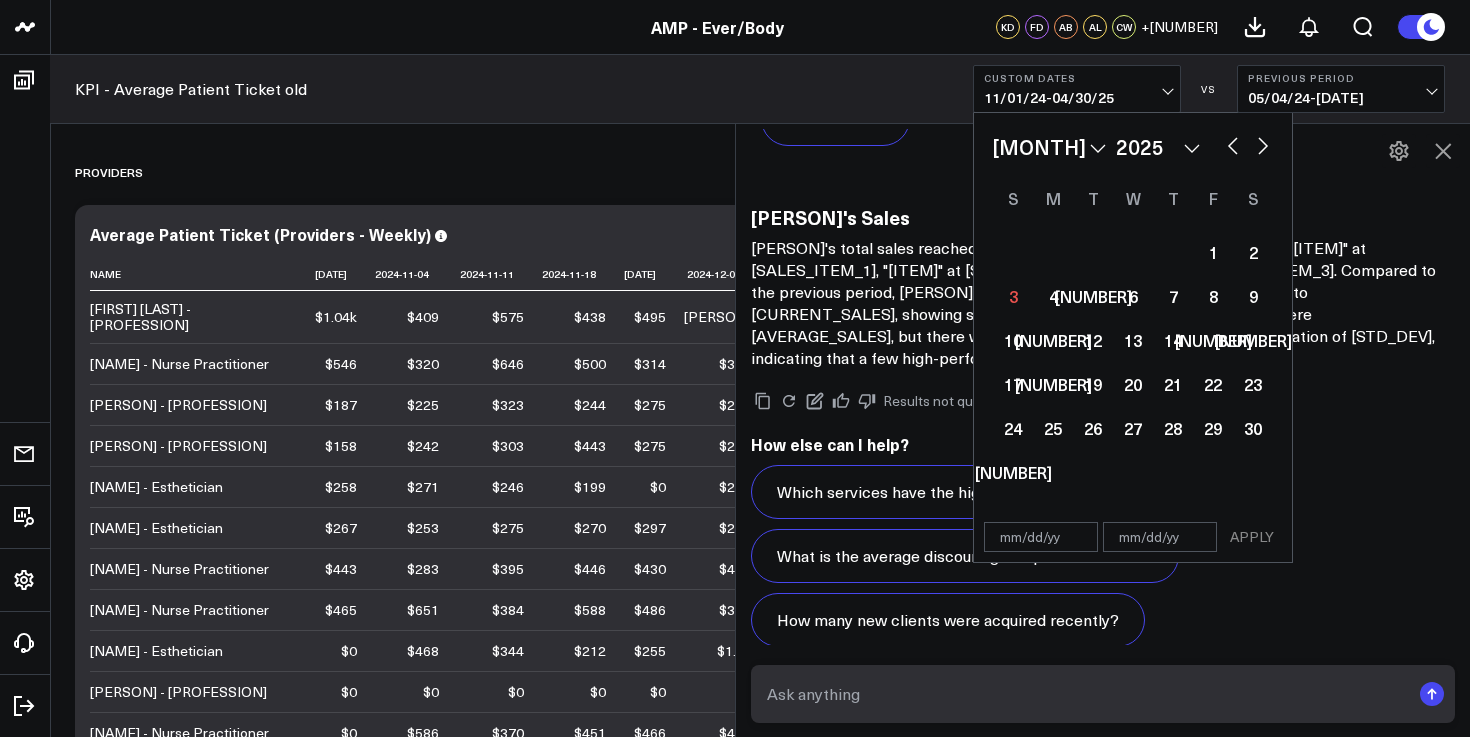 click at bounding box center (1041, 537) 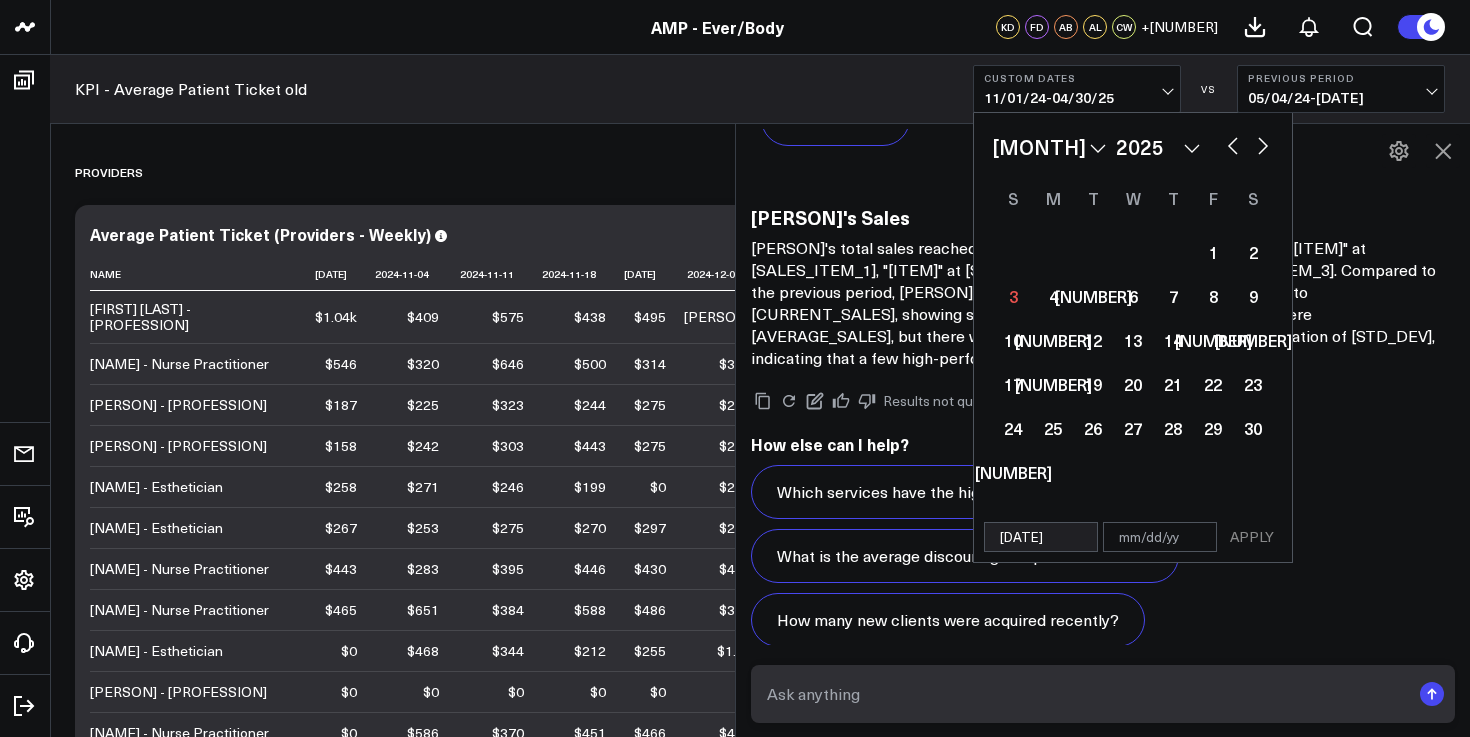 type on "04/01/25" 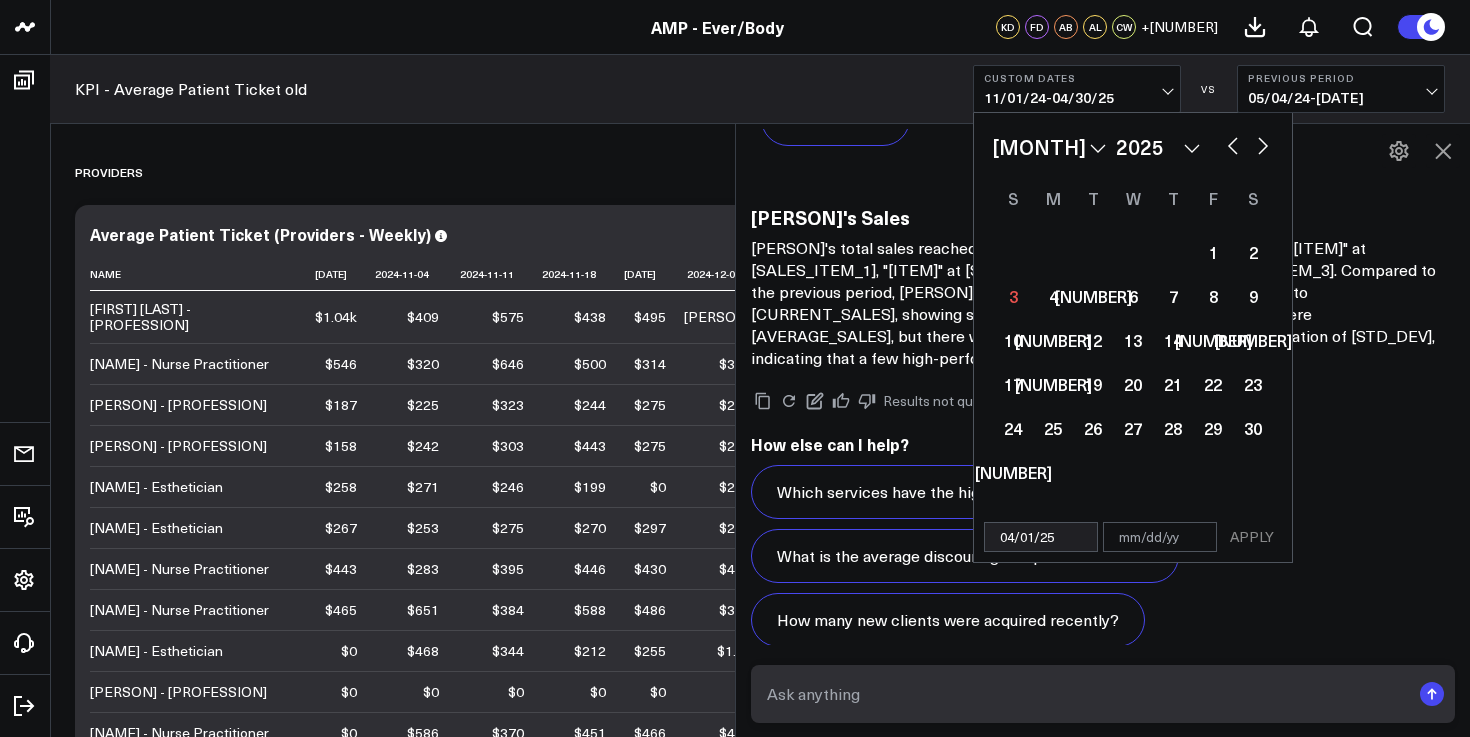 select on "3" 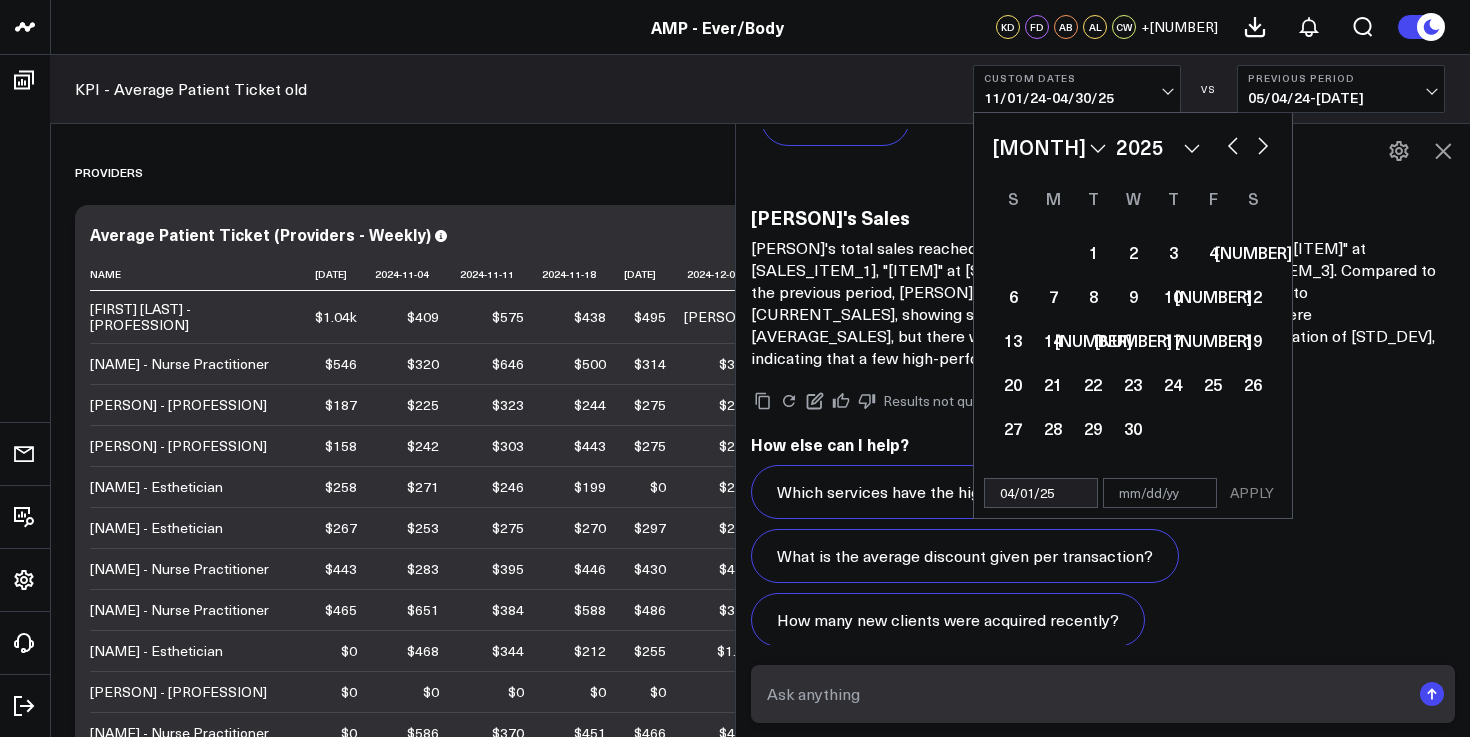 type on "04/01/25" 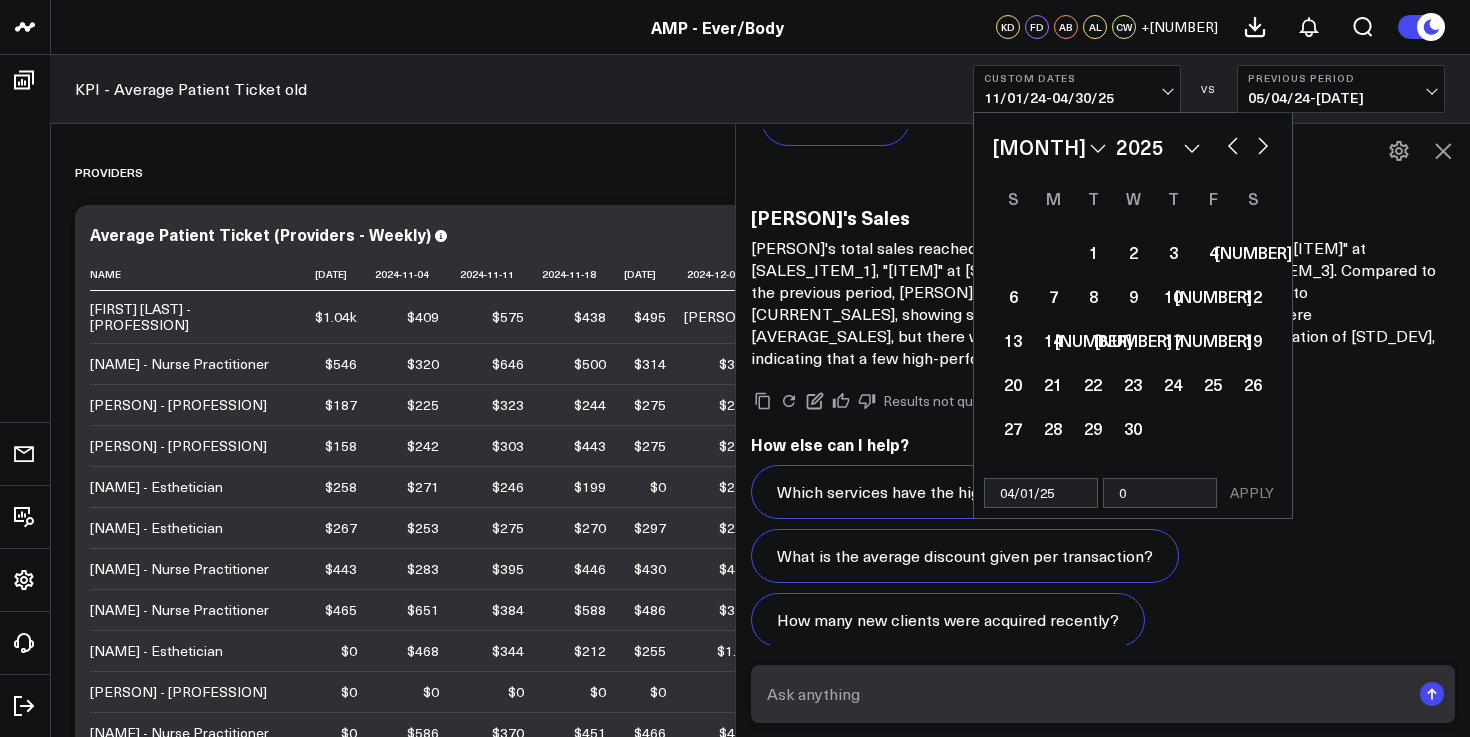 select on "3" 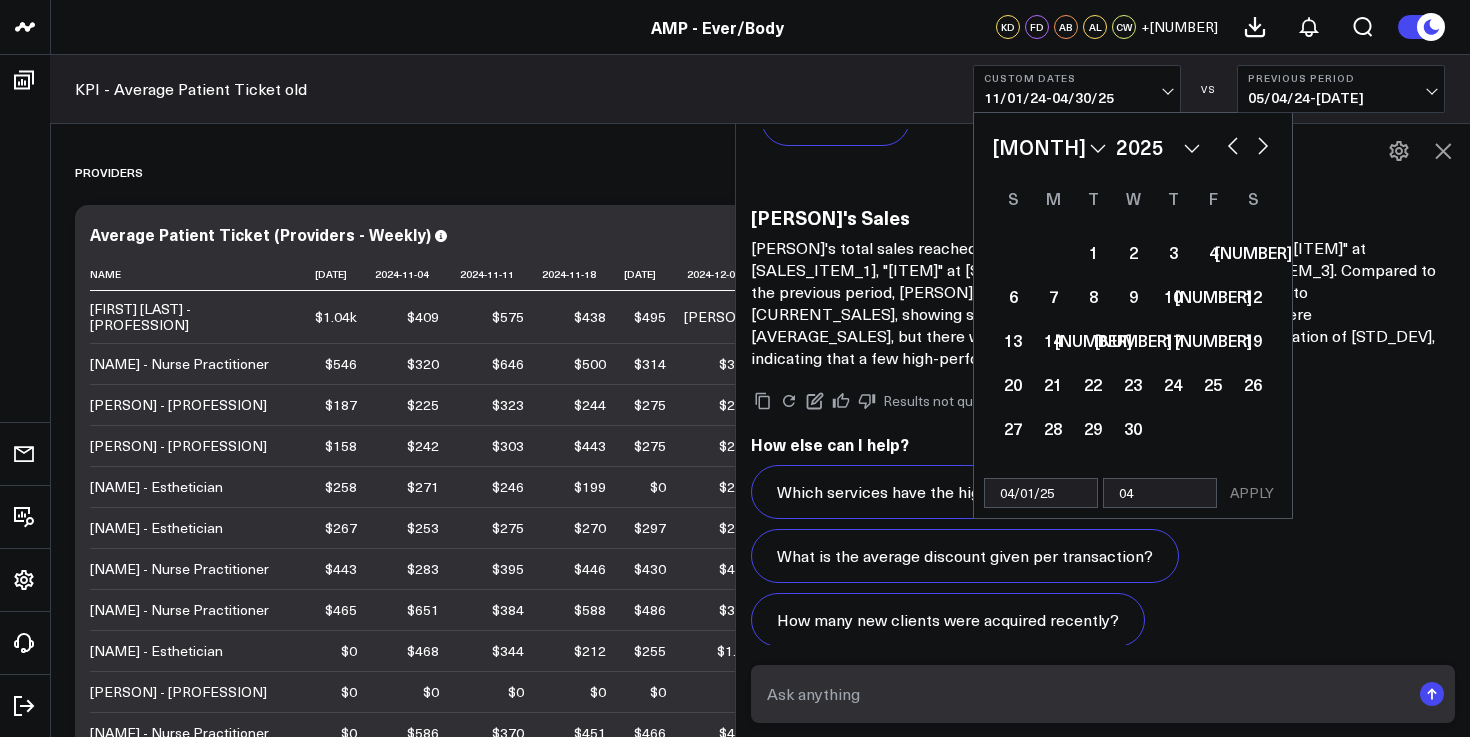 select on "3" 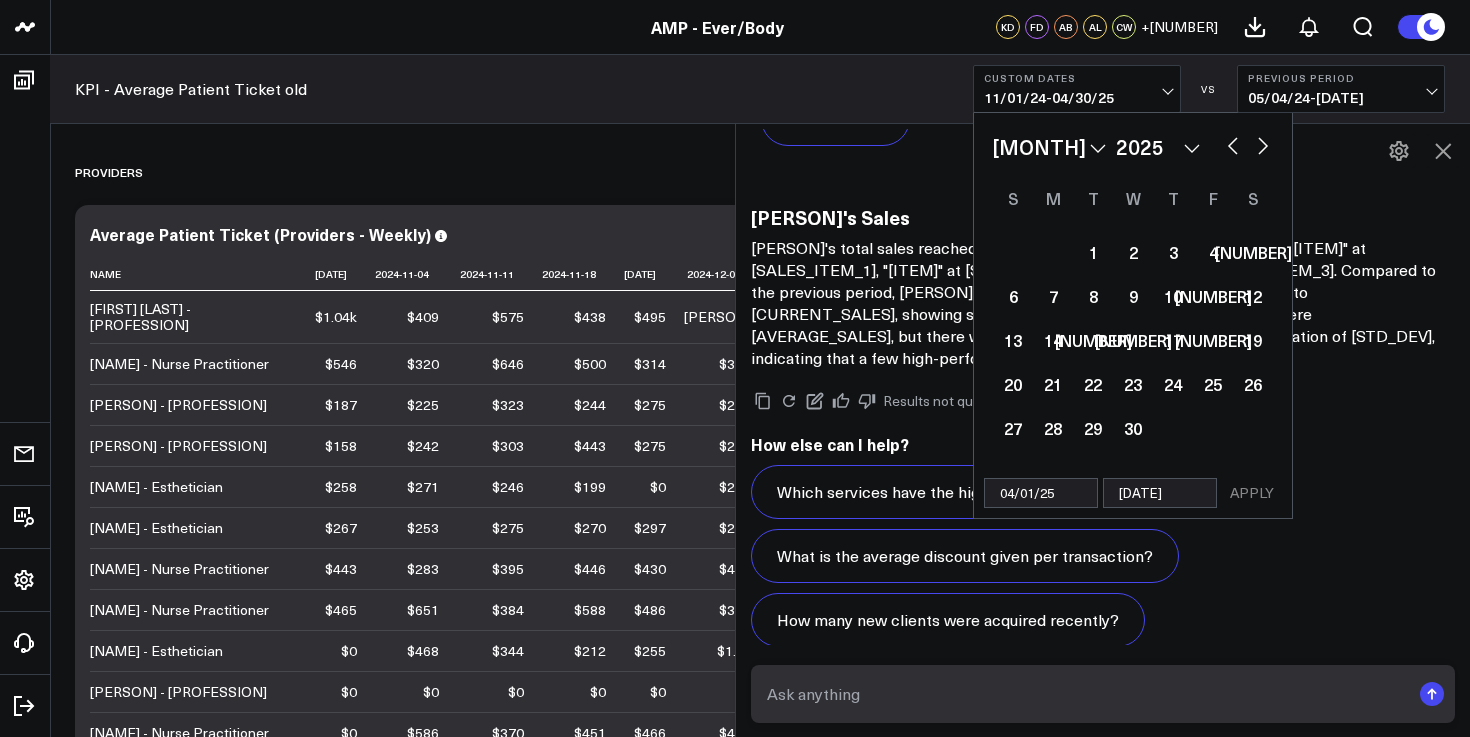 select on "3" 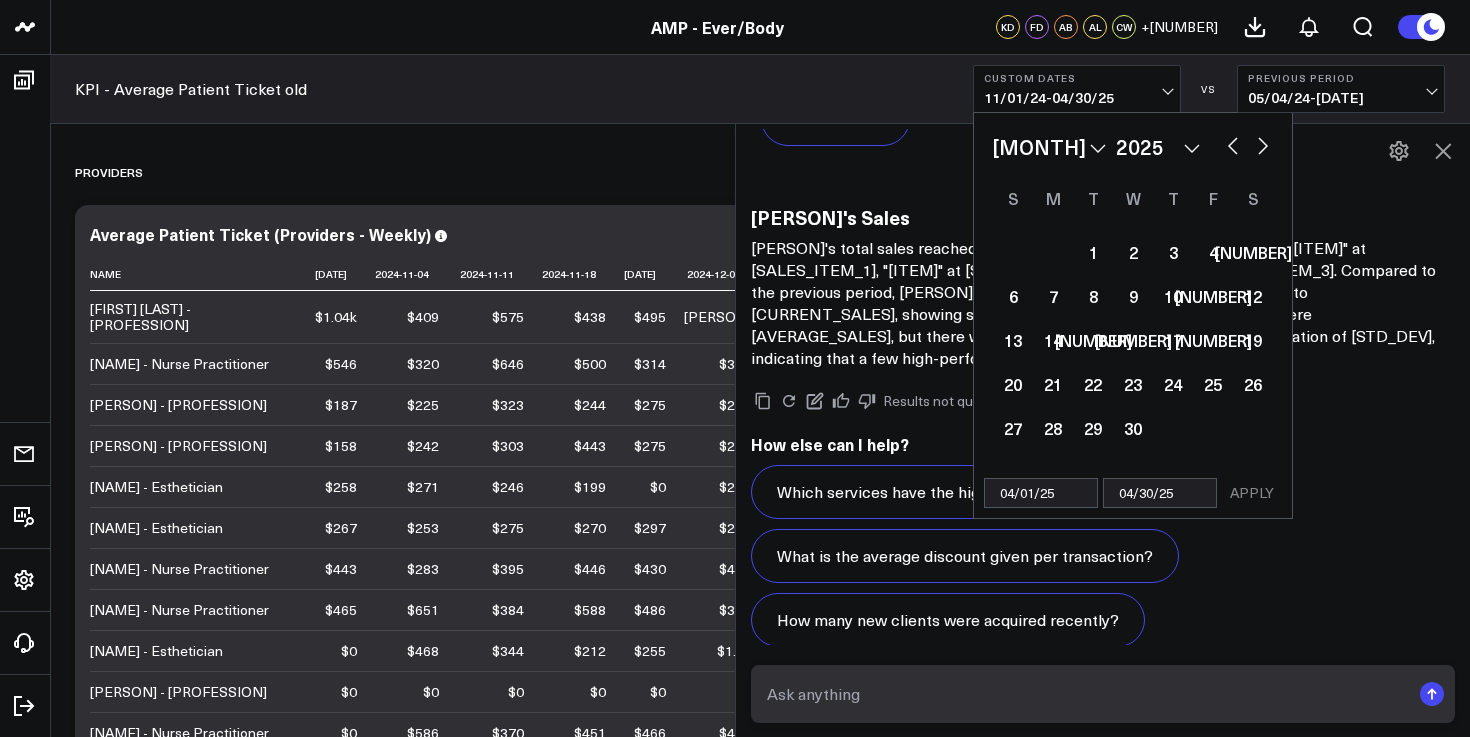 select on "3" 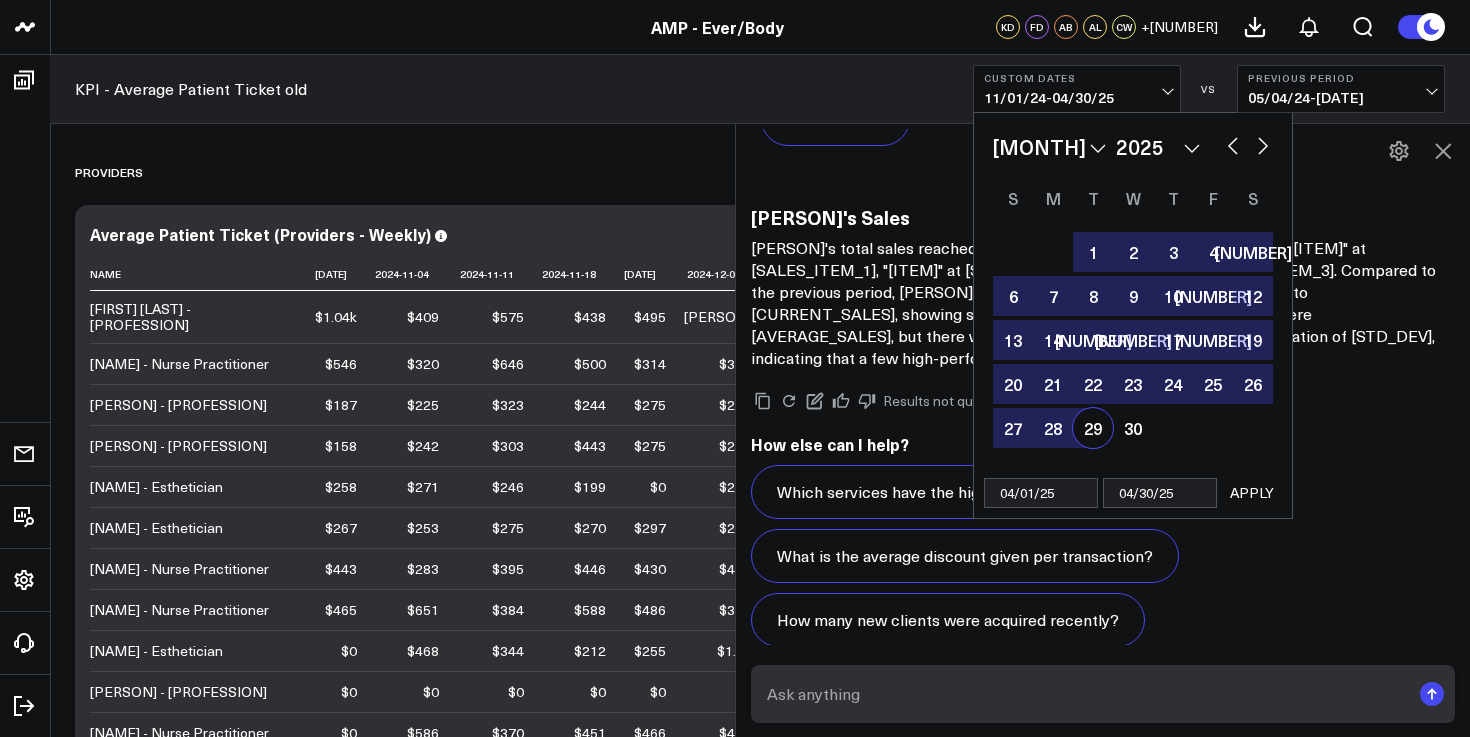 type on "[MONTH]/[DAY]/[YEAR]" 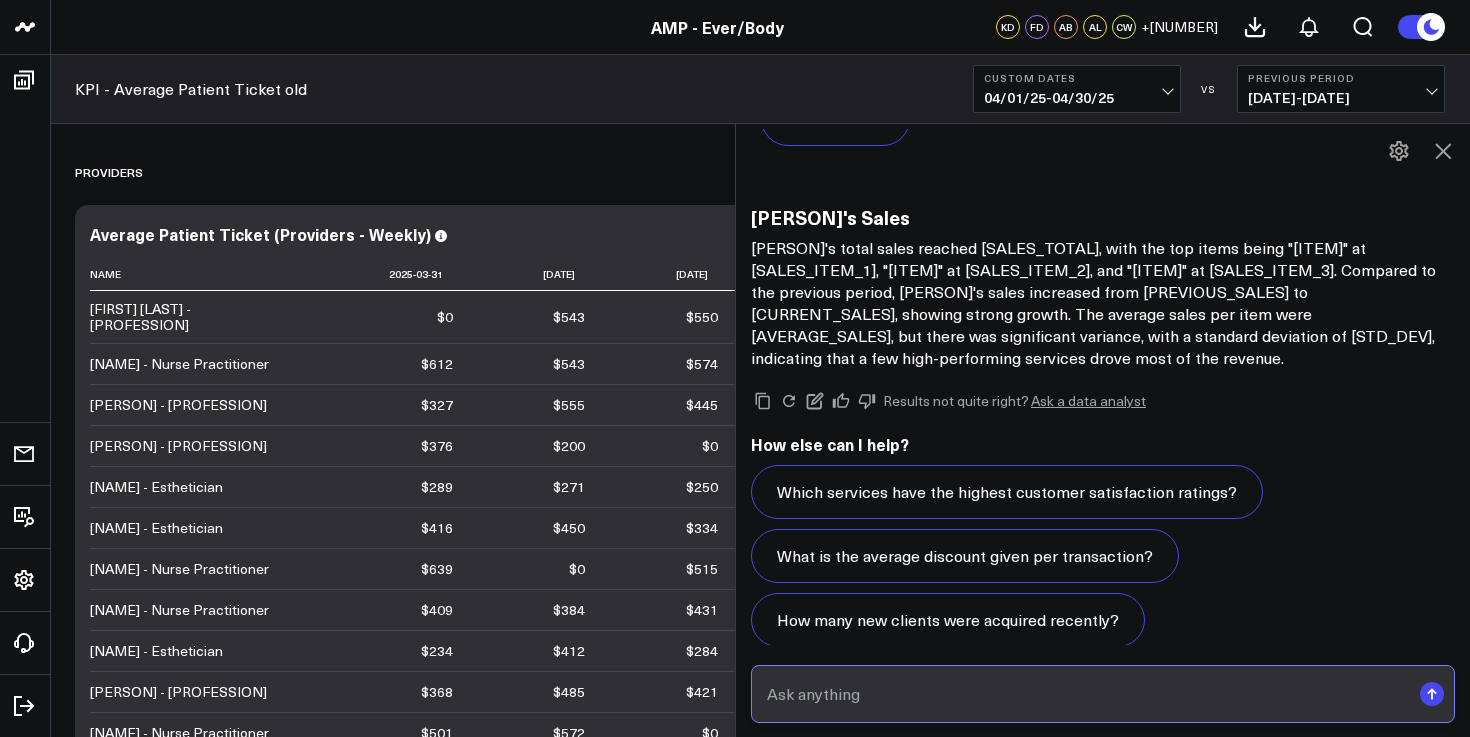 click at bounding box center [1086, 694] 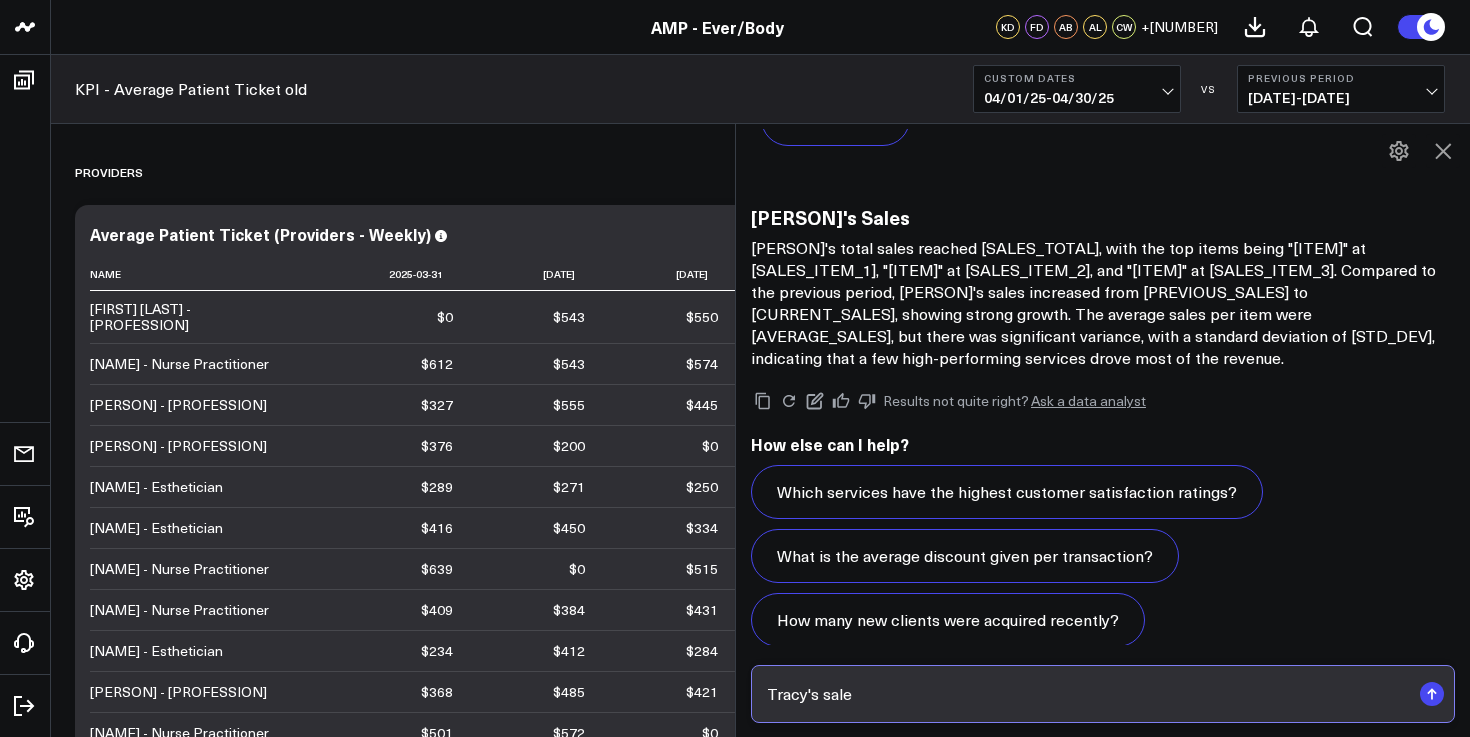 type on "[FIRST]'s sales" 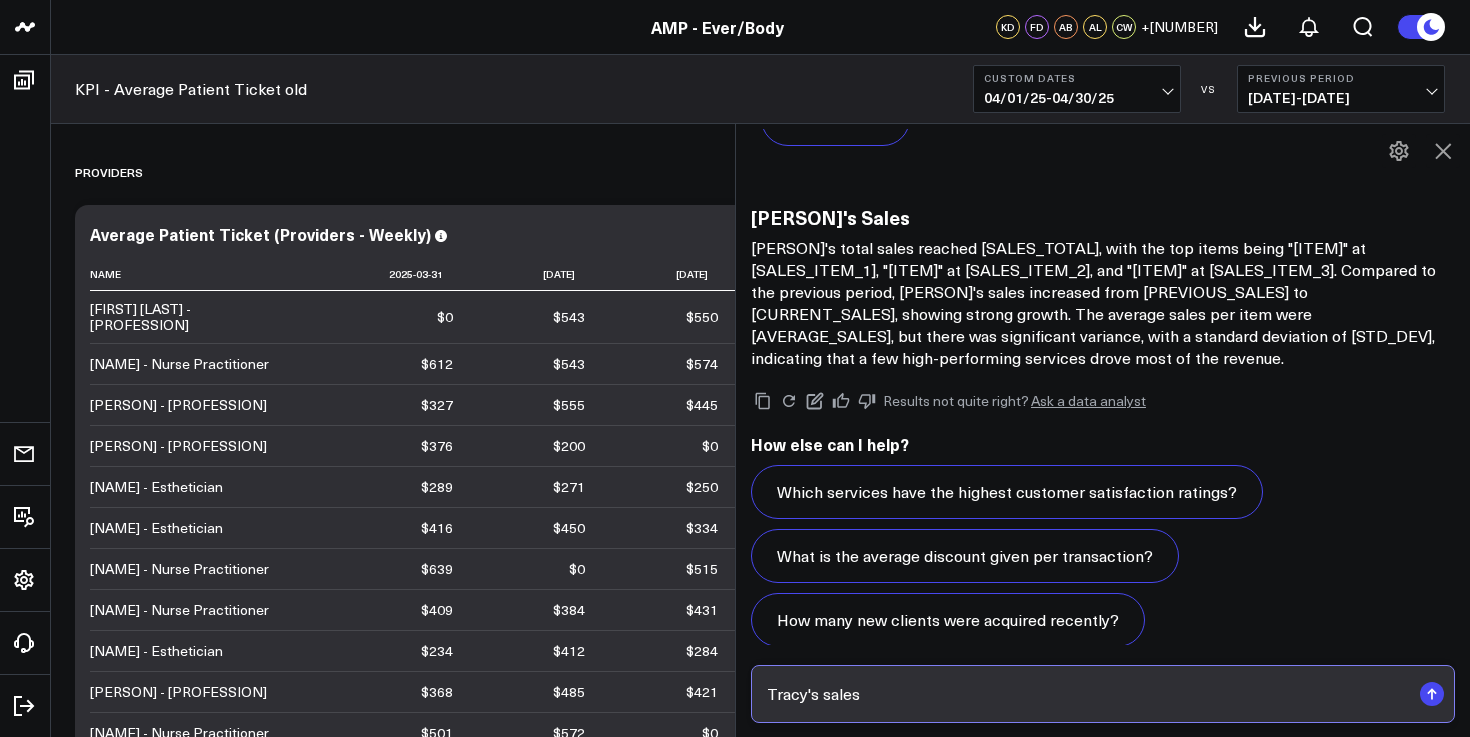 type 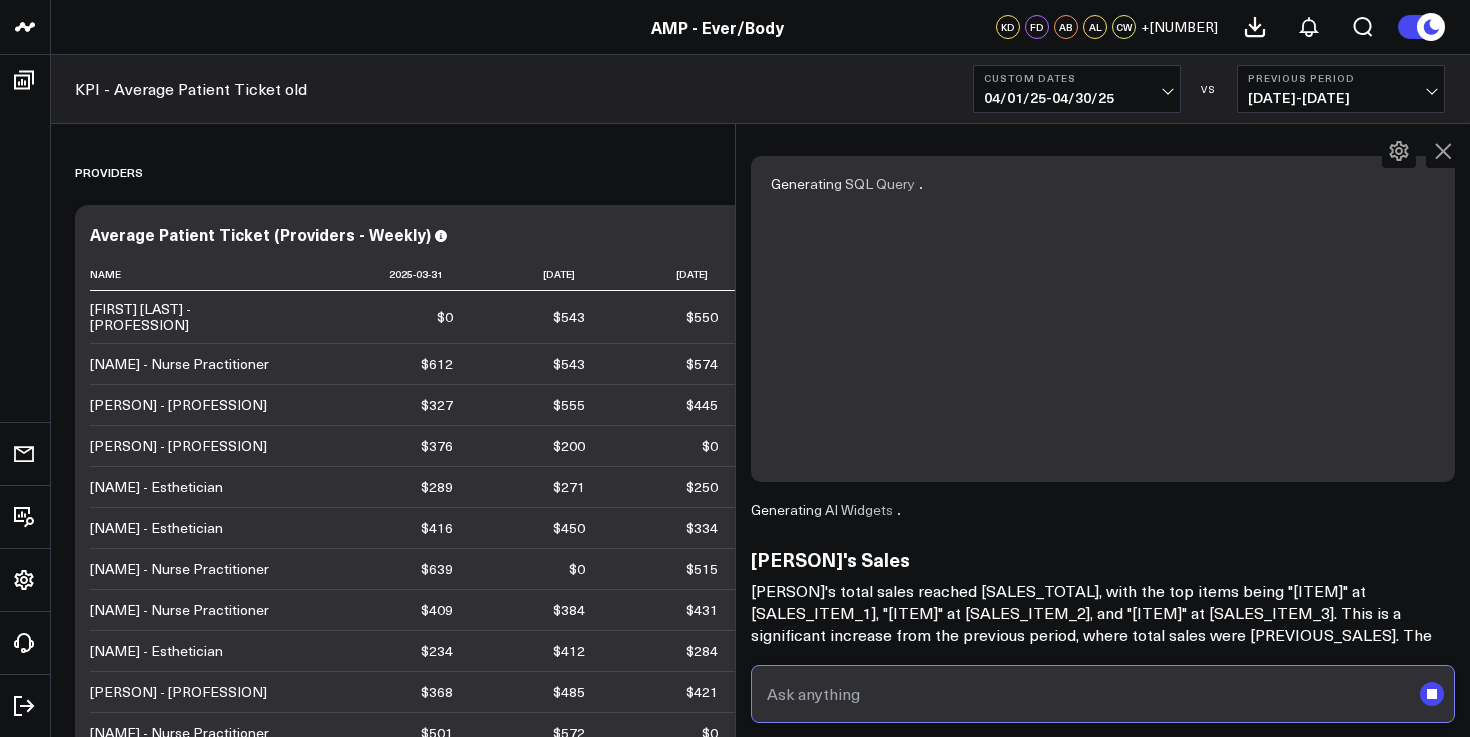 scroll, scrollTop: 2659, scrollLeft: 0, axis: vertical 